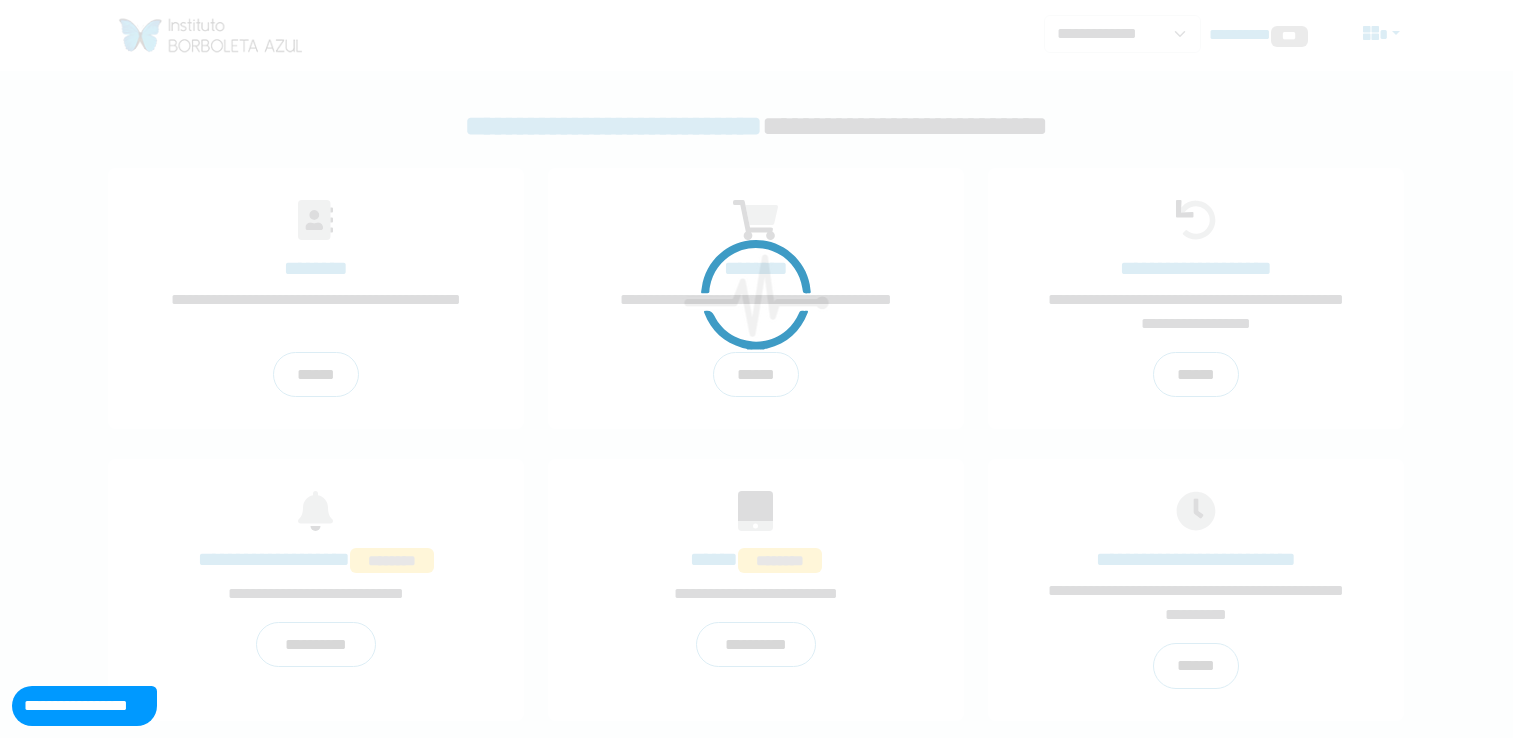scroll, scrollTop: 0, scrollLeft: 0, axis: both 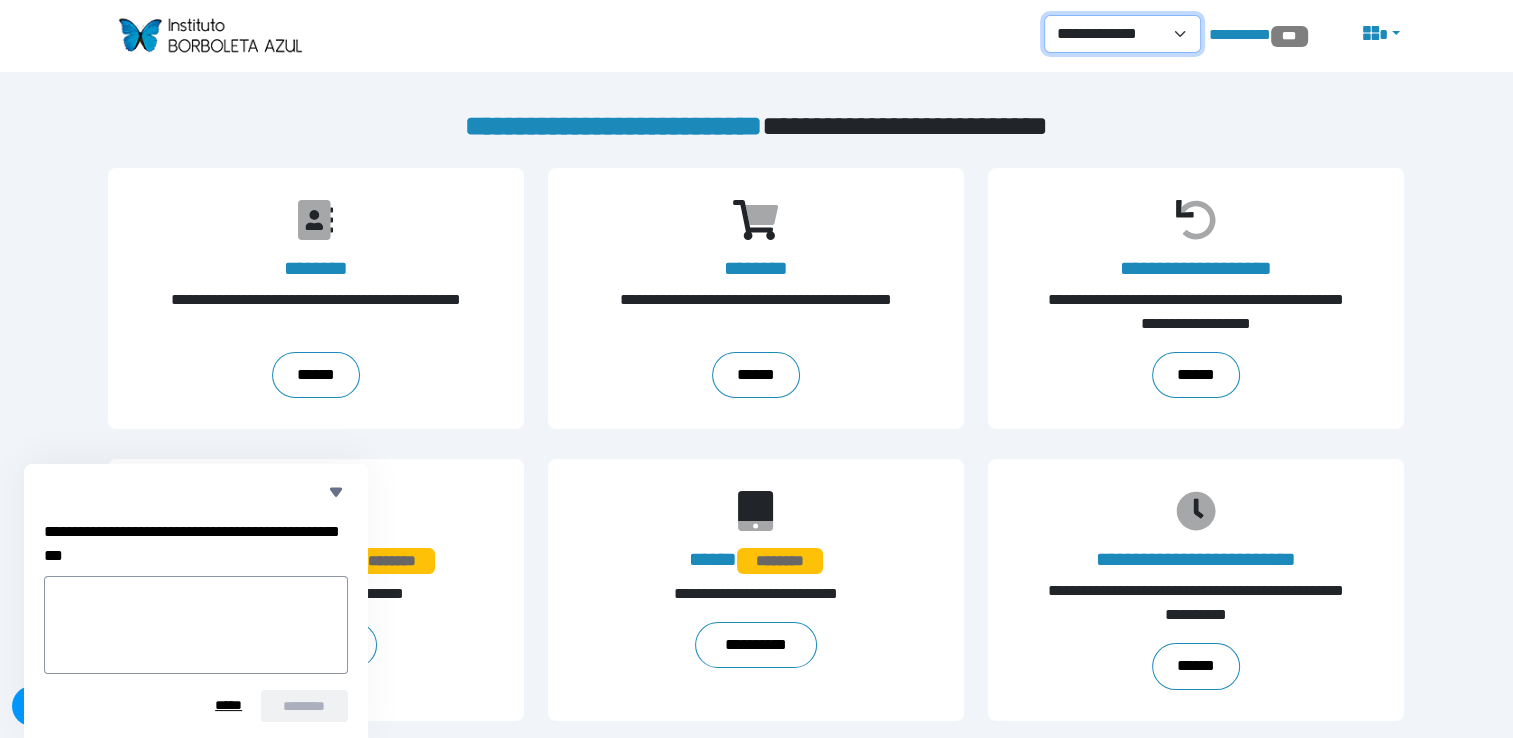 click on "**********" at bounding box center [1122, 34] 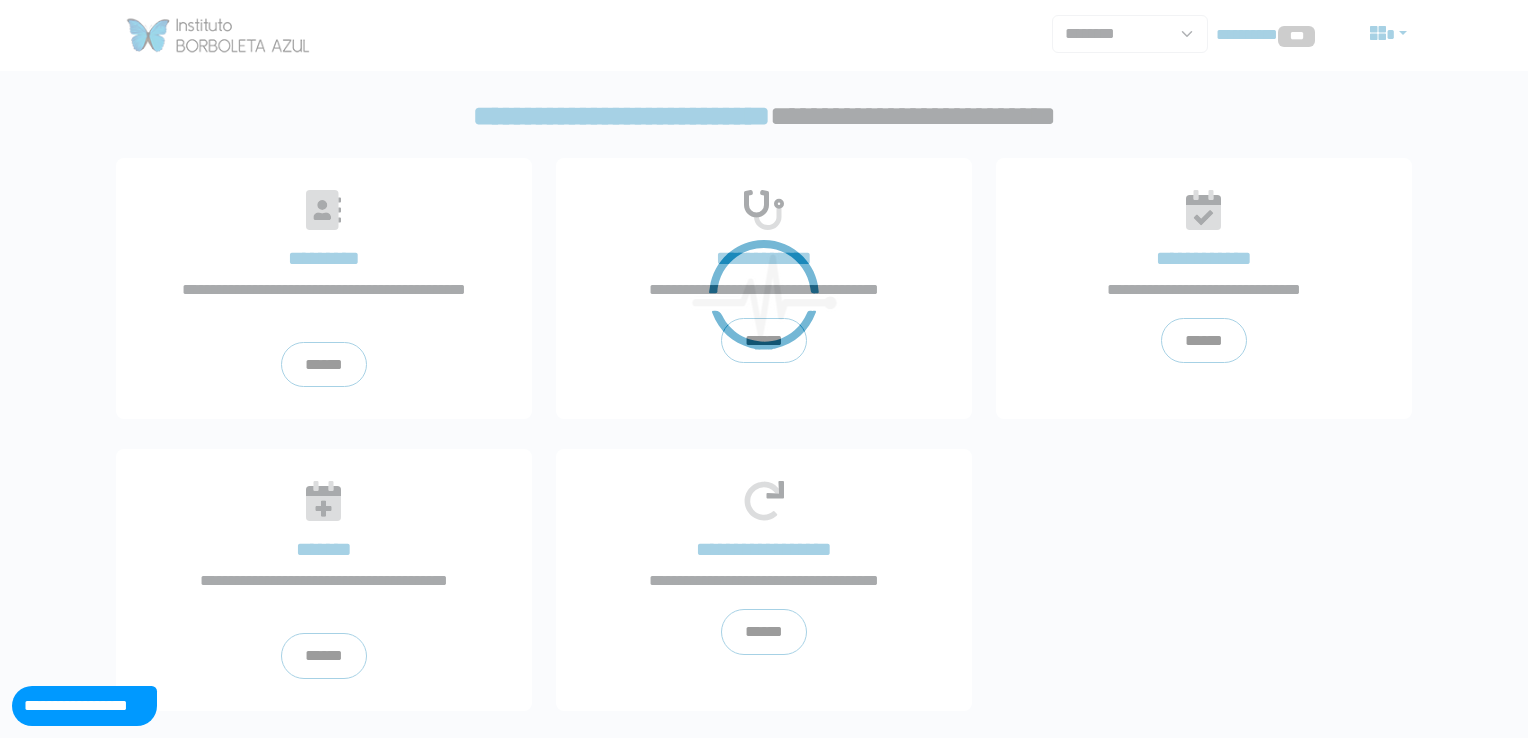 scroll, scrollTop: 0, scrollLeft: 0, axis: both 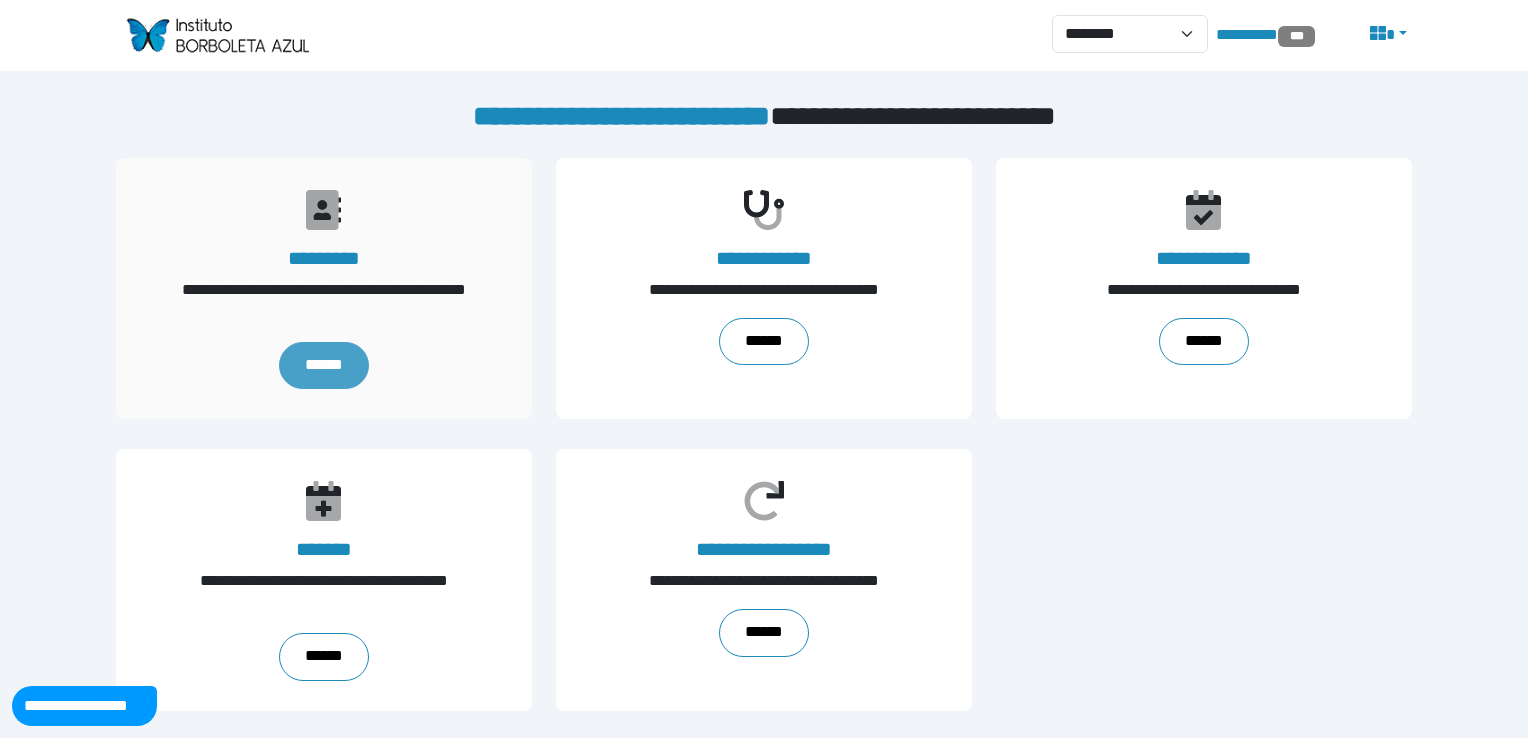 click on "******" at bounding box center (324, 366) 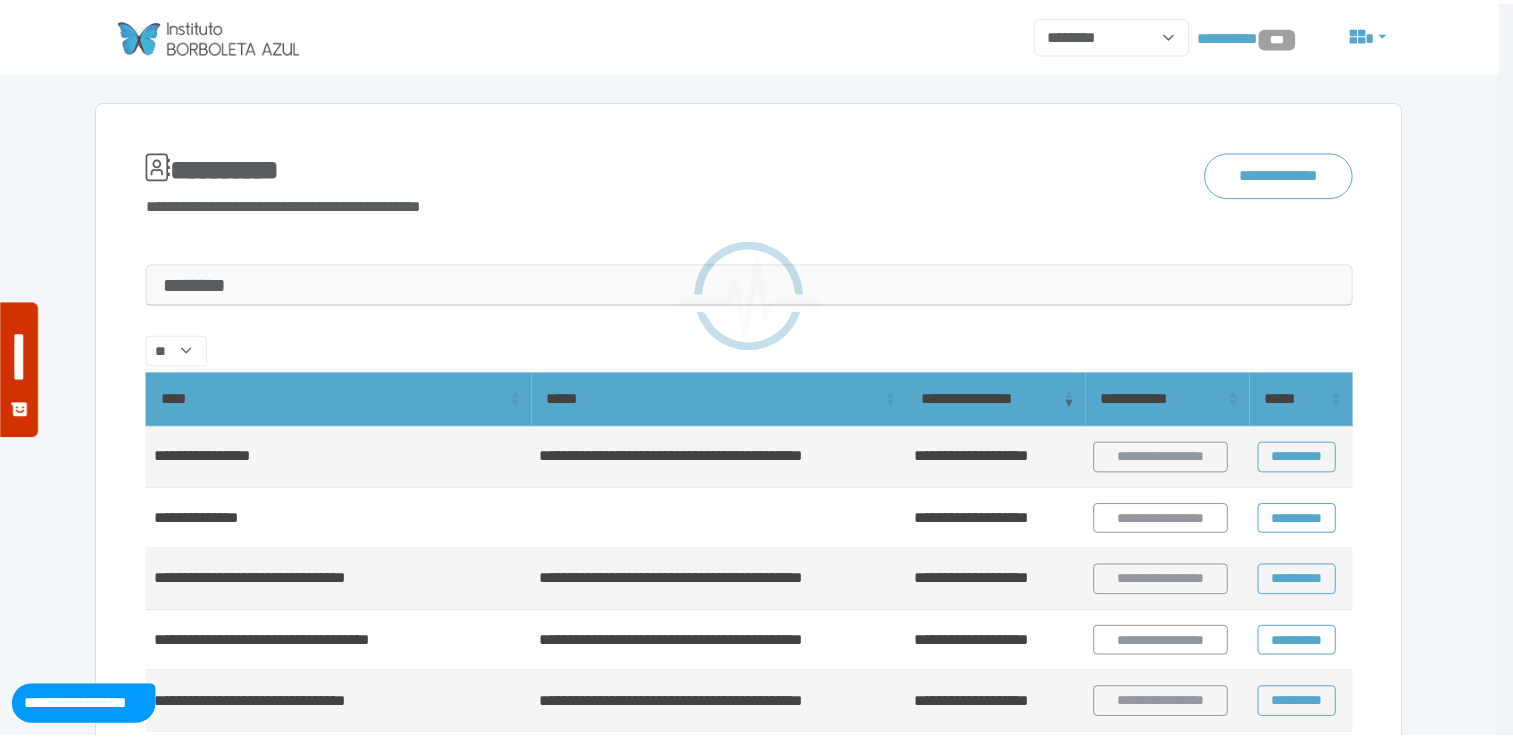scroll, scrollTop: 0, scrollLeft: 0, axis: both 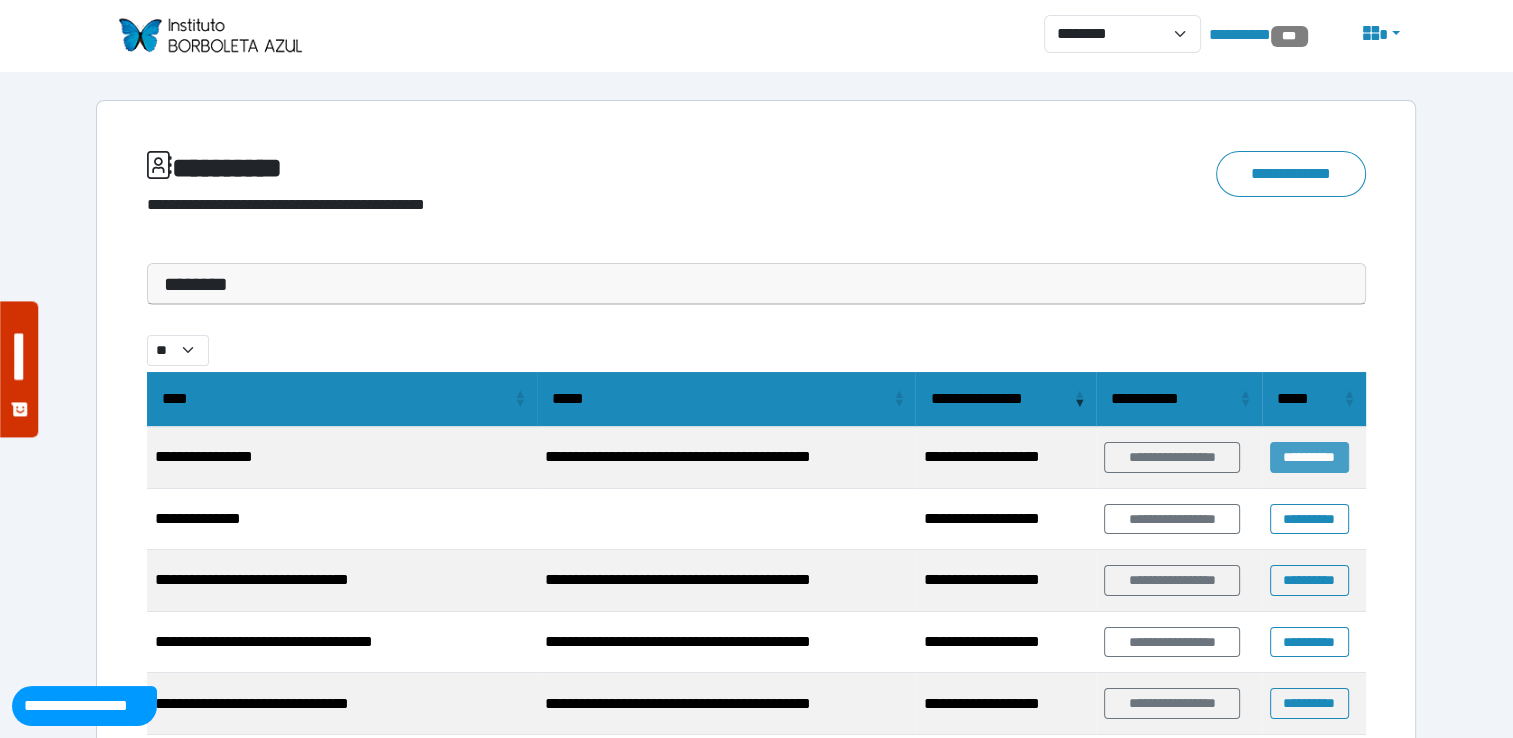 click on "**********" at bounding box center [1309, 457] 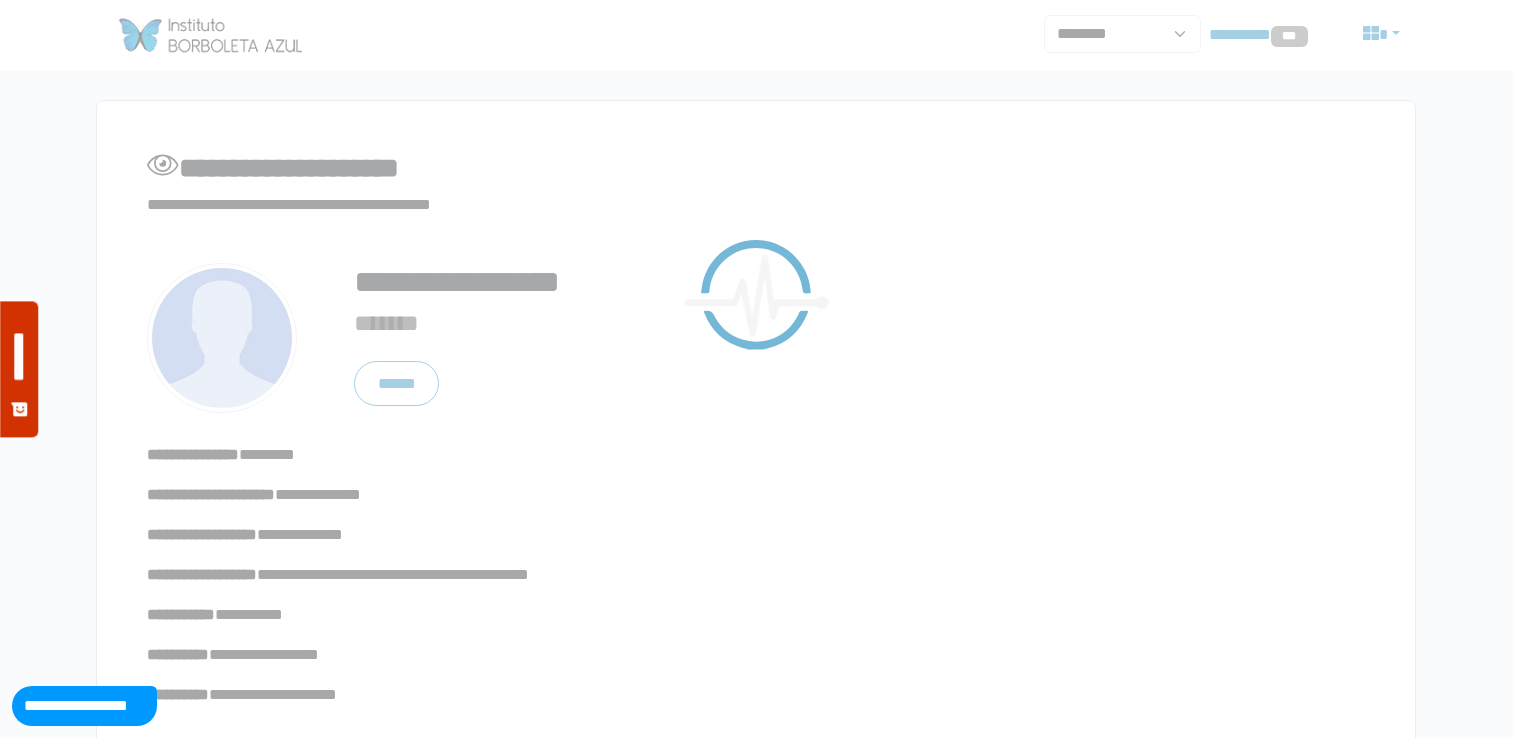 scroll, scrollTop: 0, scrollLeft: 0, axis: both 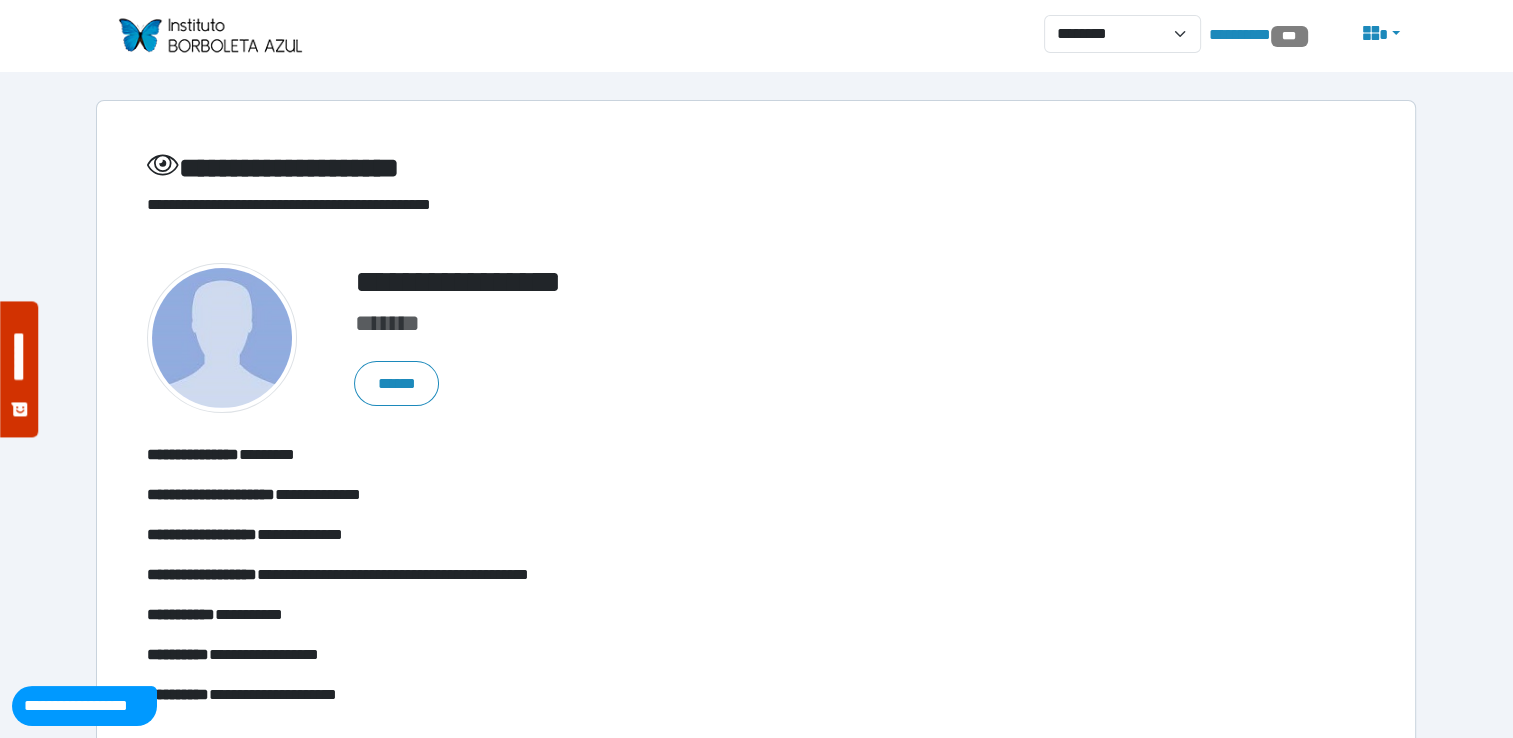 click at bounding box center (209, 35) 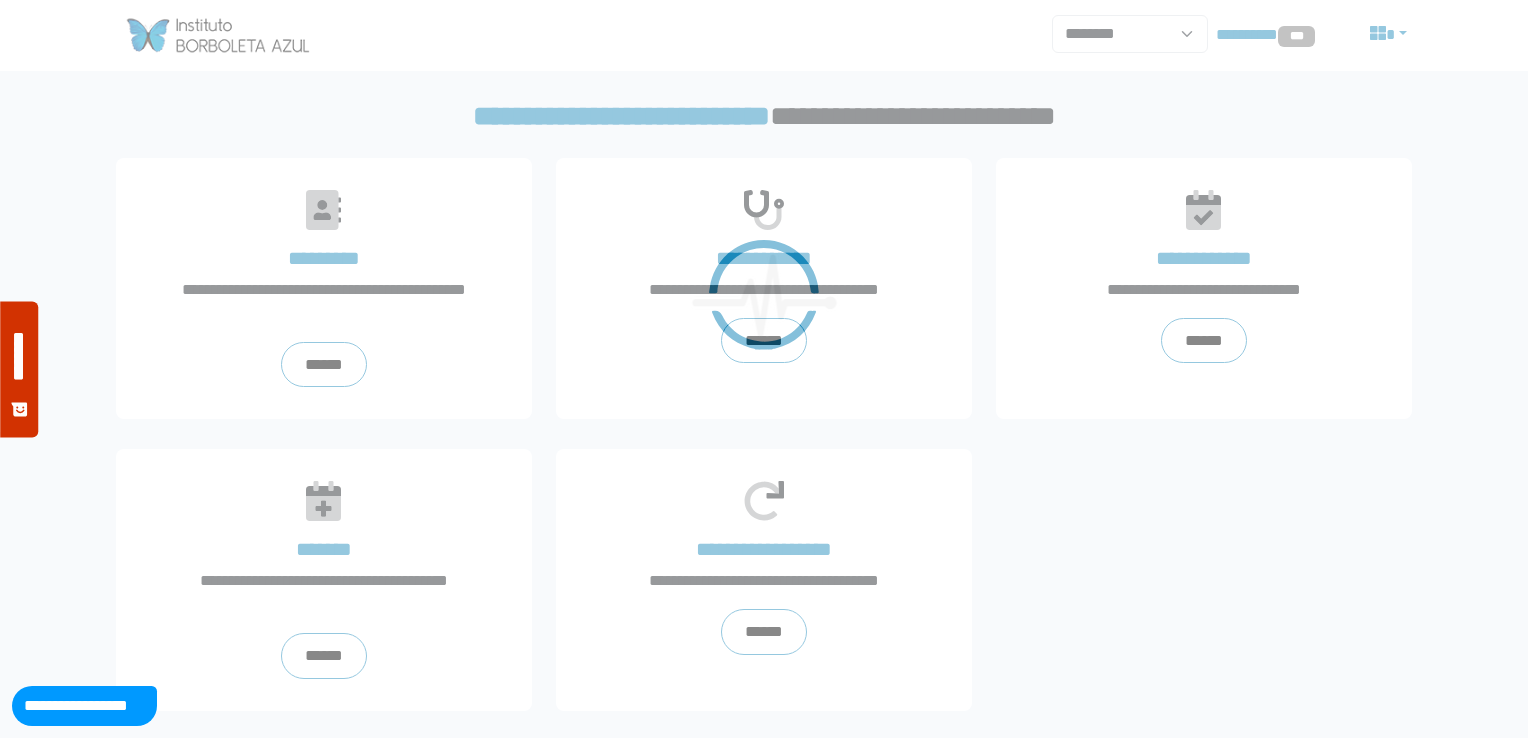 scroll, scrollTop: 0, scrollLeft: 0, axis: both 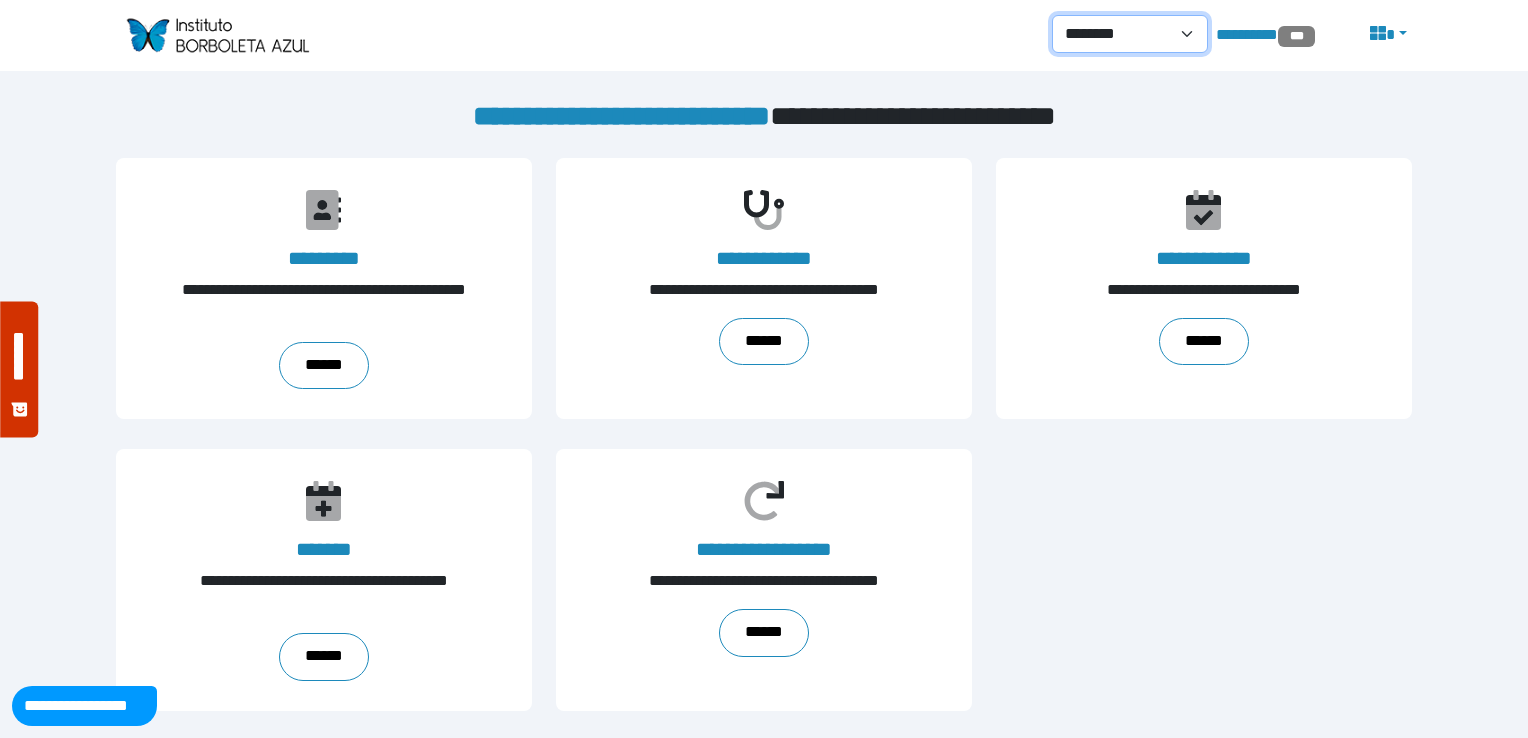 drag, startPoint x: 1144, startPoint y: 35, endPoint x: 1144, endPoint y: 54, distance: 19 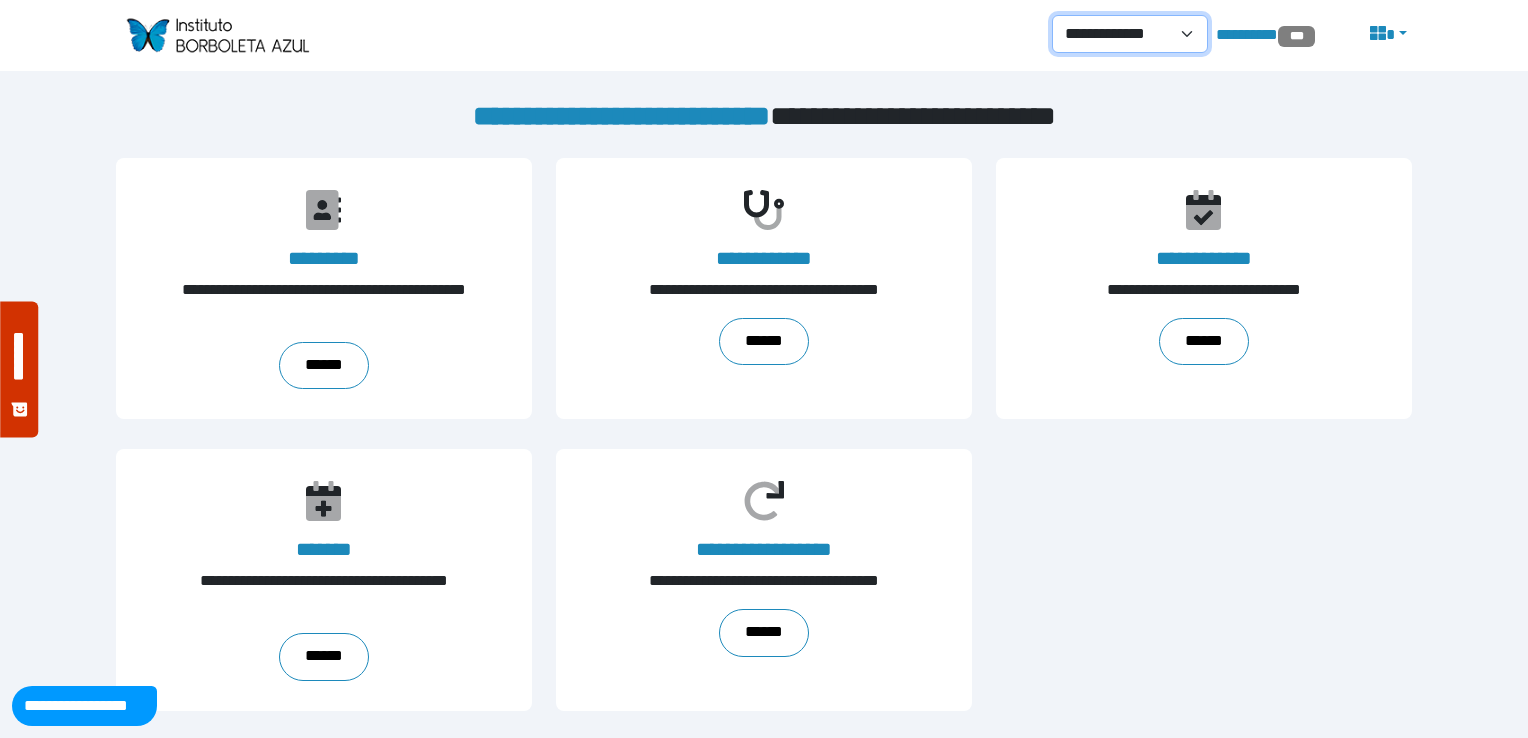 click on "**********" at bounding box center [1130, 34] 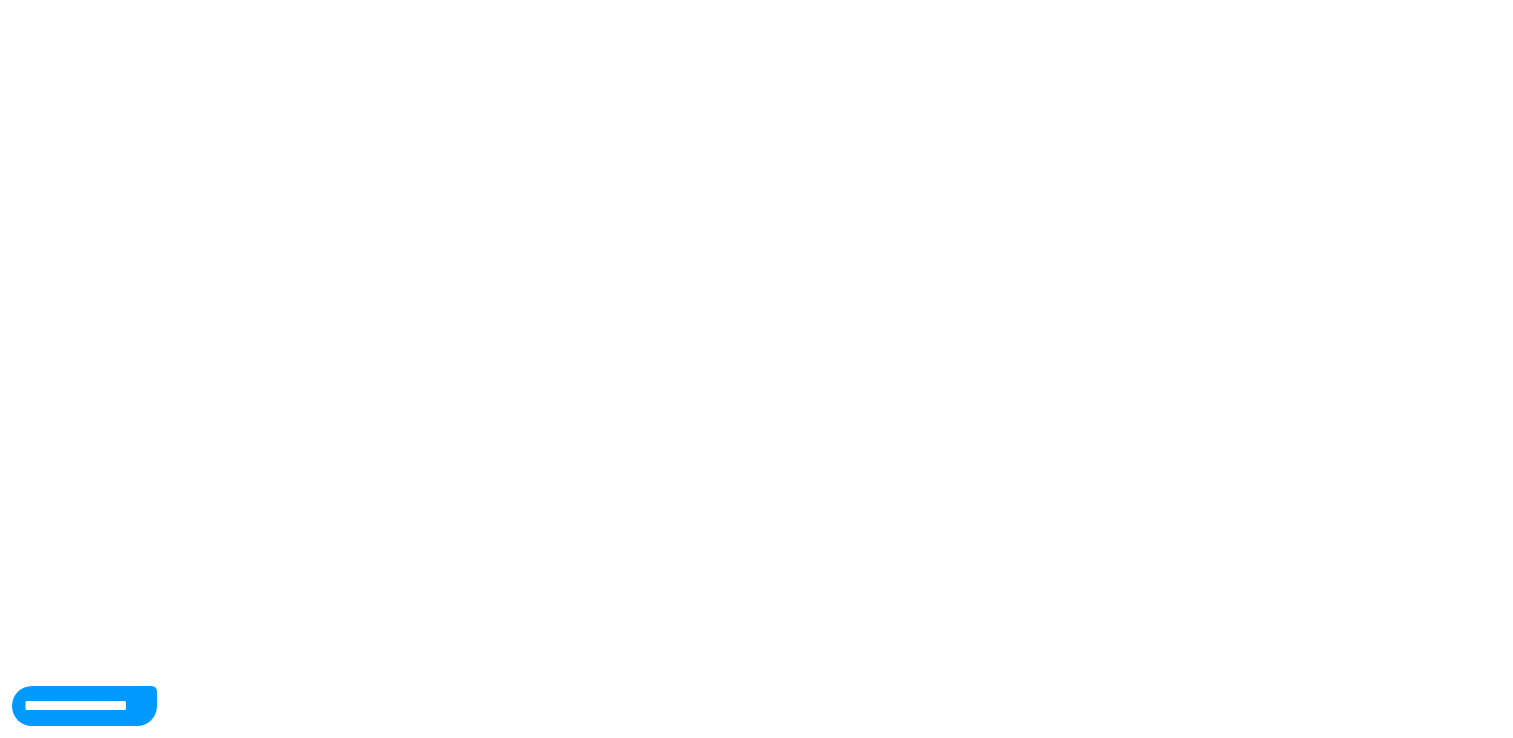 scroll, scrollTop: 0, scrollLeft: 0, axis: both 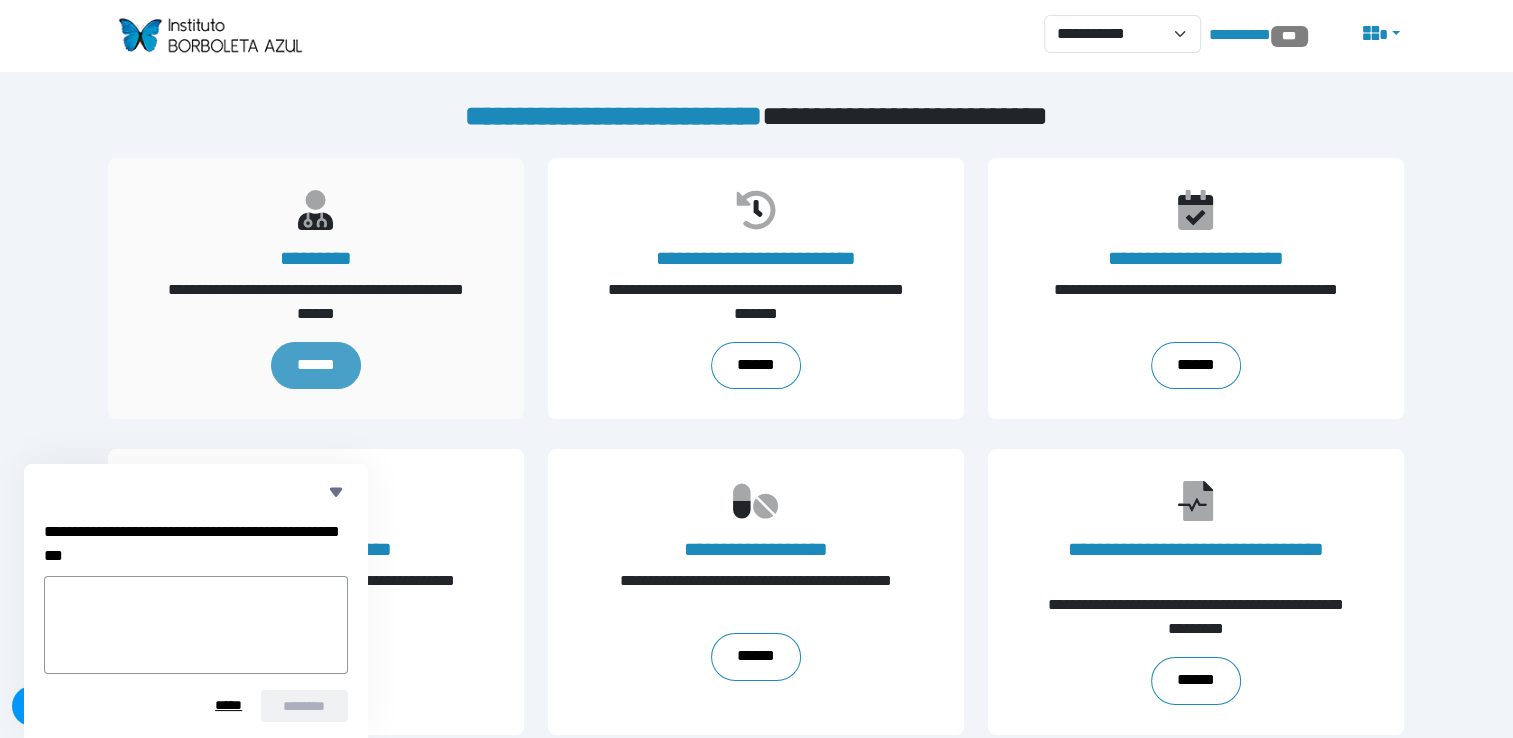 click on "******" at bounding box center (316, 366) 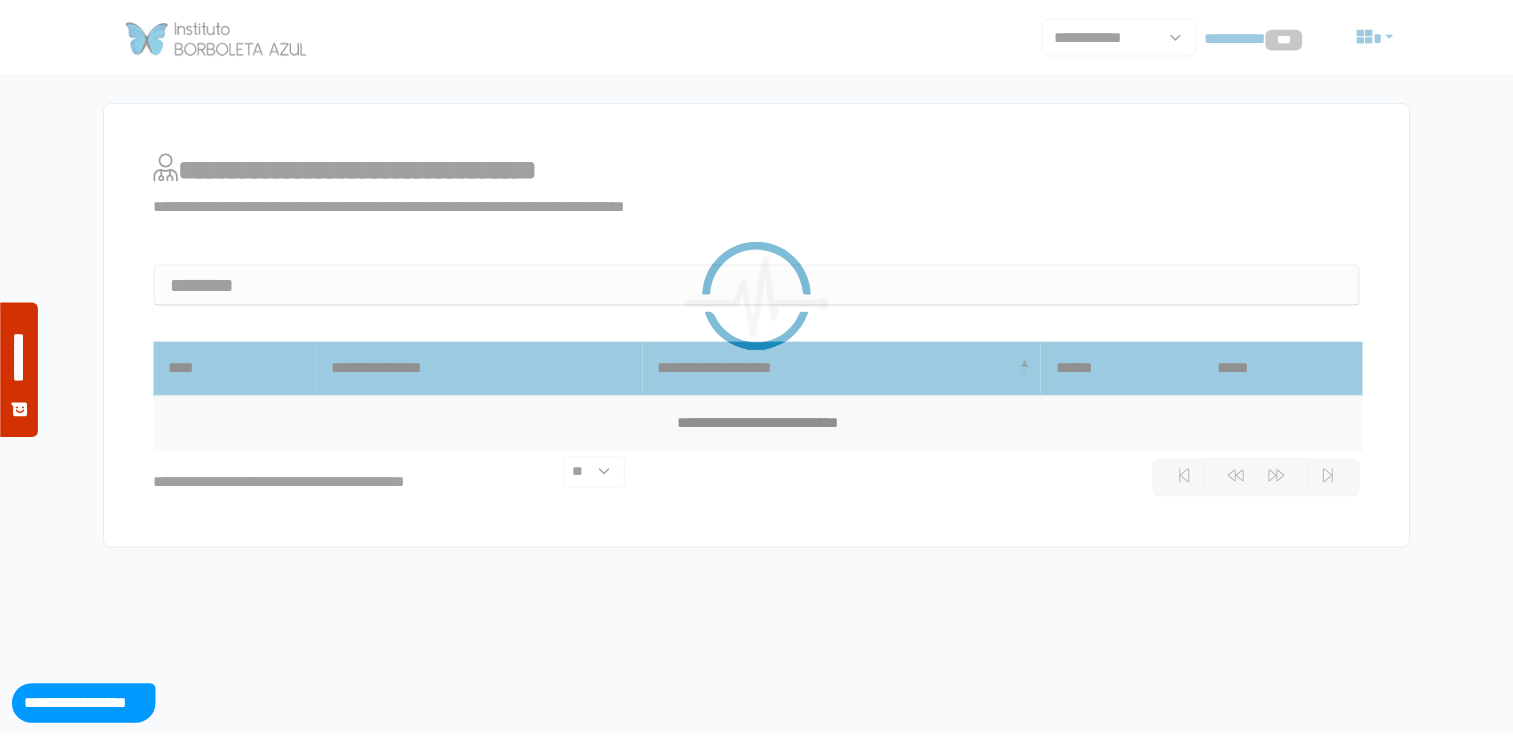 scroll, scrollTop: 0, scrollLeft: 0, axis: both 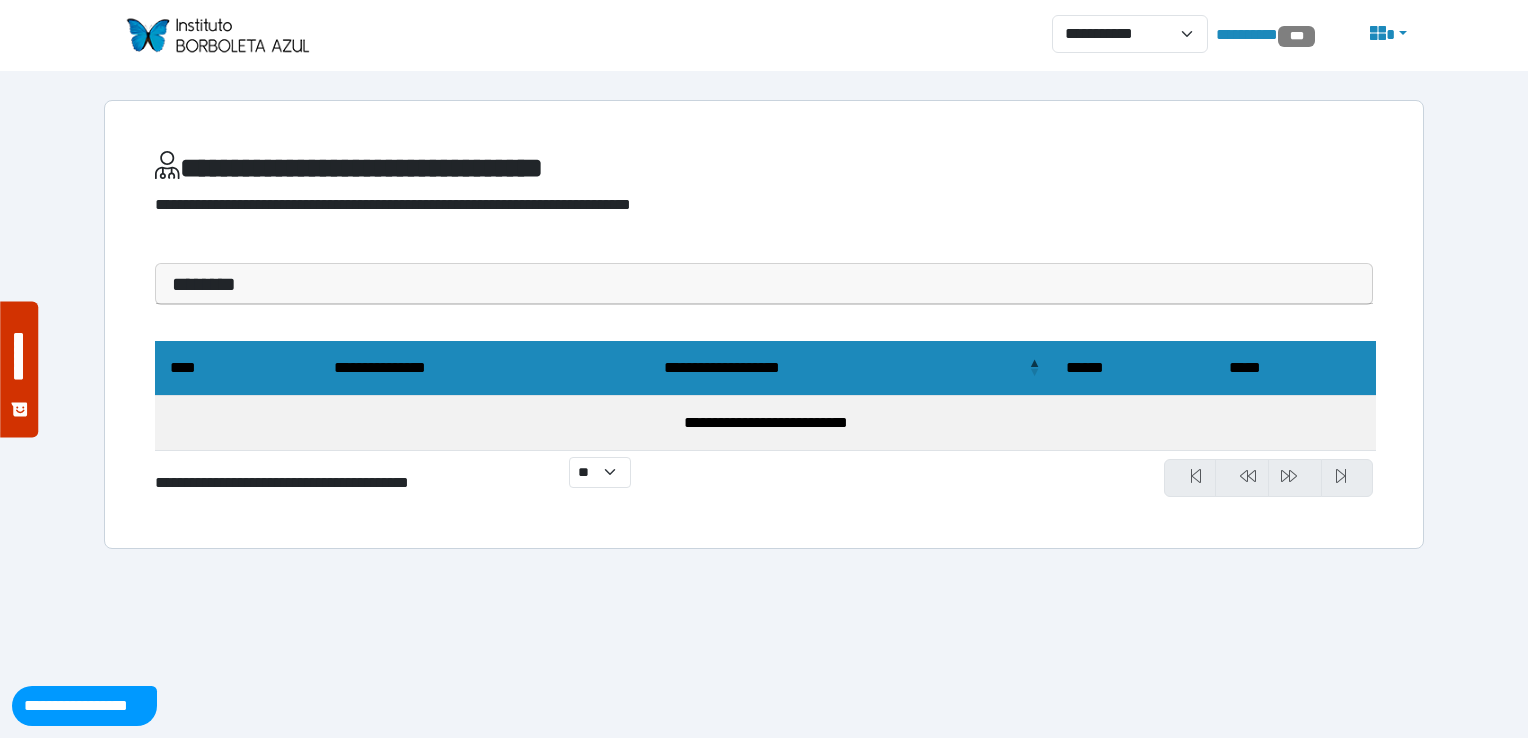 click on "**********" at bounding box center [764, 324] 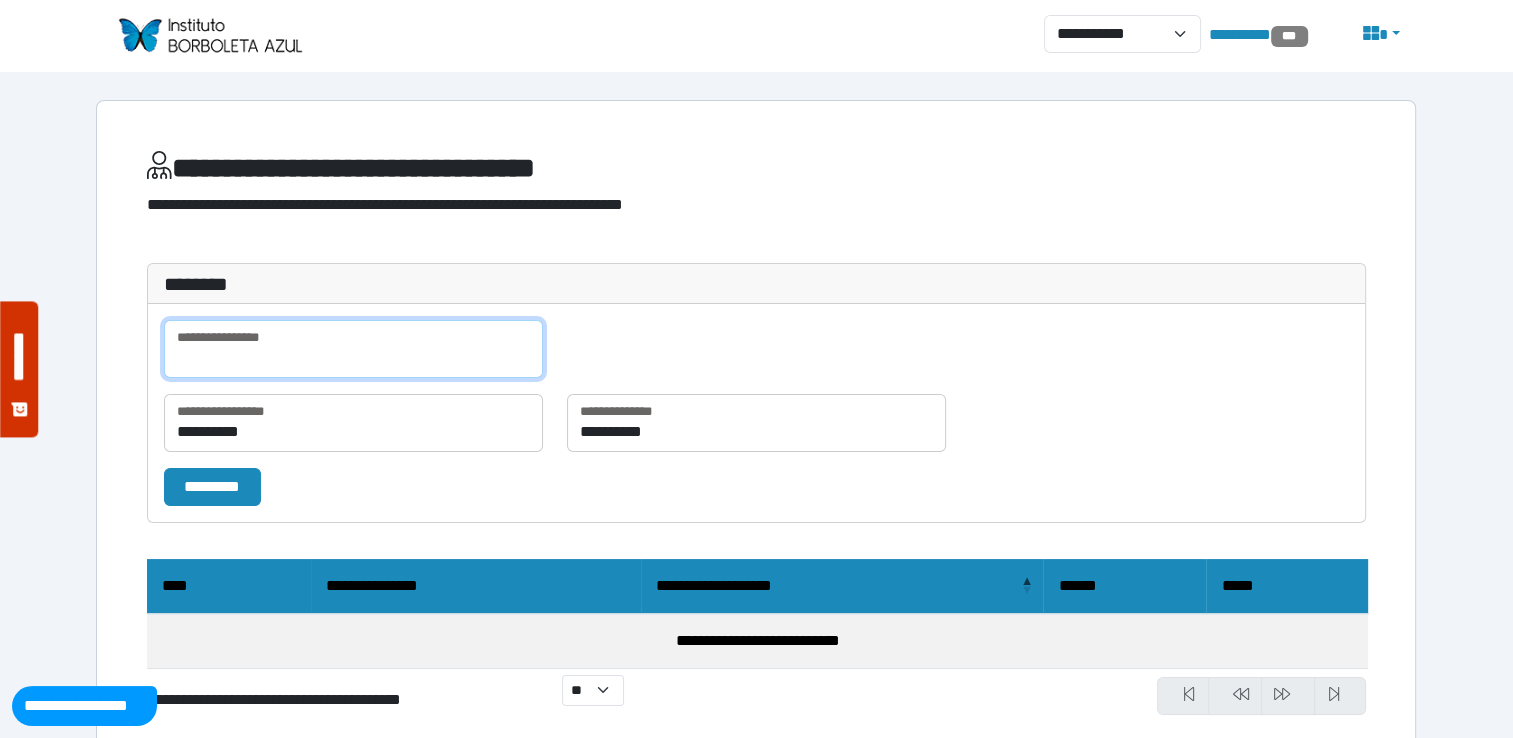 click at bounding box center [353, 349] 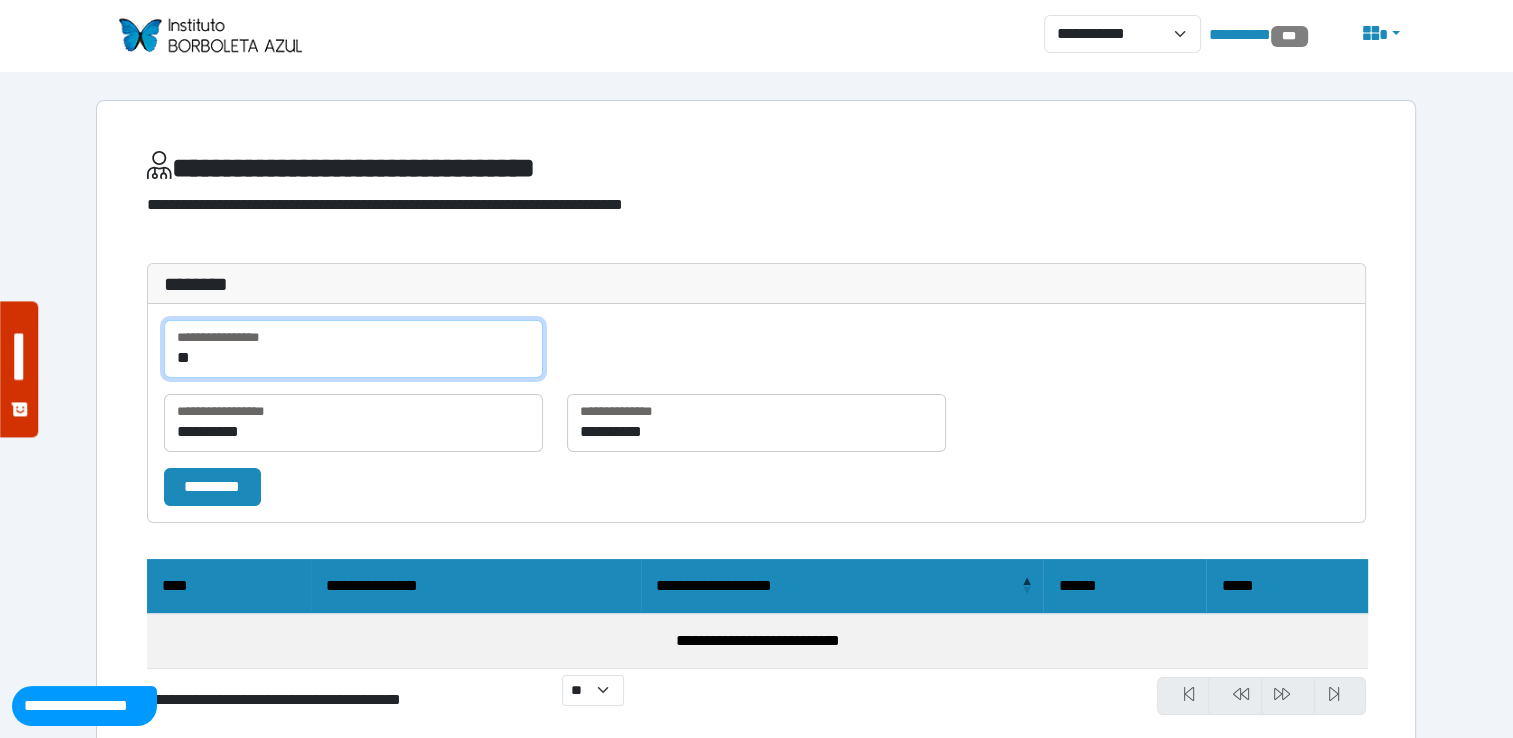 type on "*" 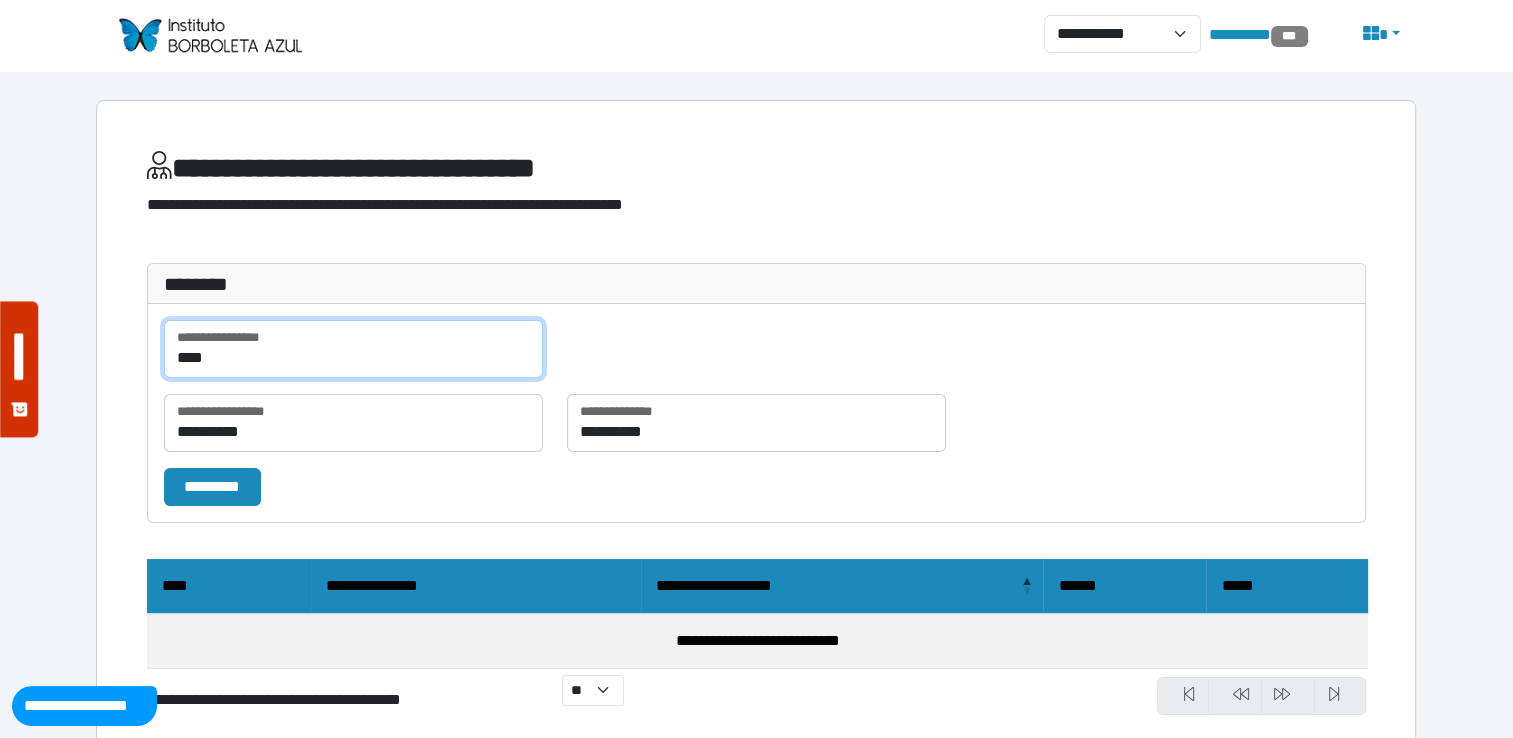 type on "***" 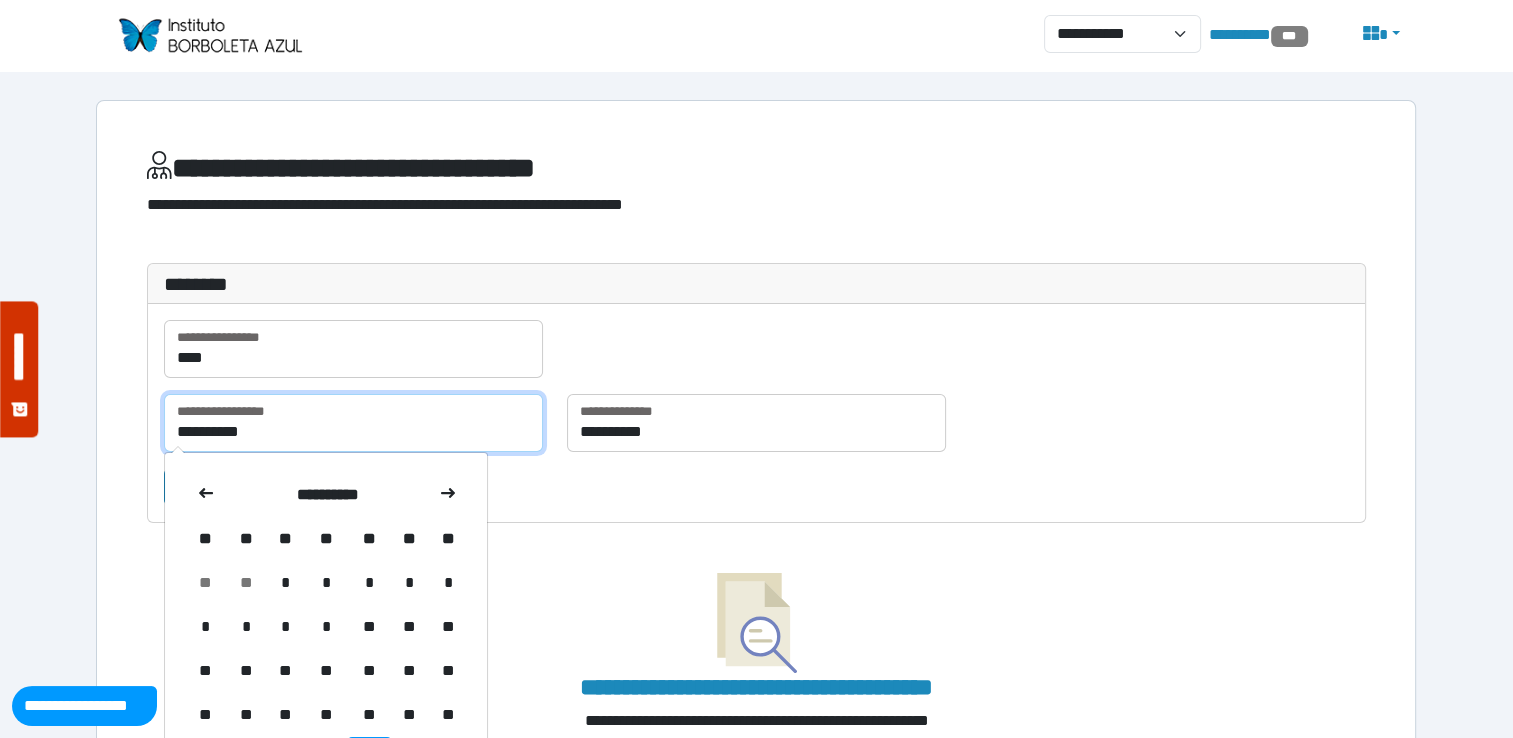 click on "**********" at bounding box center (353, 423) 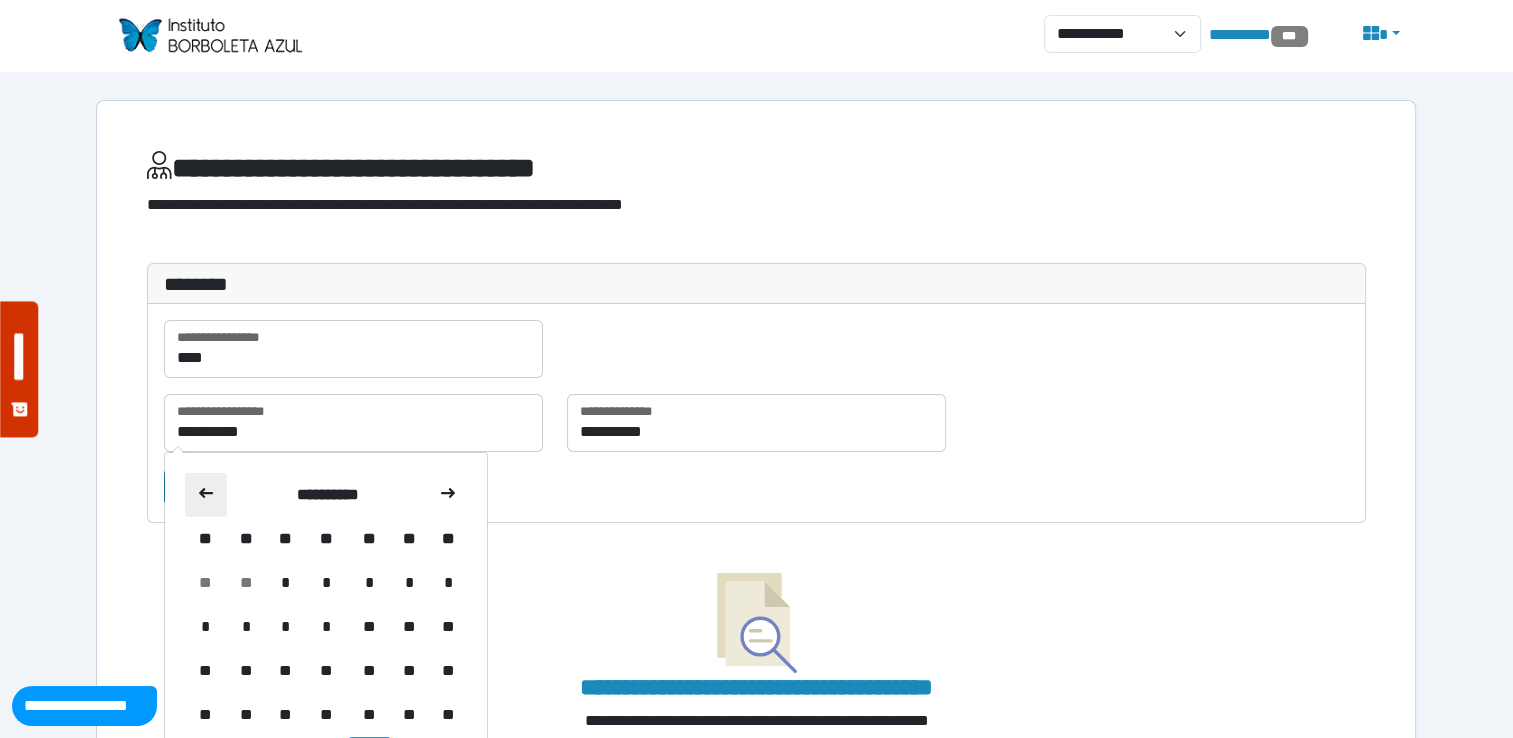 click 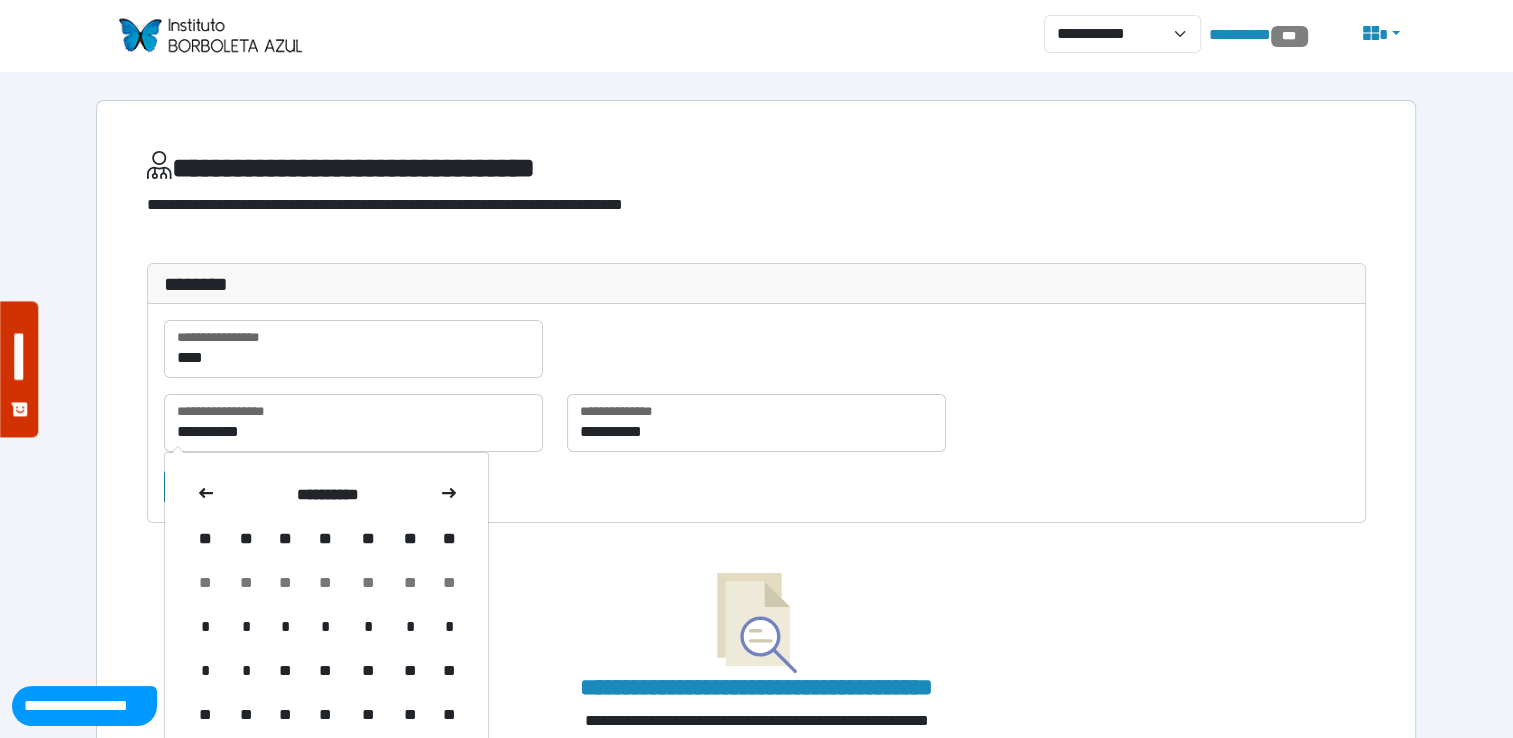 click 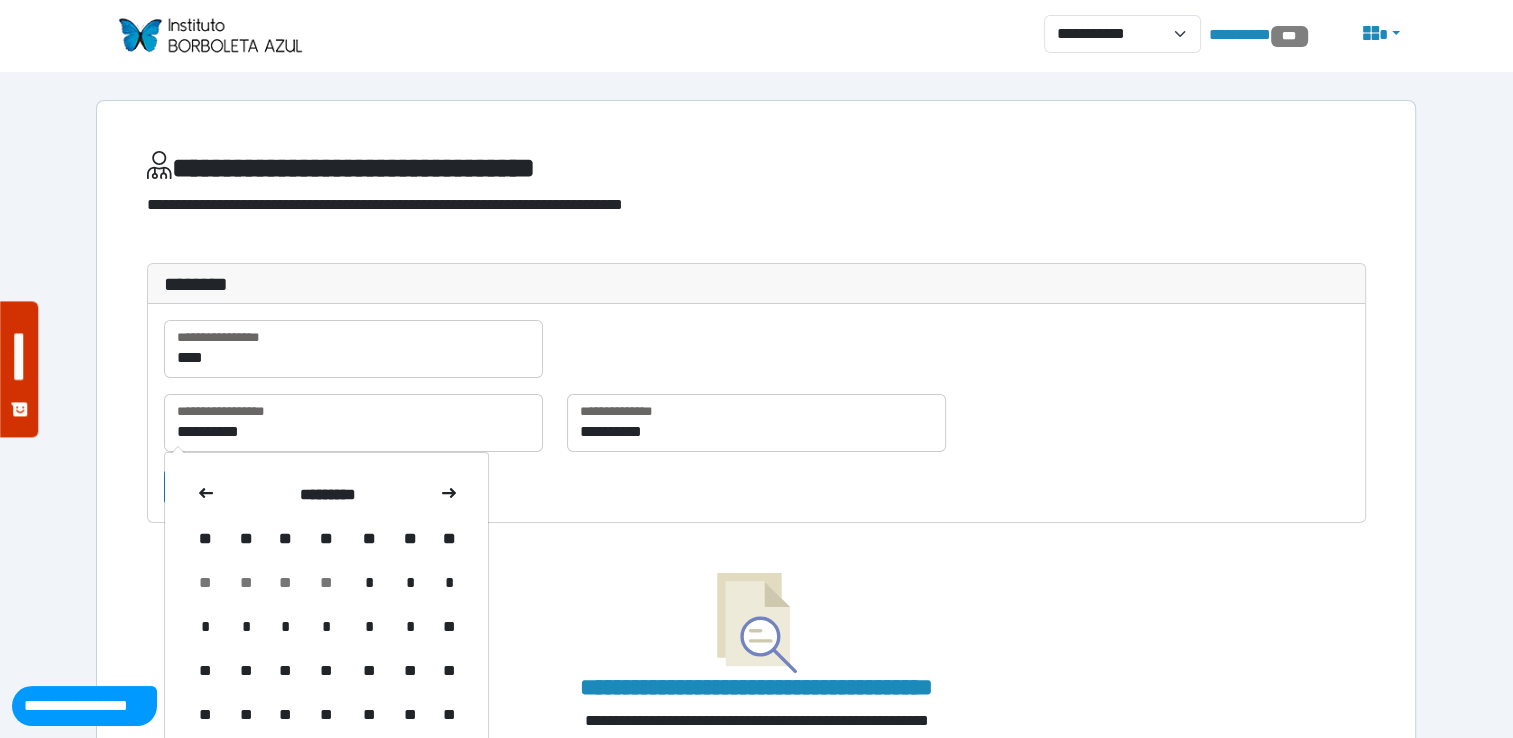 drag, startPoint x: 290, startPoint y: 641, endPoint x: 267, endPoint y: 562, distance: 82.28001 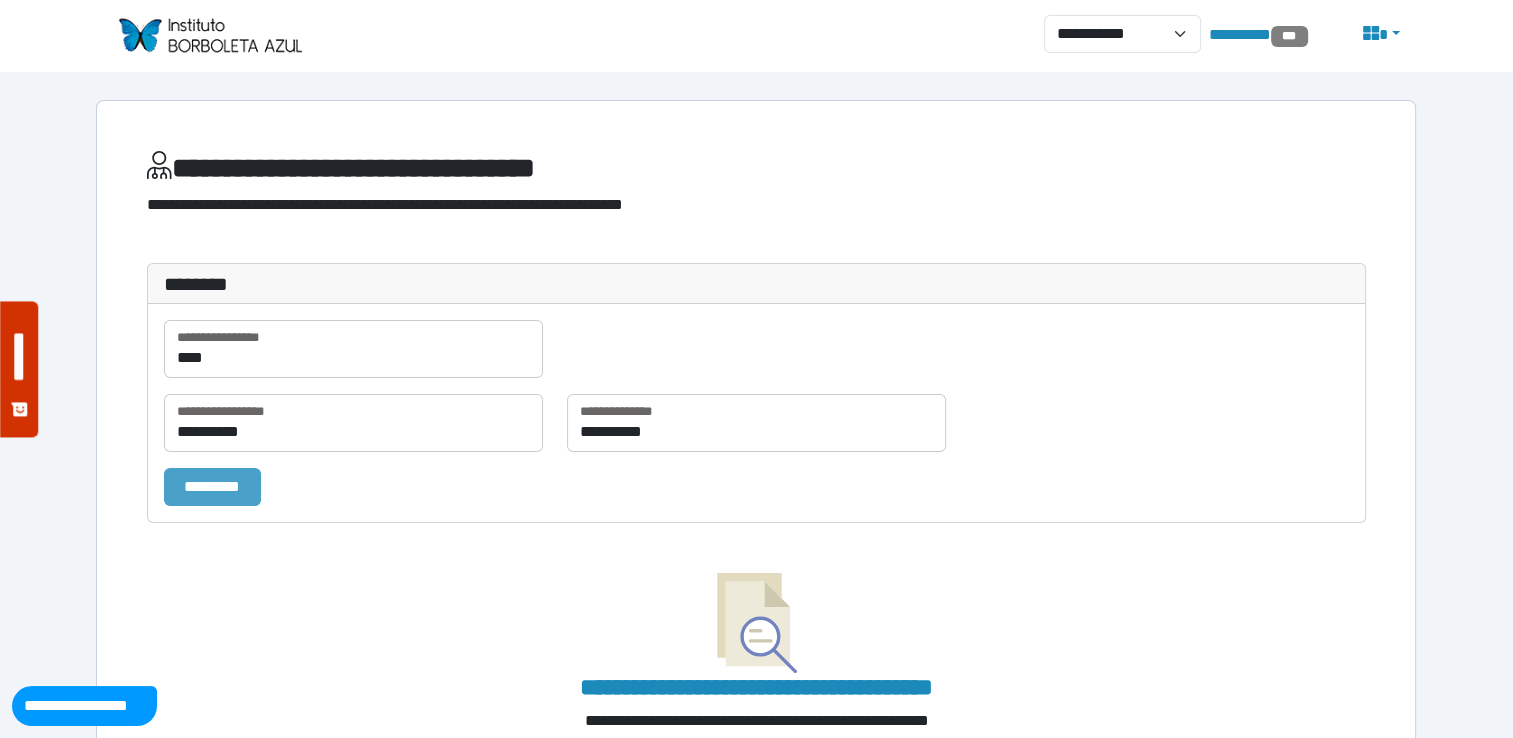 click on "*********" at bounding box center [212, 487] 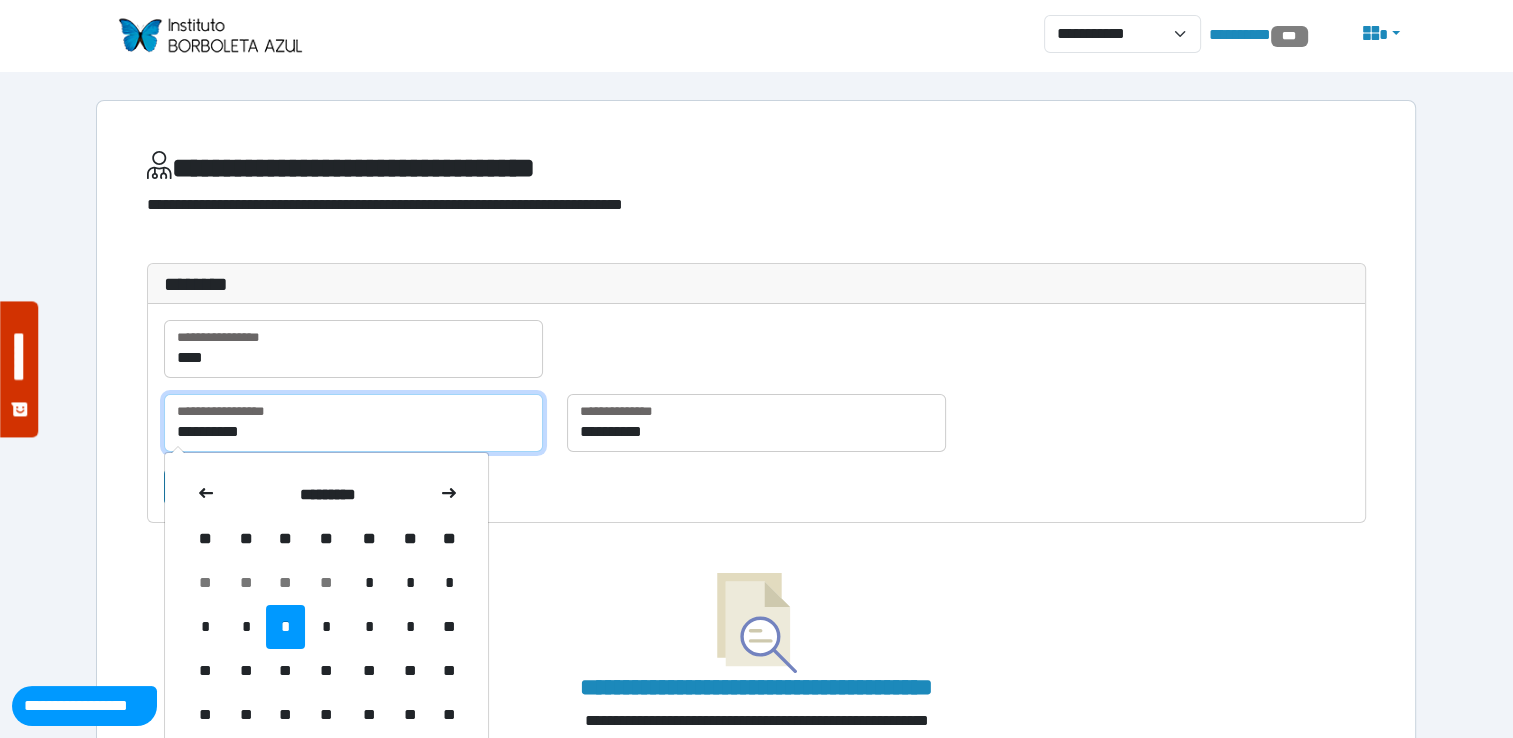 click on "**********" at bounding box center (353, 423) 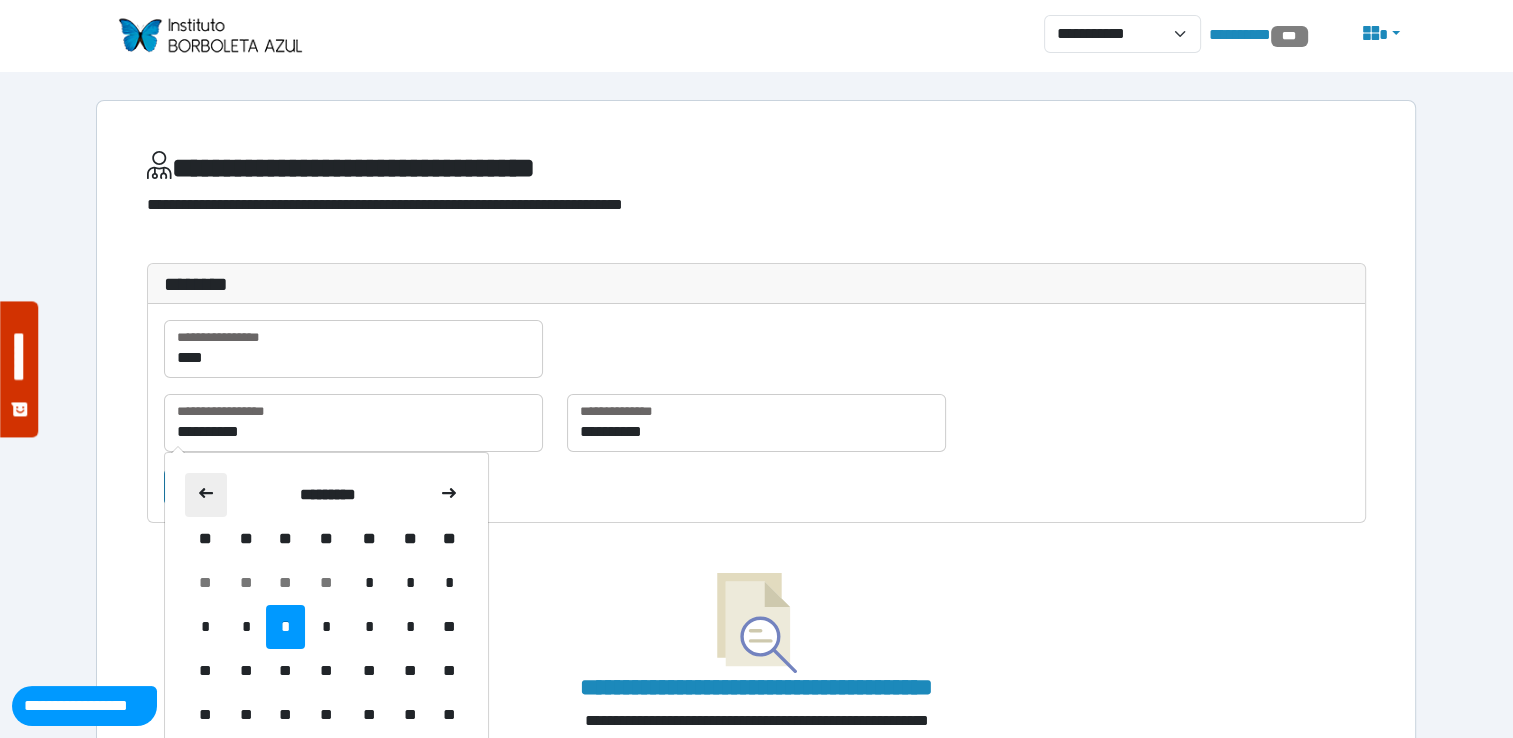 click 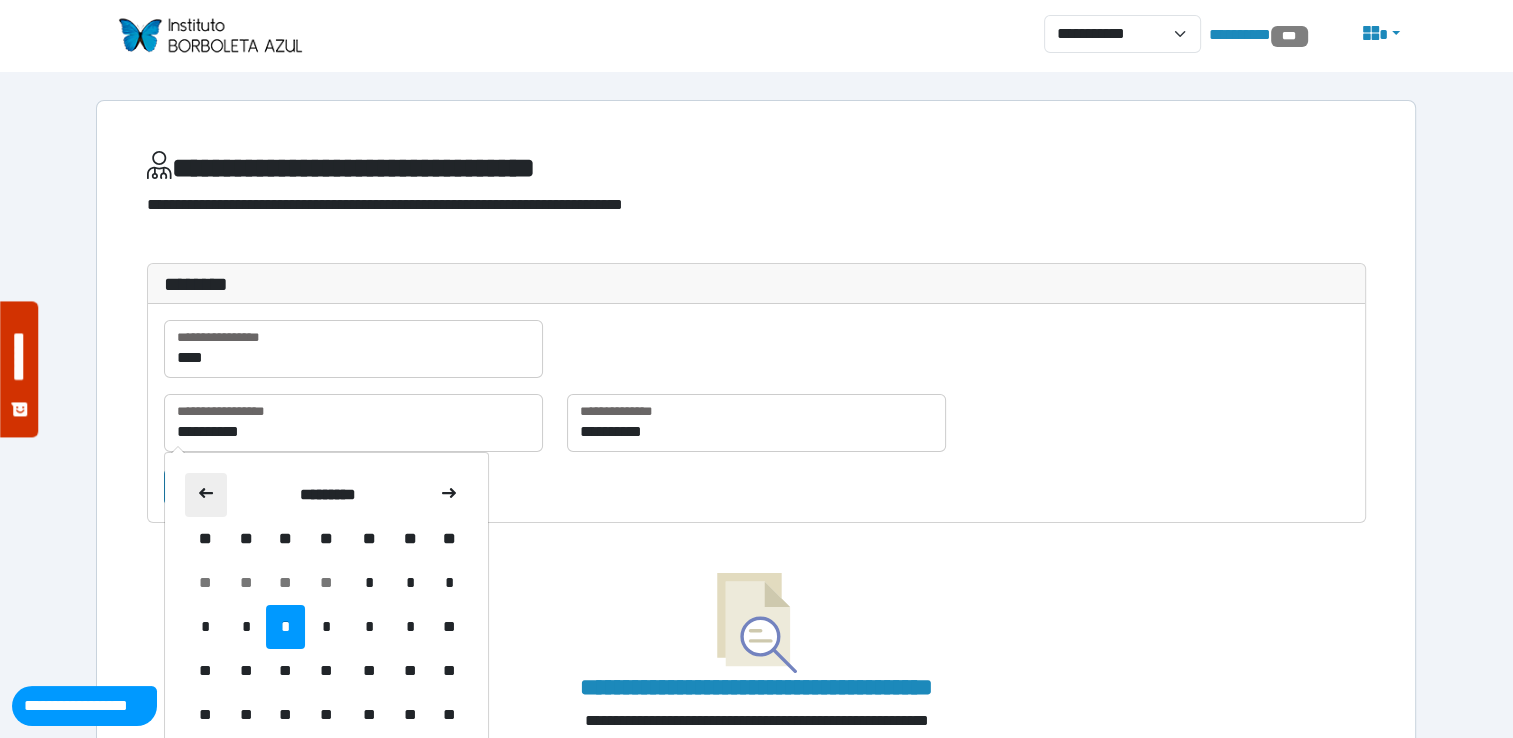 click at bounding box center [206, 495] 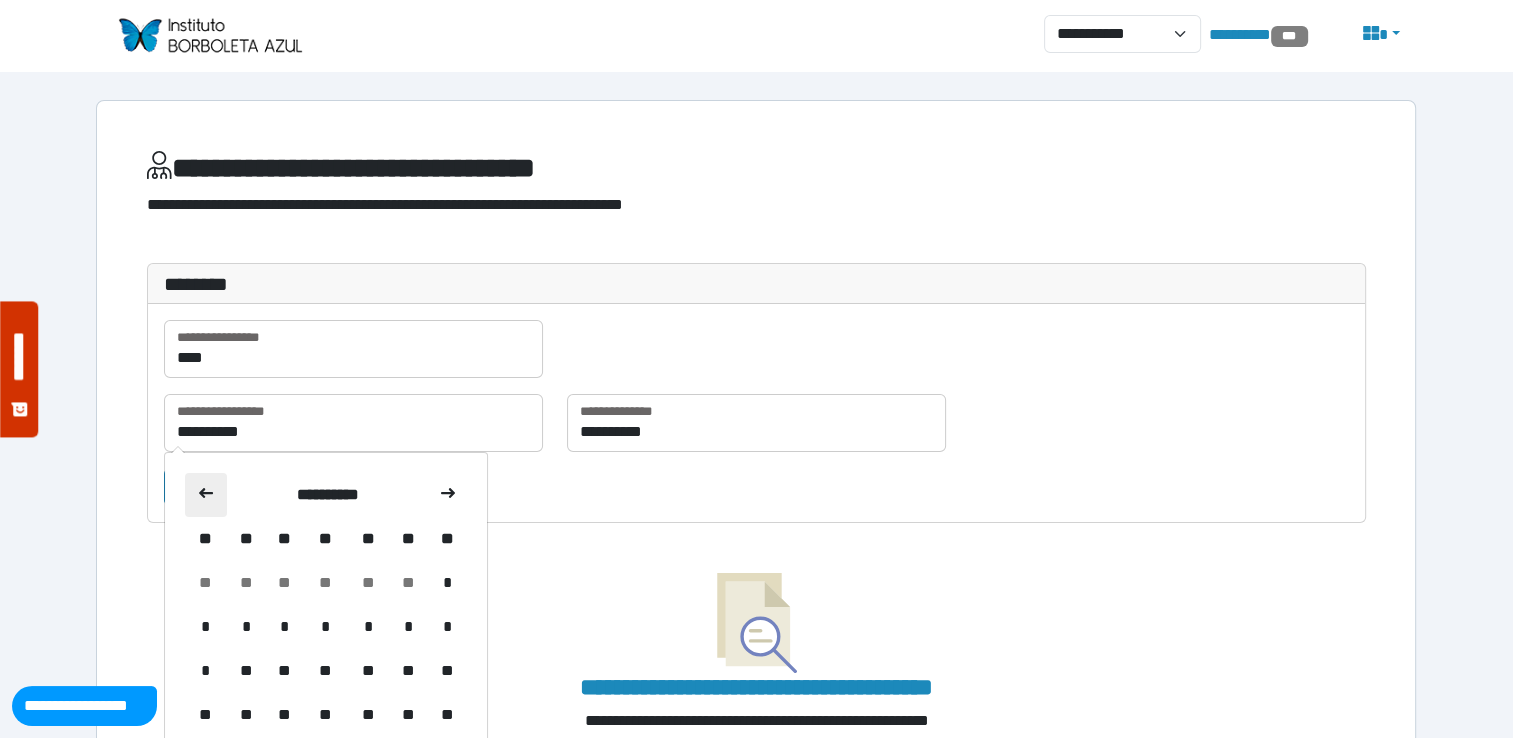 click at bounding box center [206, 495] 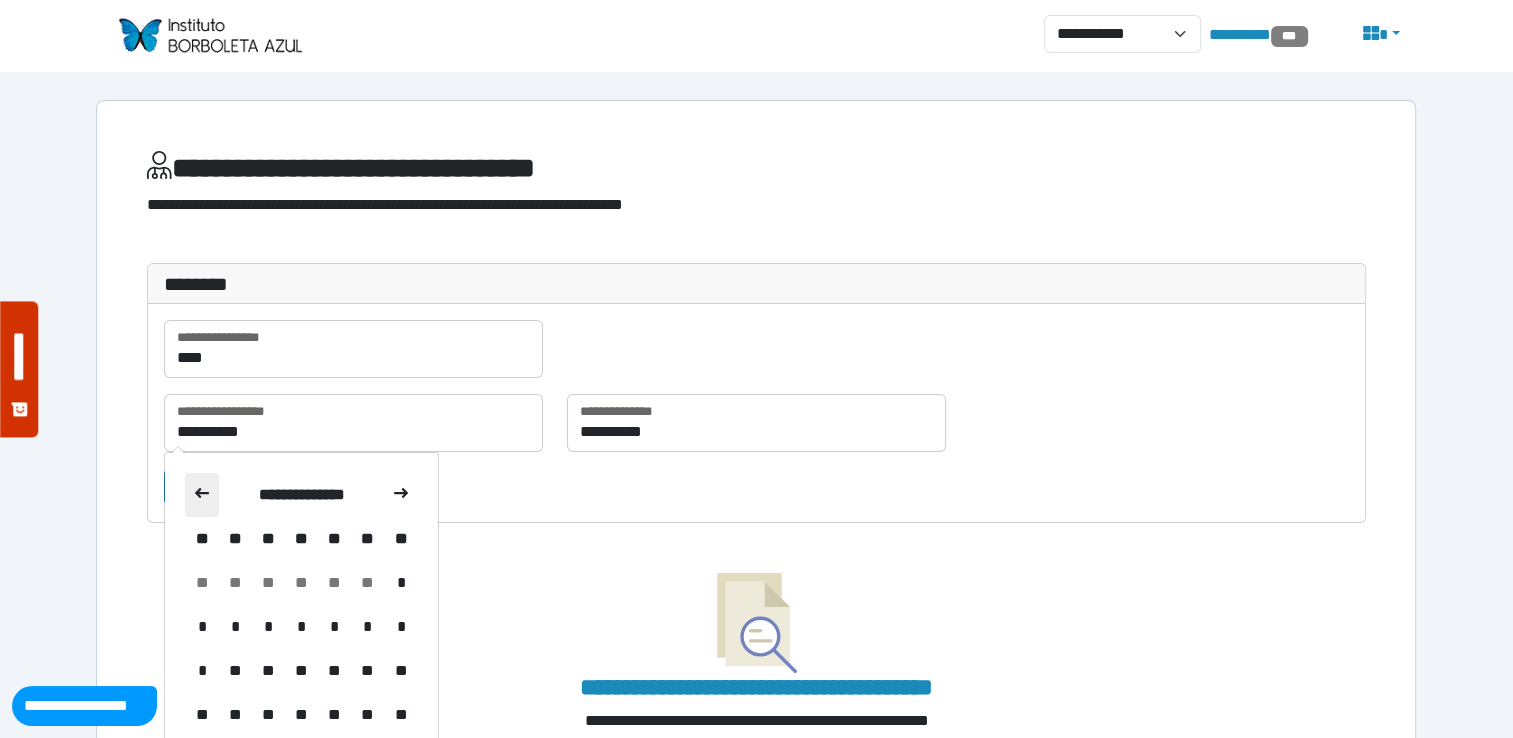 click at bounding box center (202, 495) 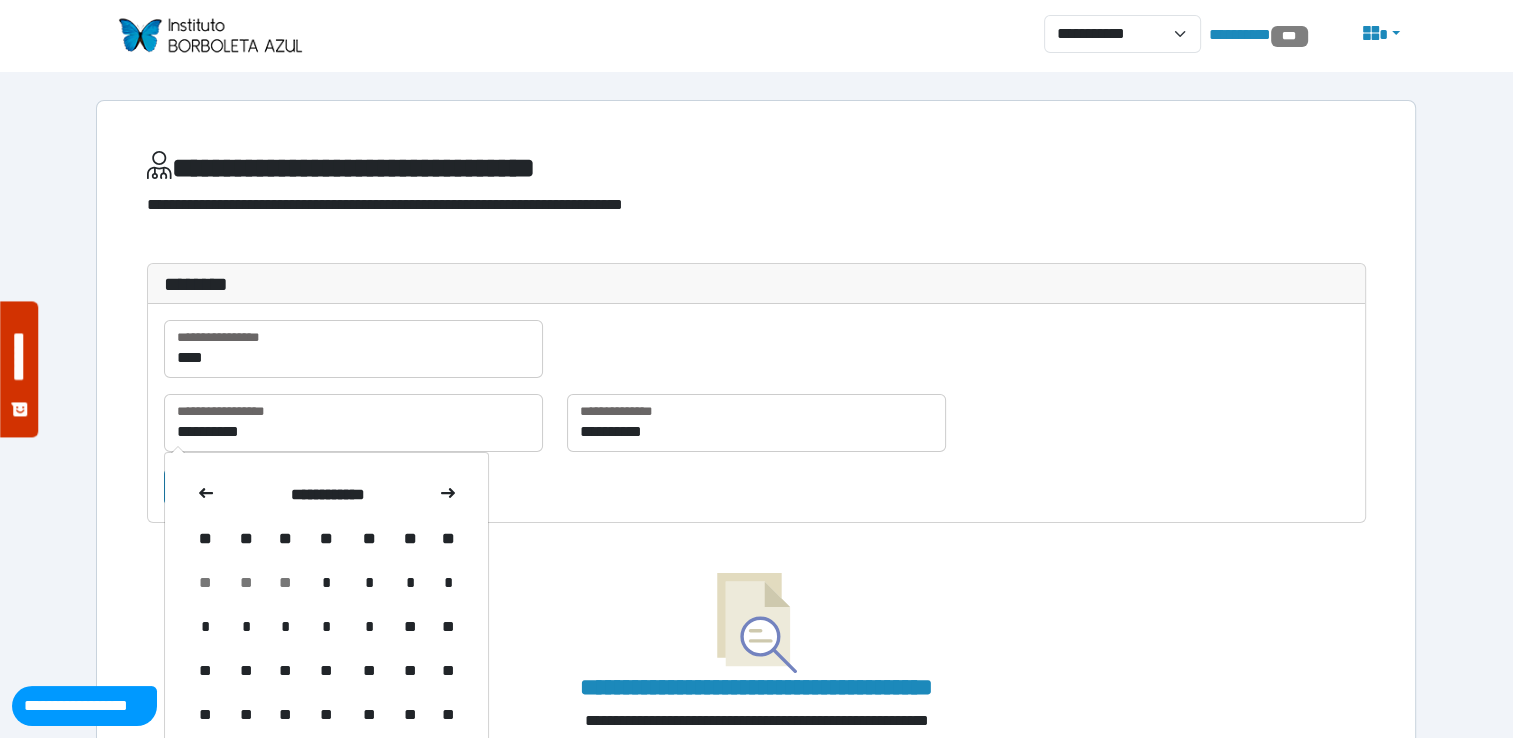click on "*" at bounding box center [285, 627] 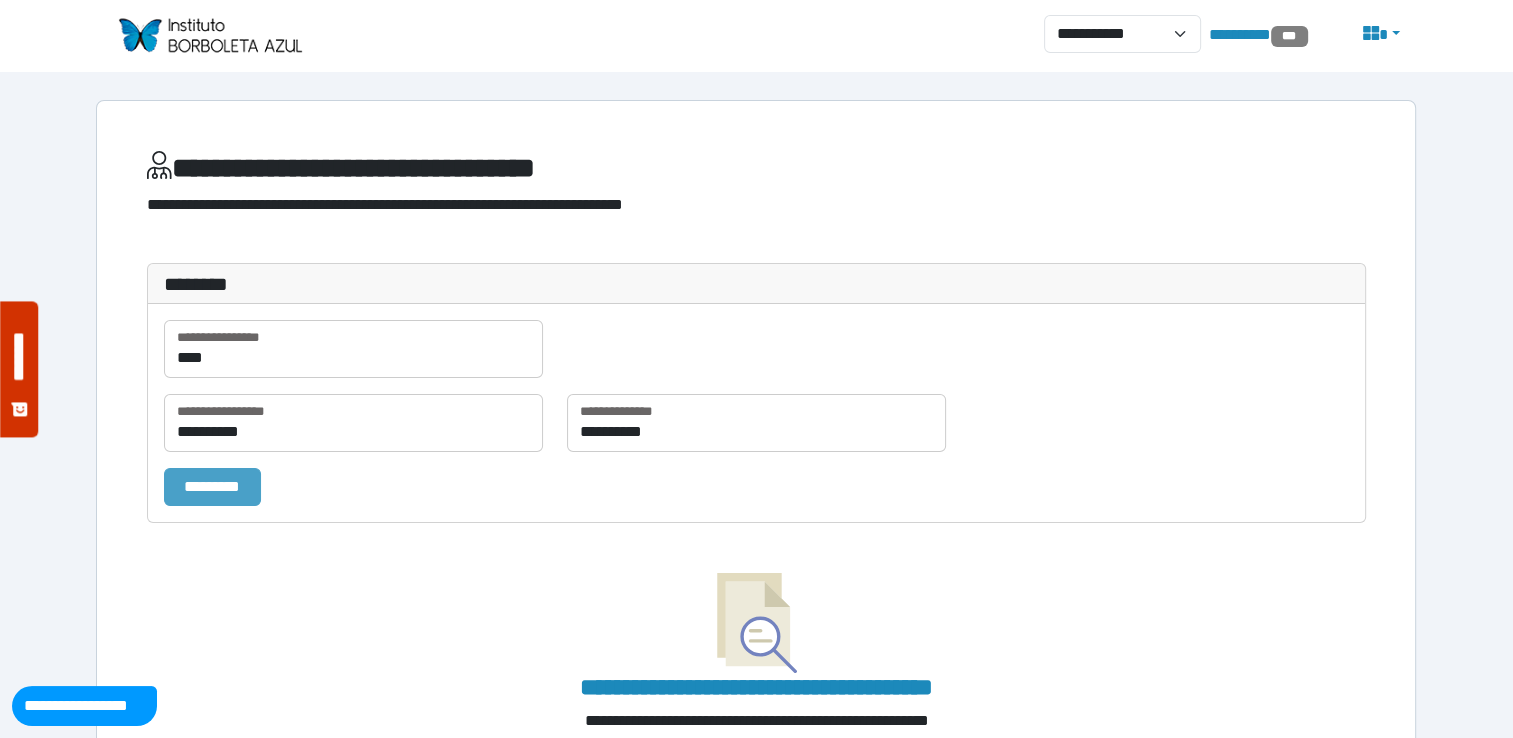 click on "*********" at bounding box center (212, 487) 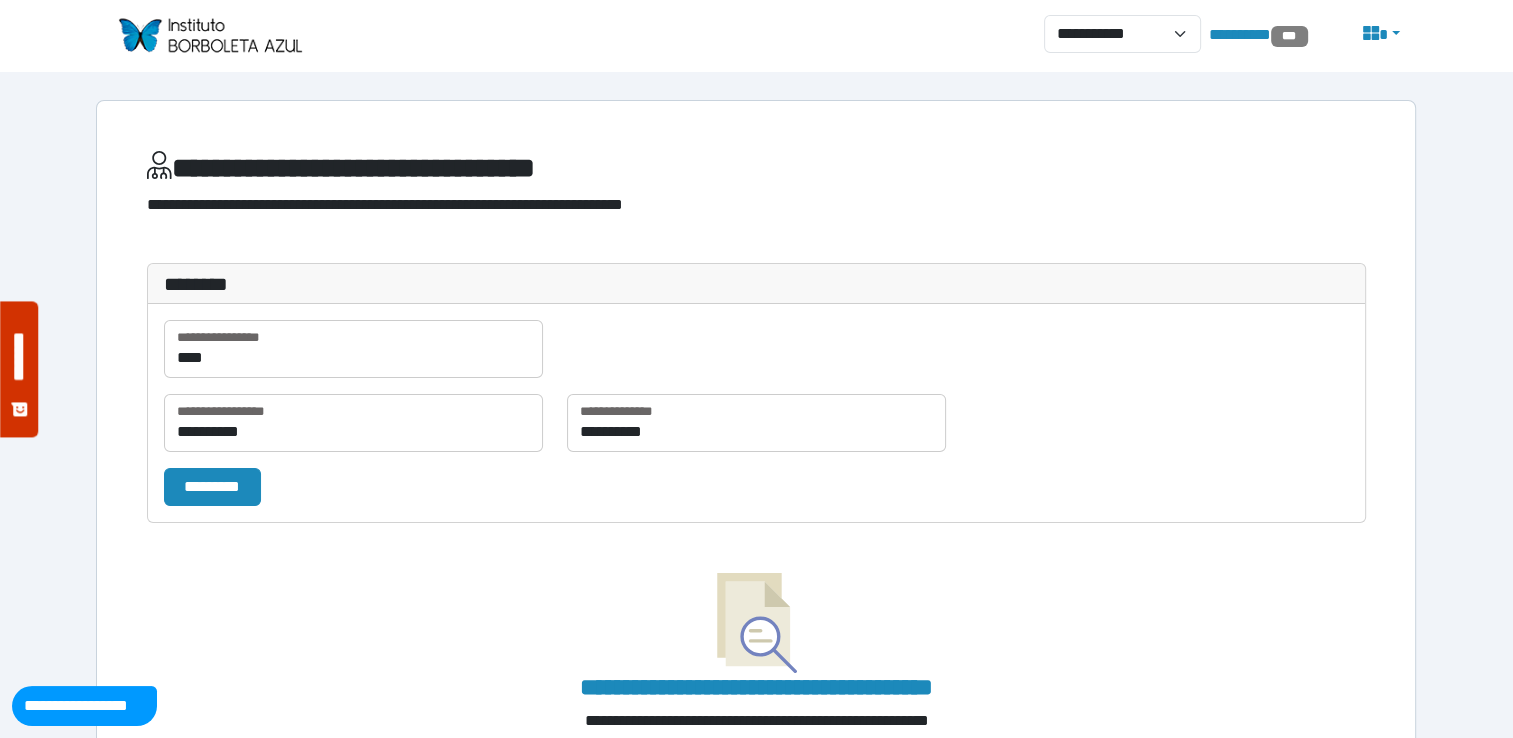 type 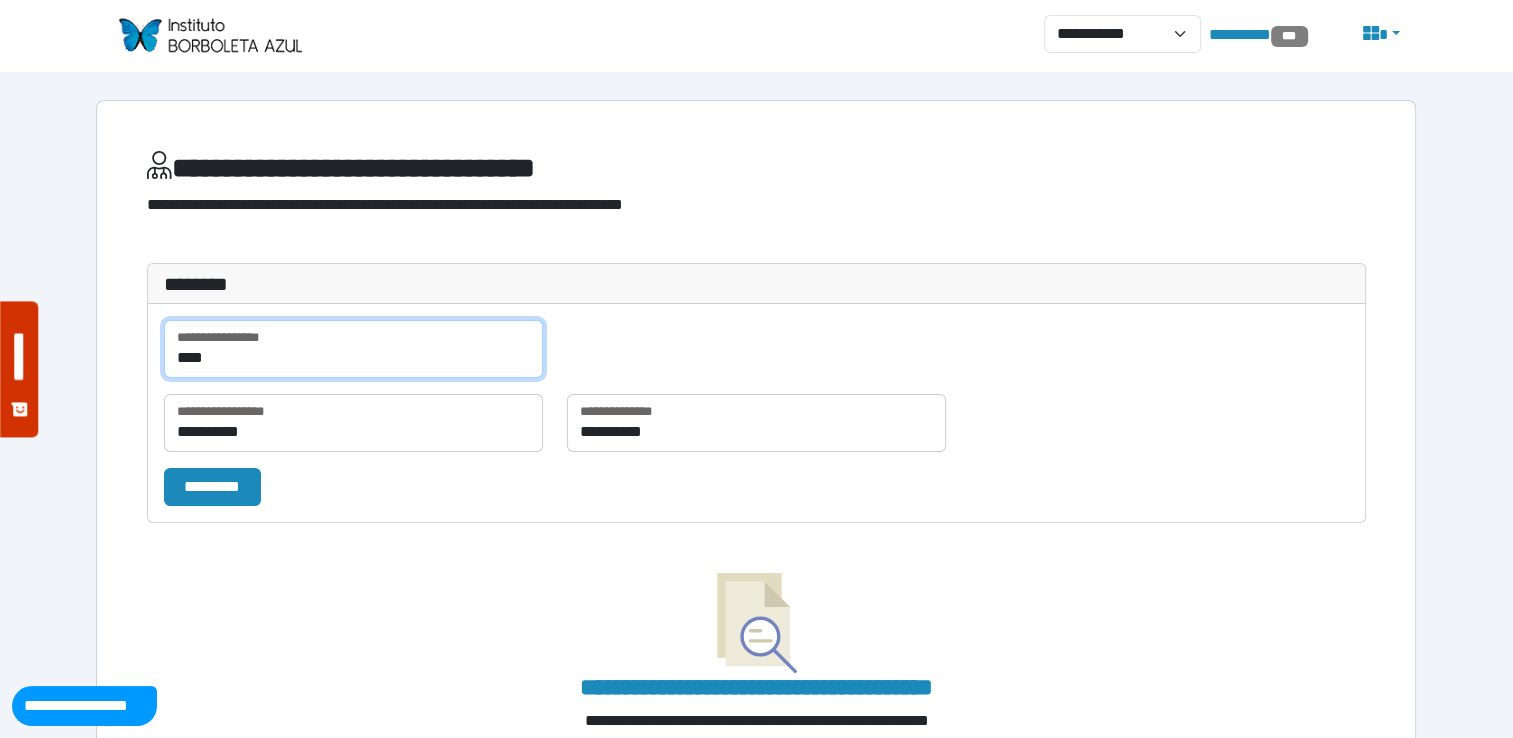 drag, startPoint x: 297, startPoint y: 354, endPoint x: 0, endPoint y: 278, distance: 306.56973 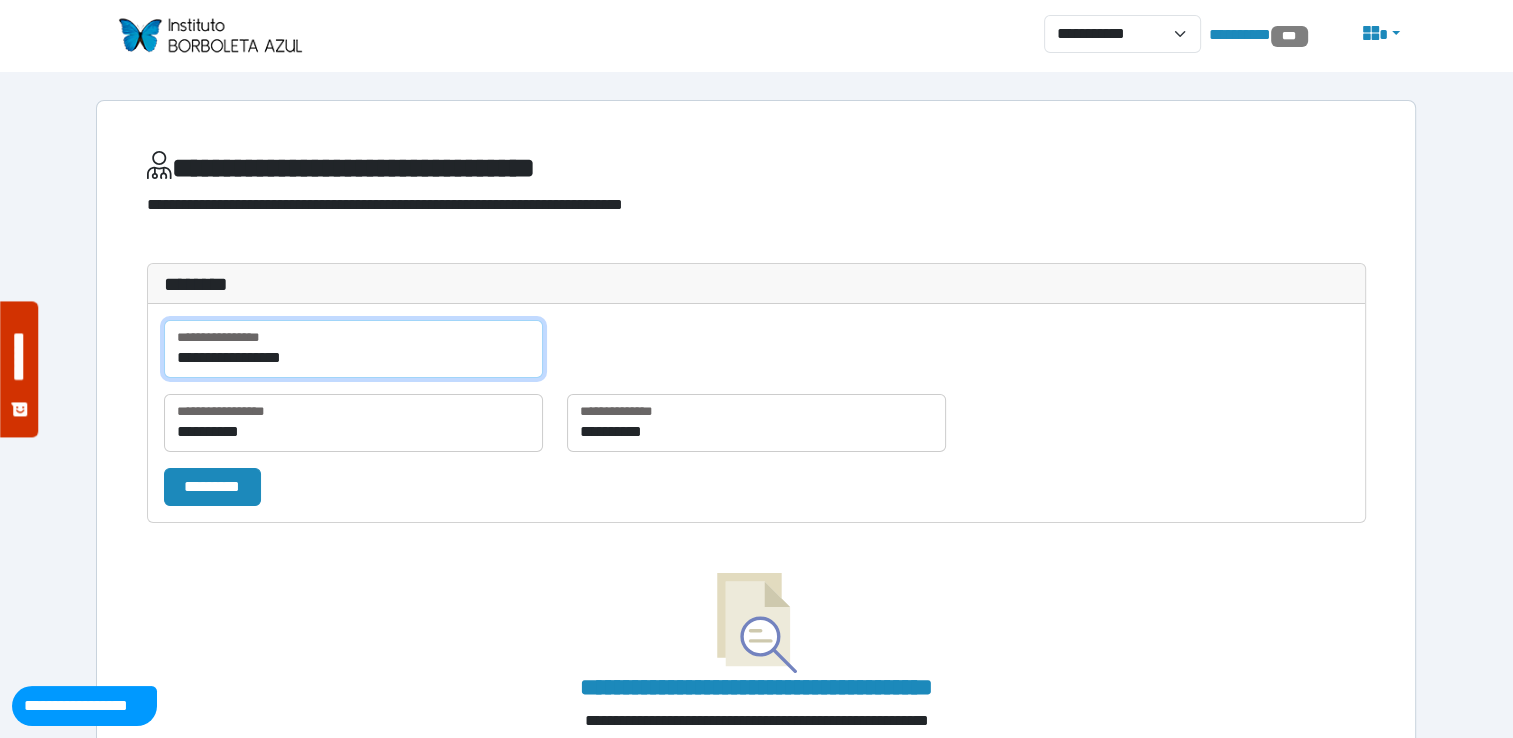 type on "**********" 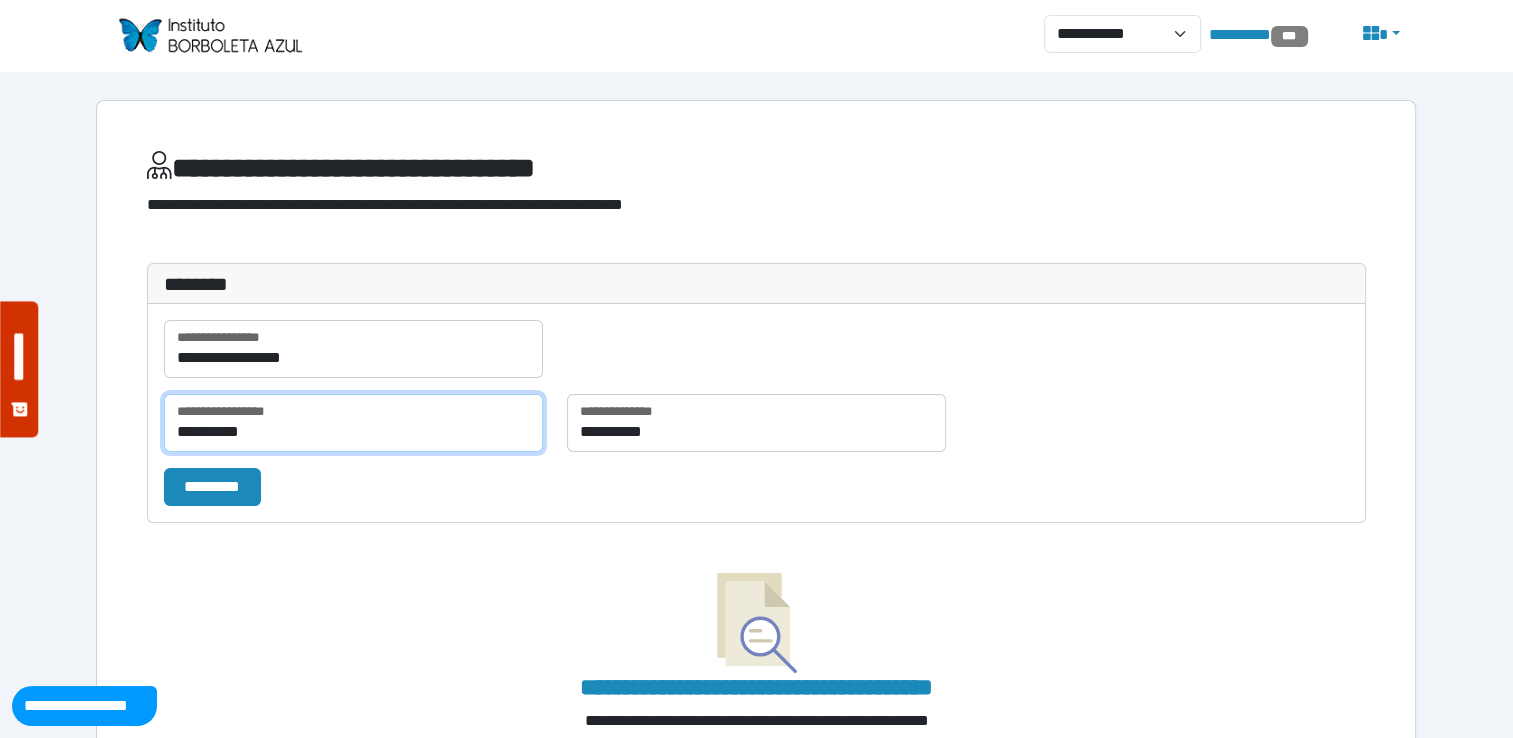 click on "**********" at bounding box center [353, 423] 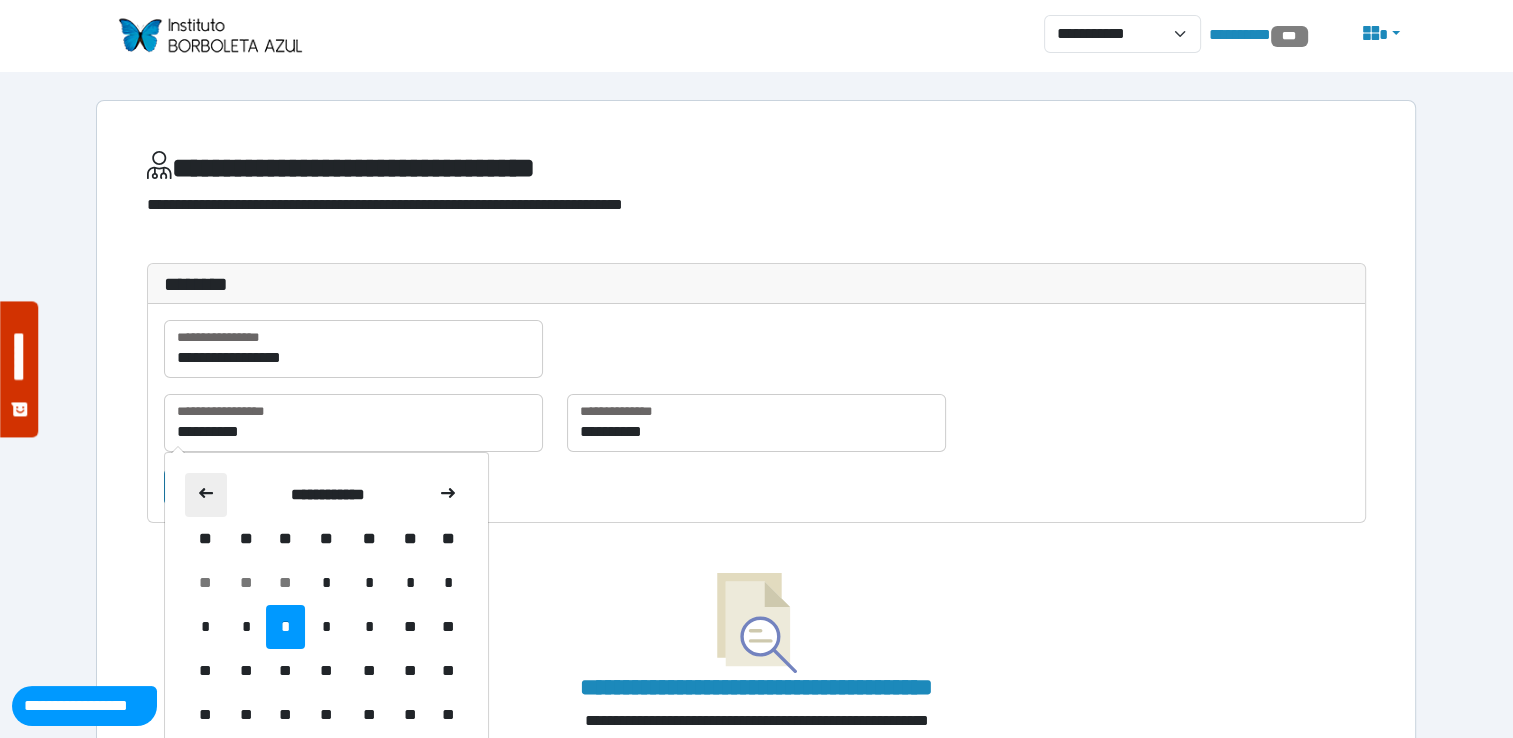 click 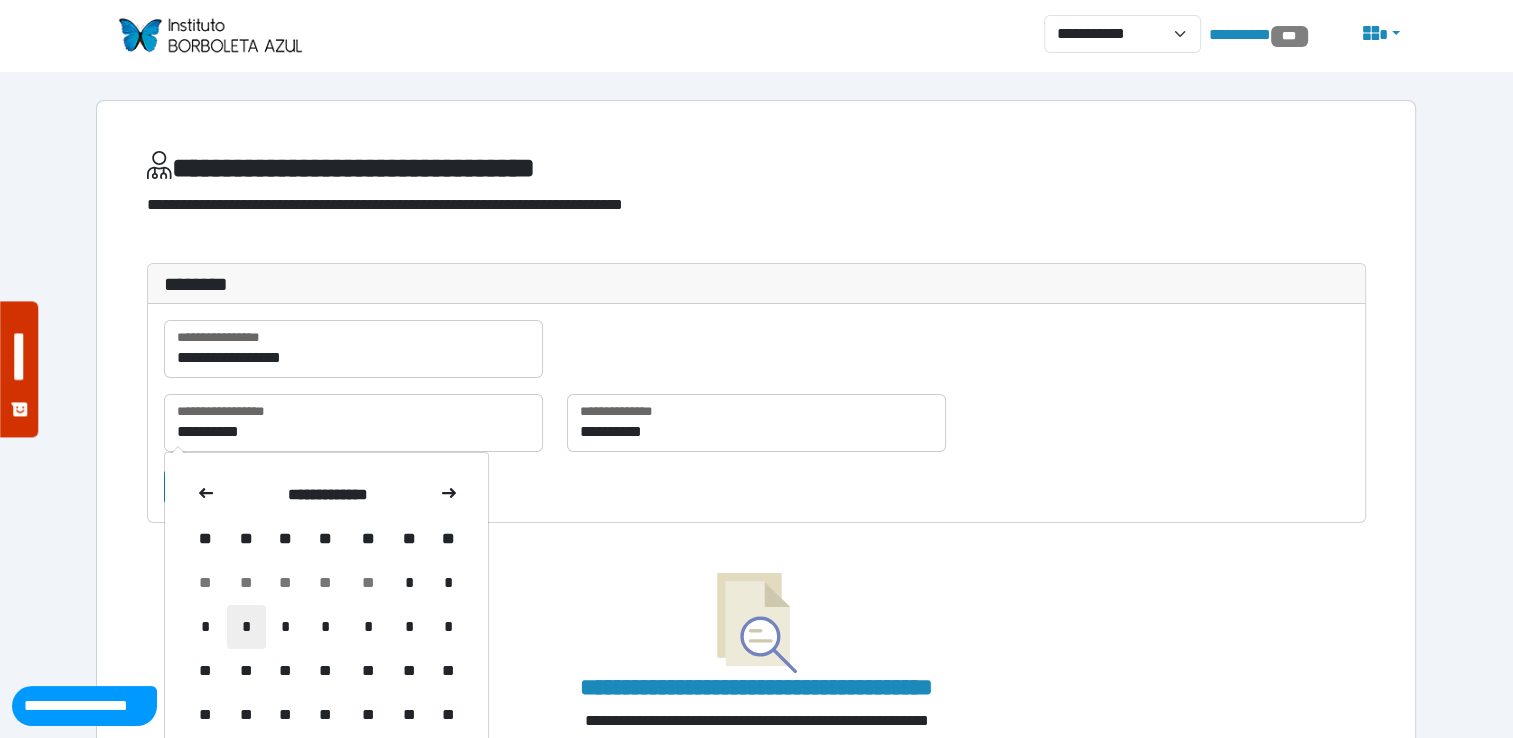click on "*" at bounding box center [246, 627] 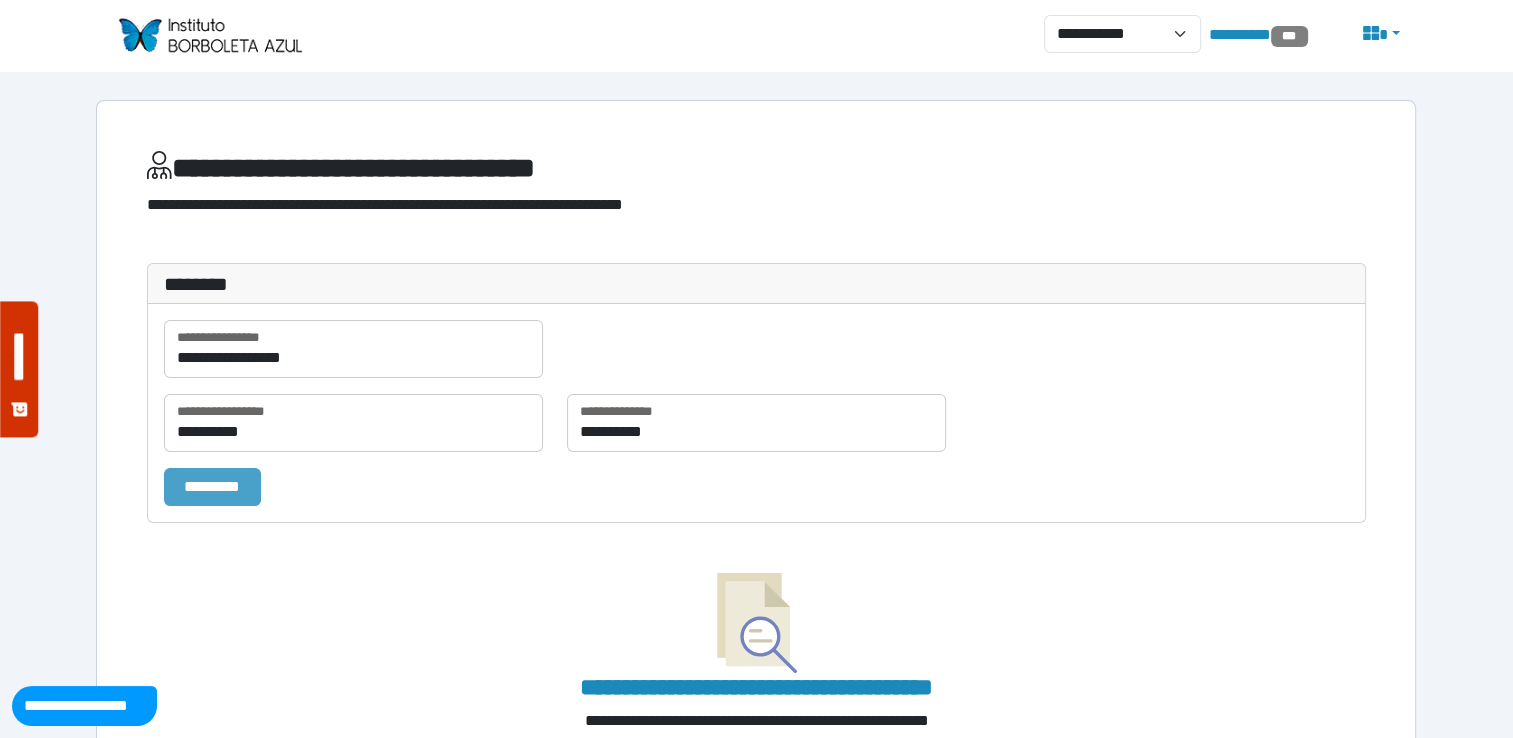click on "*********" at bounding box center [212, 487] 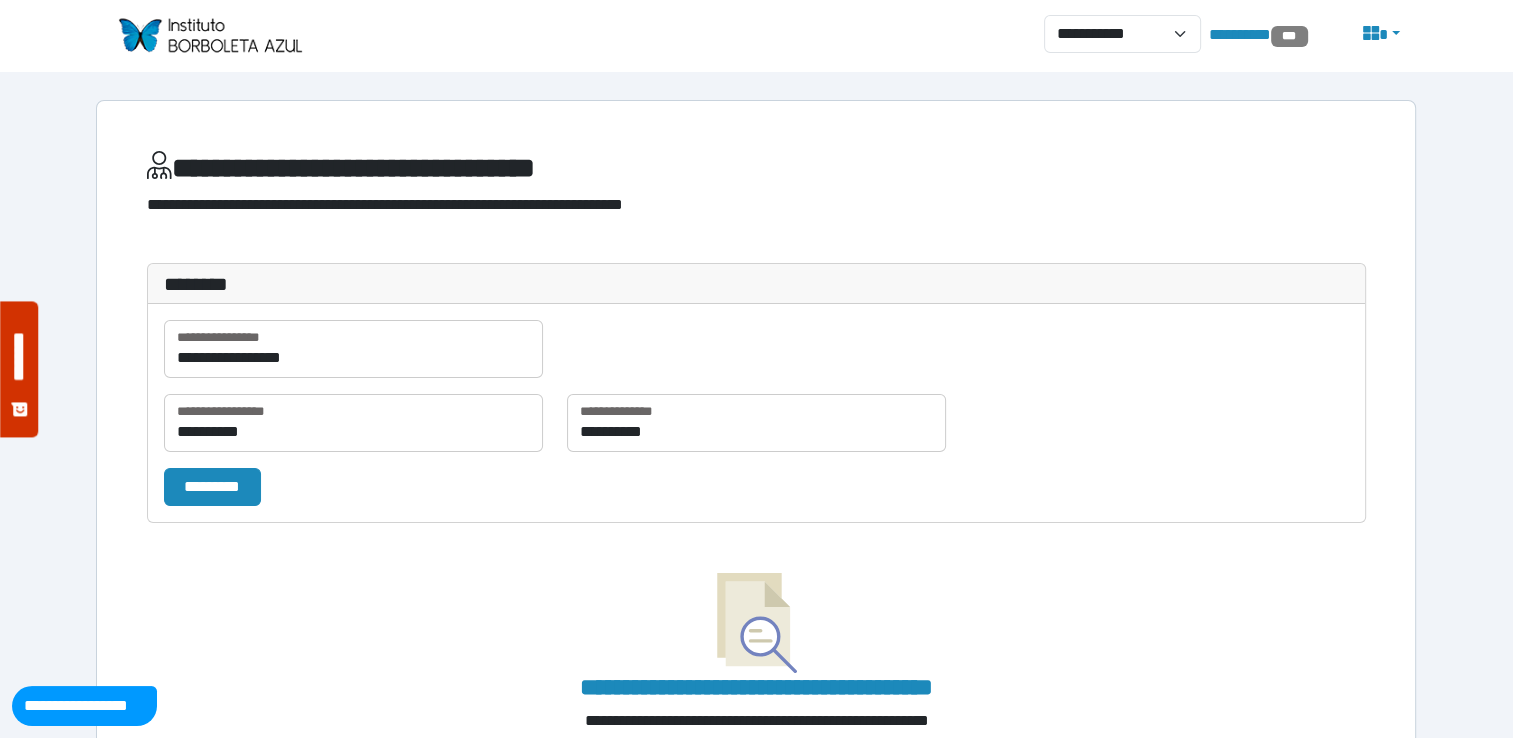 click on "**********" at bounding box center [756, 410] 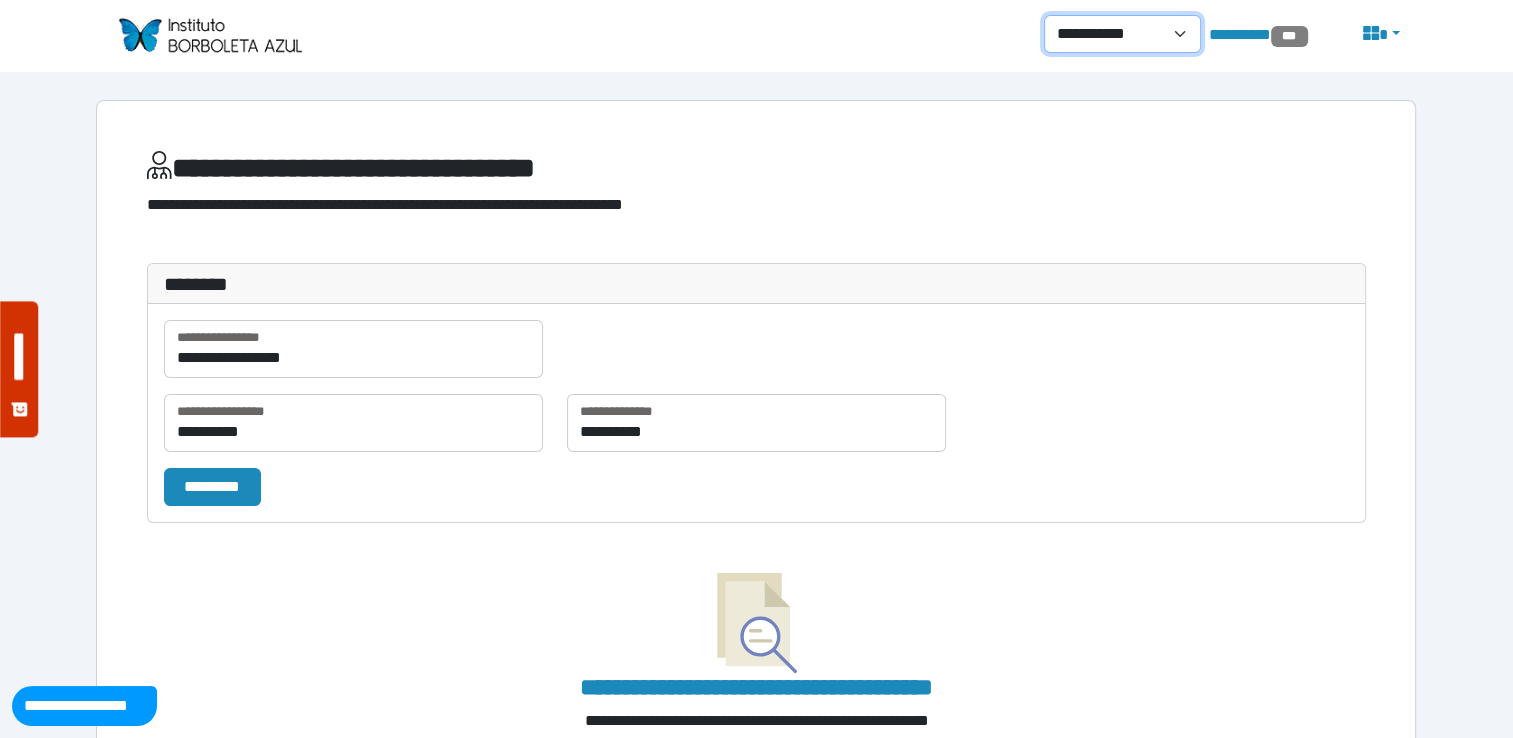 click on "**********" at bounding box center (1122, 34) 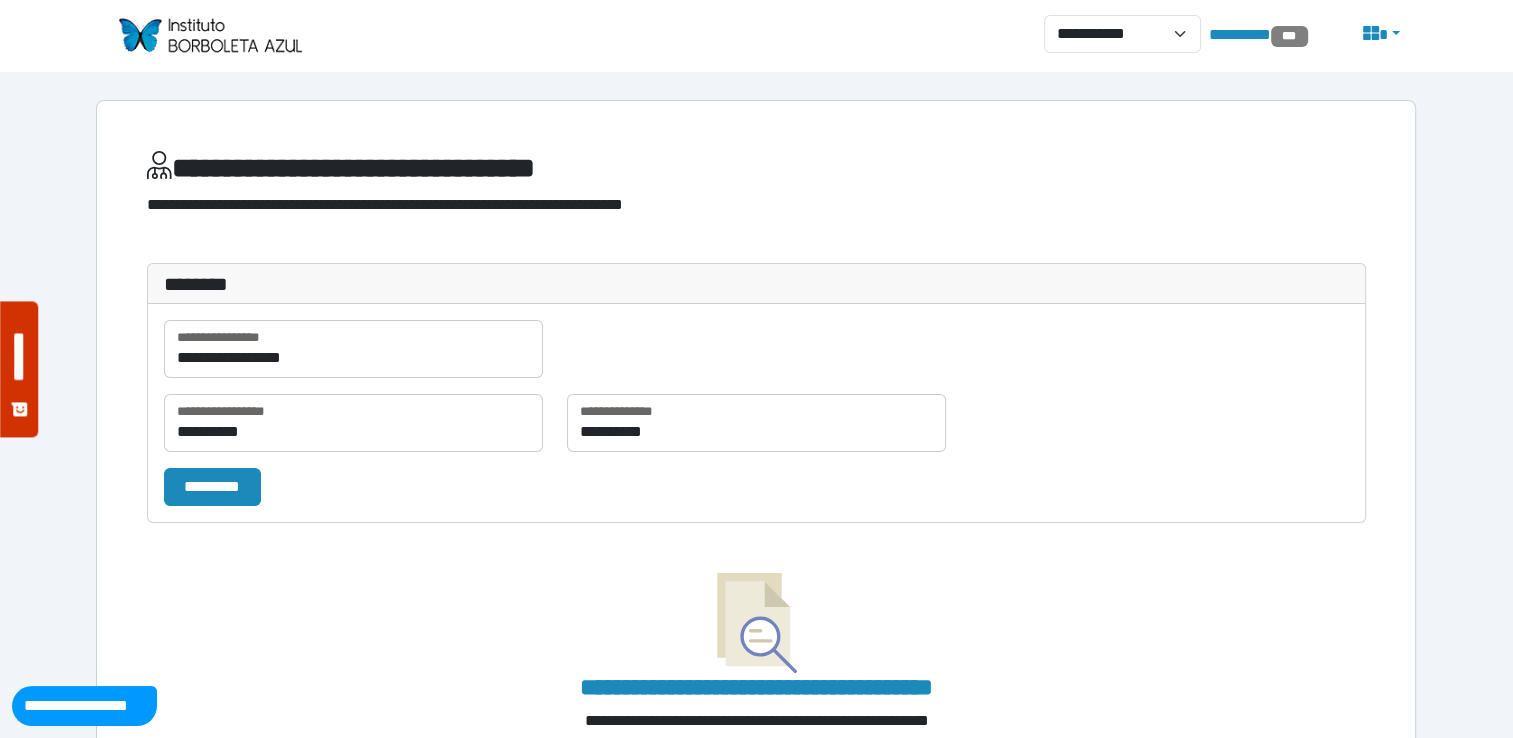 click at bounding box center (209, 35) 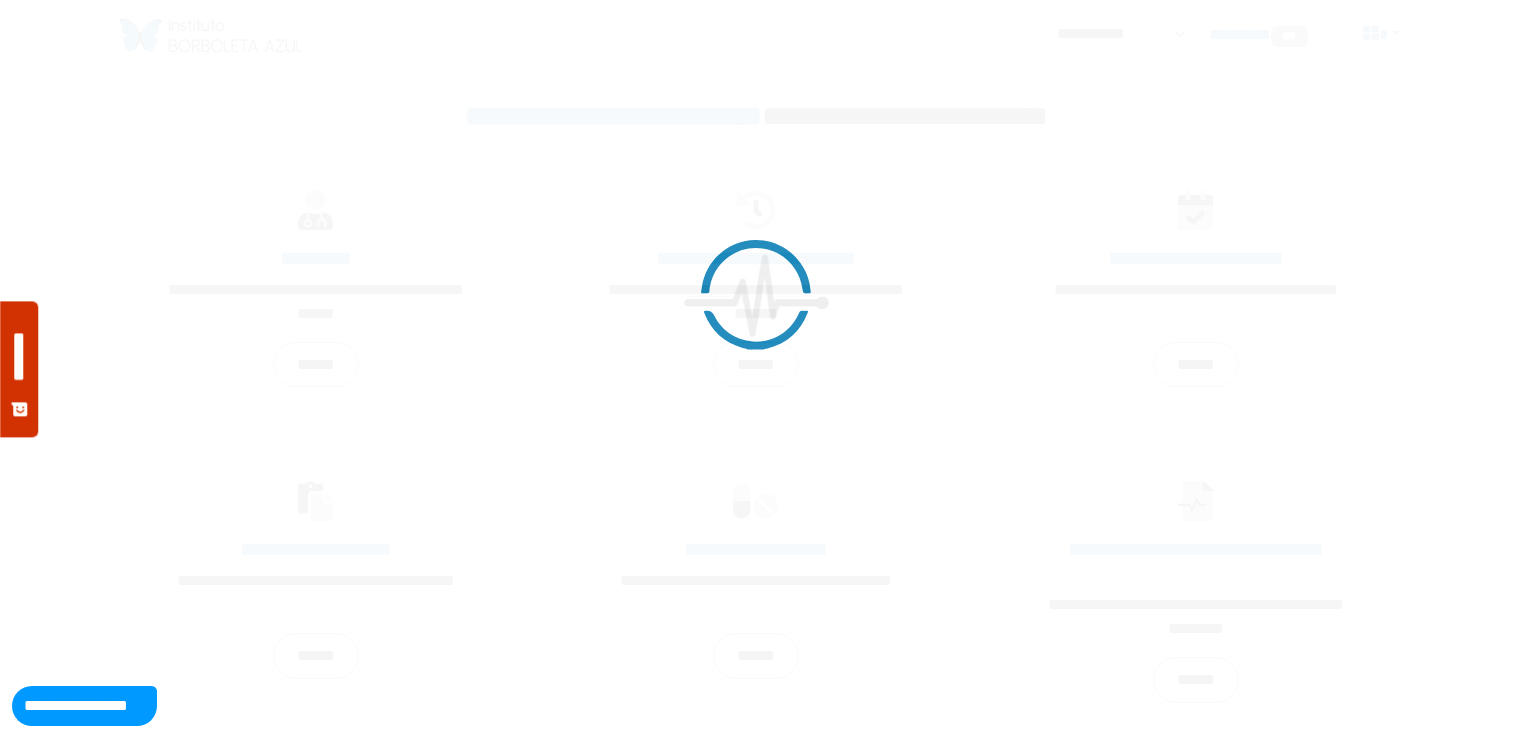 scroll, scrollTop: 0, scrollLeft: 0, axis: both 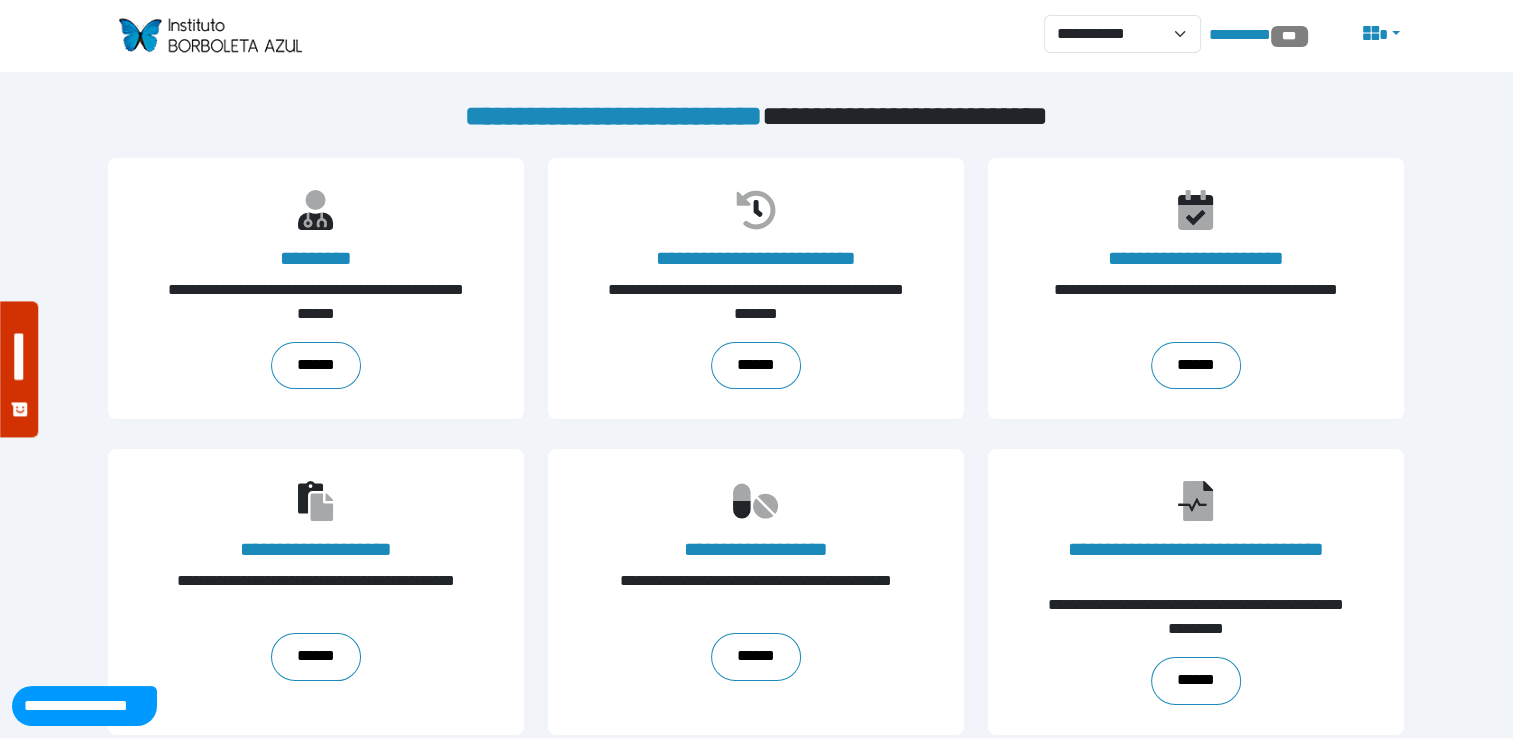 click on "**********" at bounding box center [756, 35] 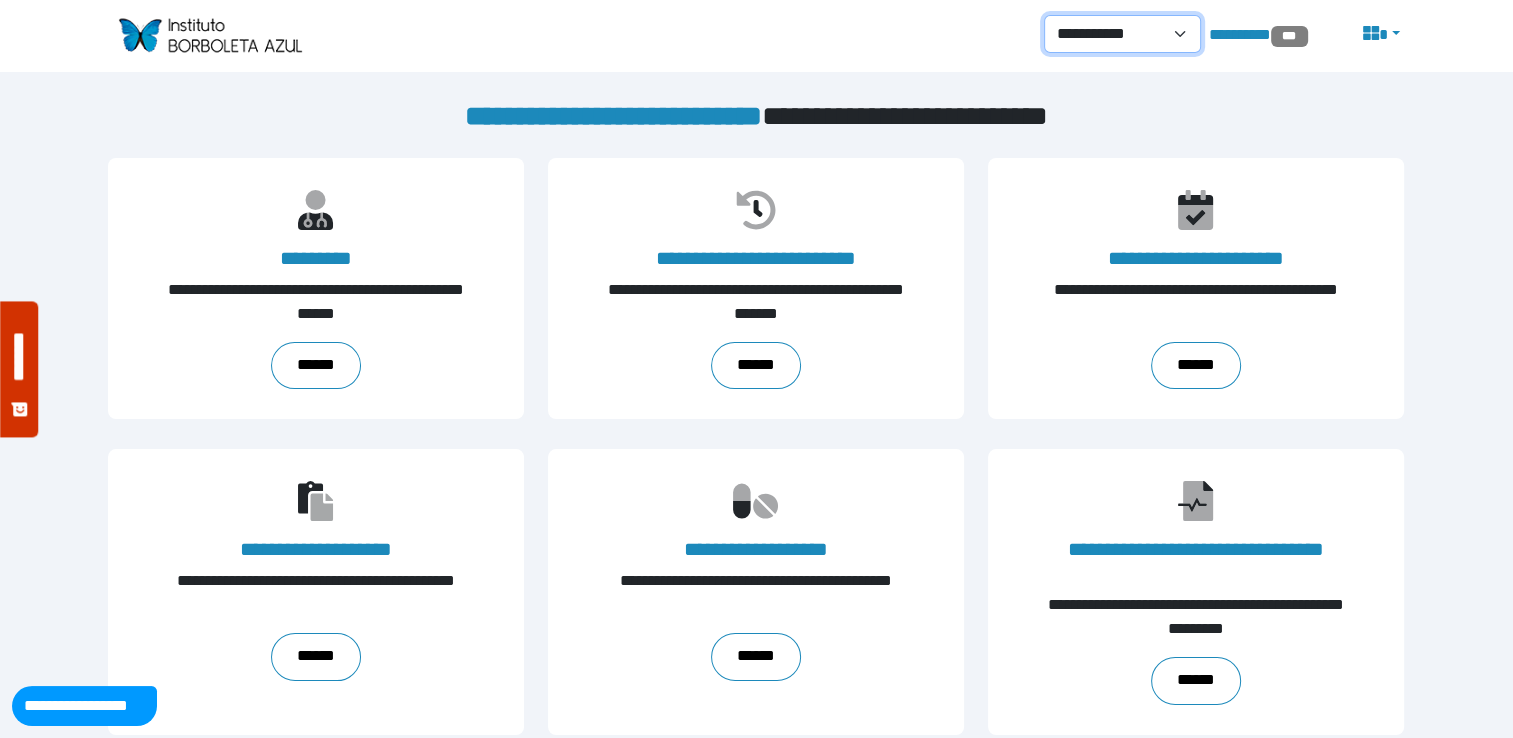 drag, startPoint x: 1106, startPoint y: 34, endPoint x: 1110, endPoint y: 54, distance: 20.396078 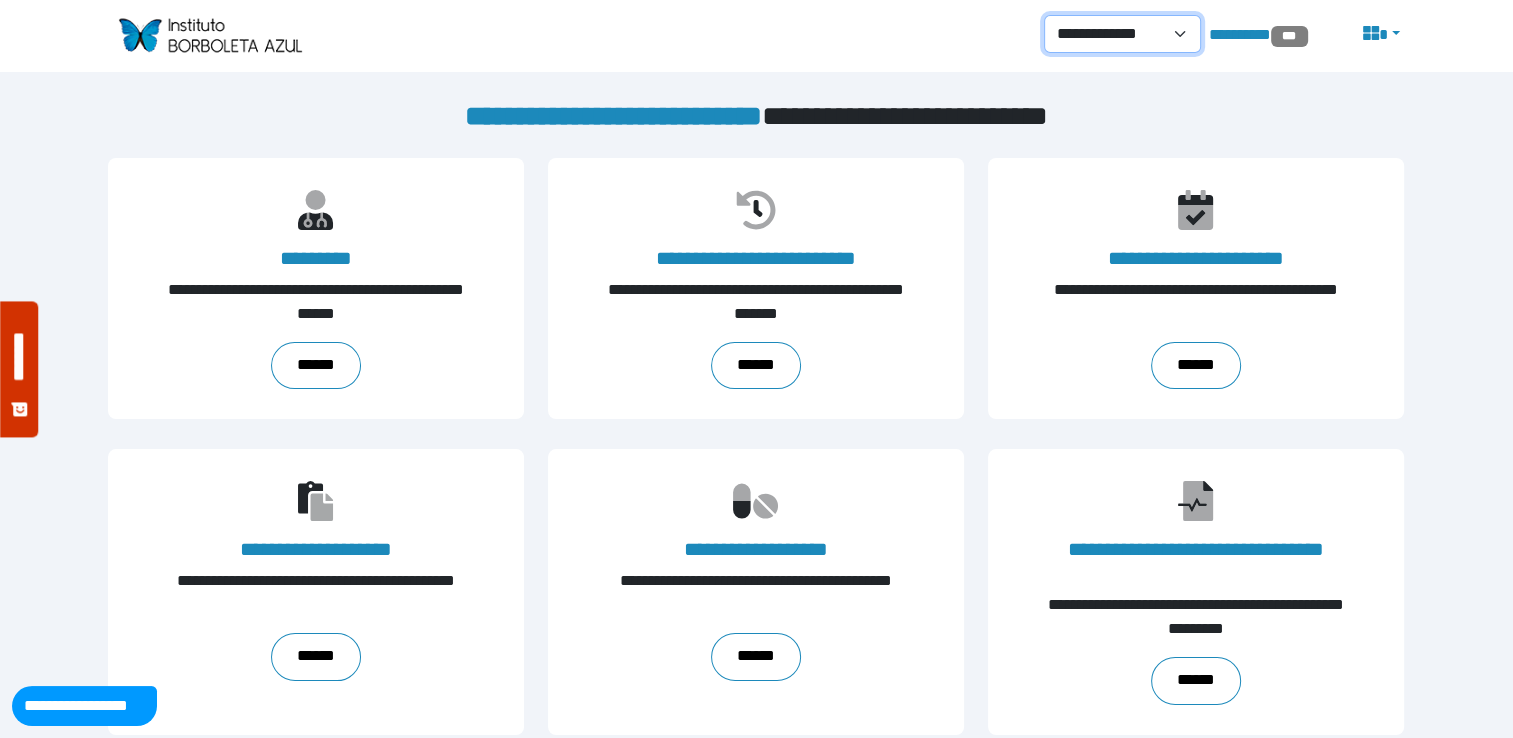 click on "**********" at bounding box center (1122, 34) 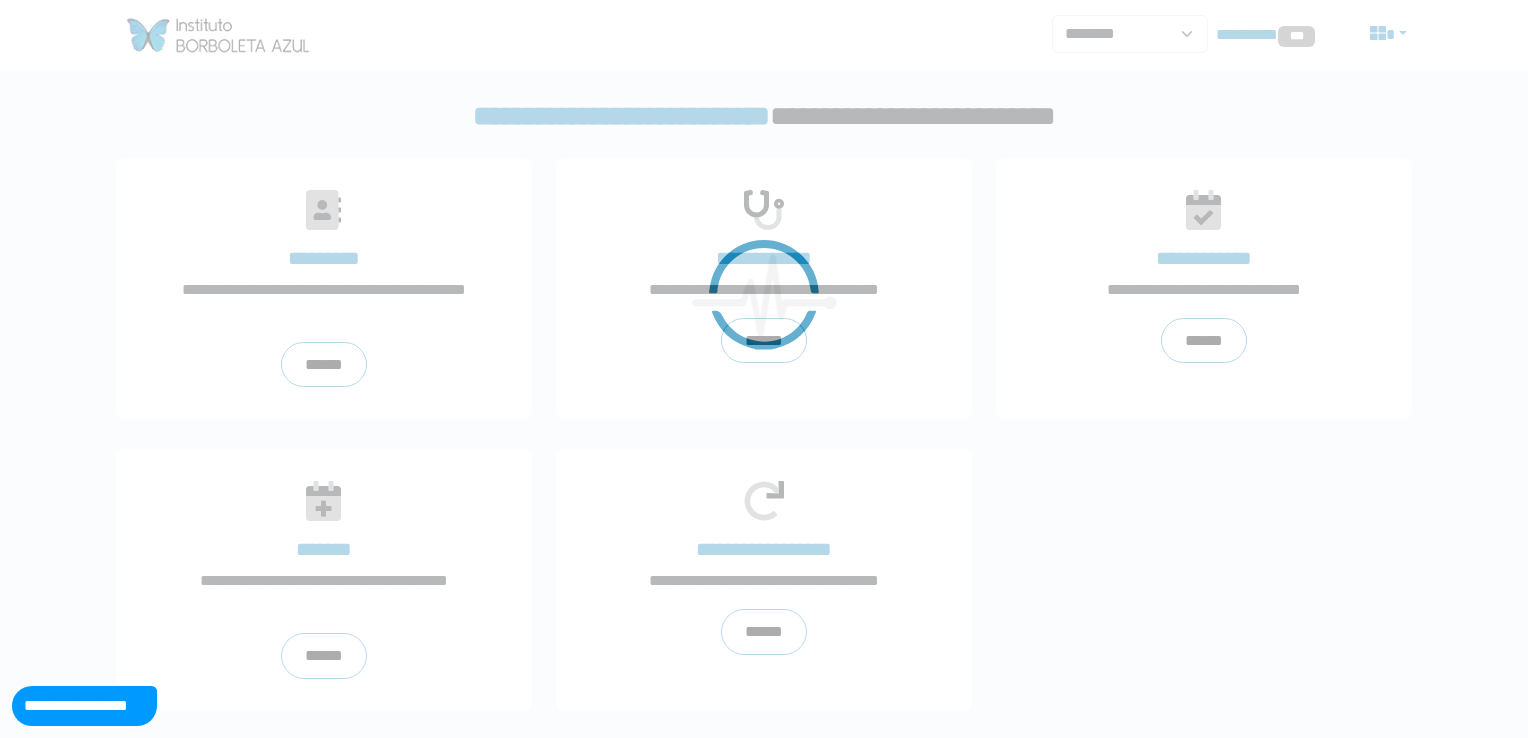 scroll, scrollTop: 0, scrollLeft: 0, axis: both 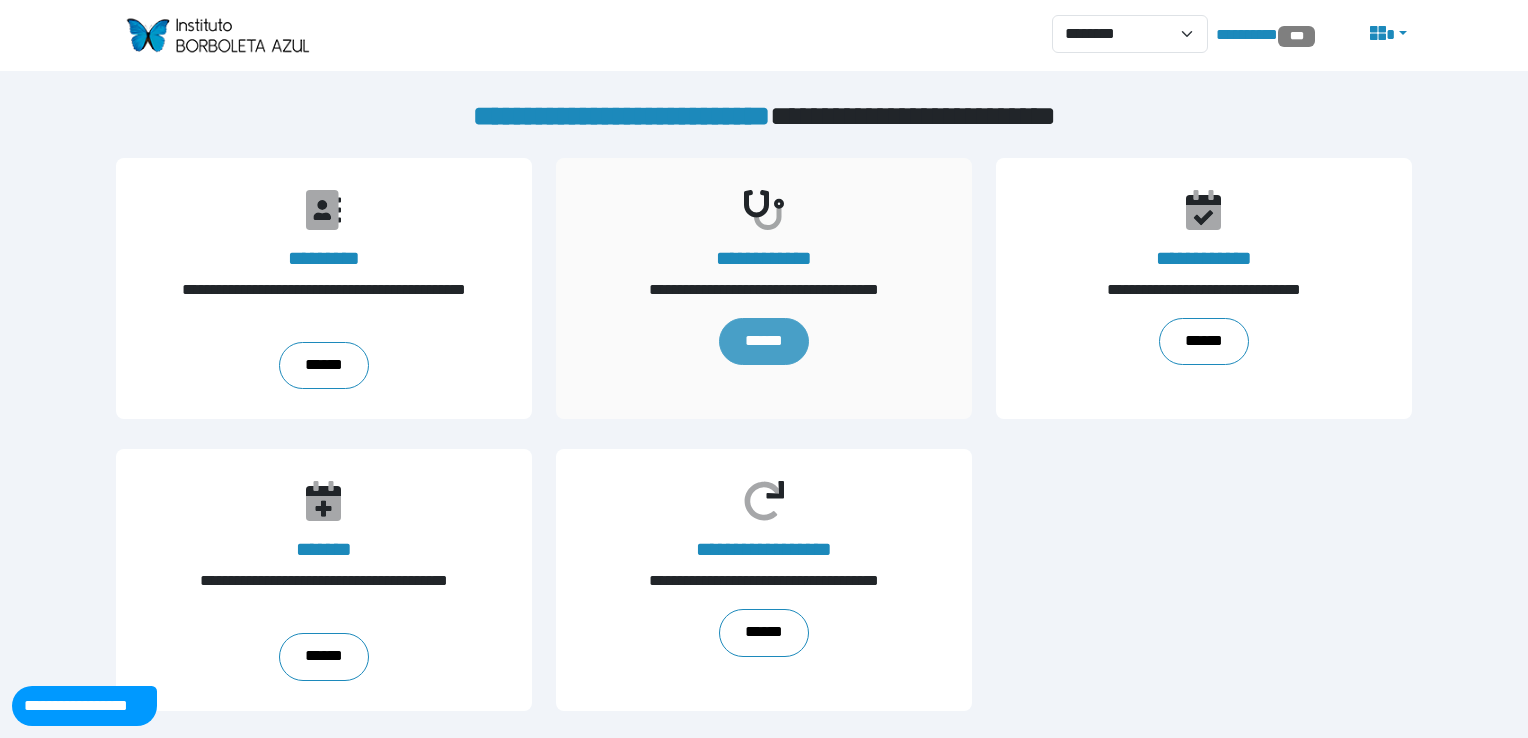 click on "******" at bounding box center [764, 342] 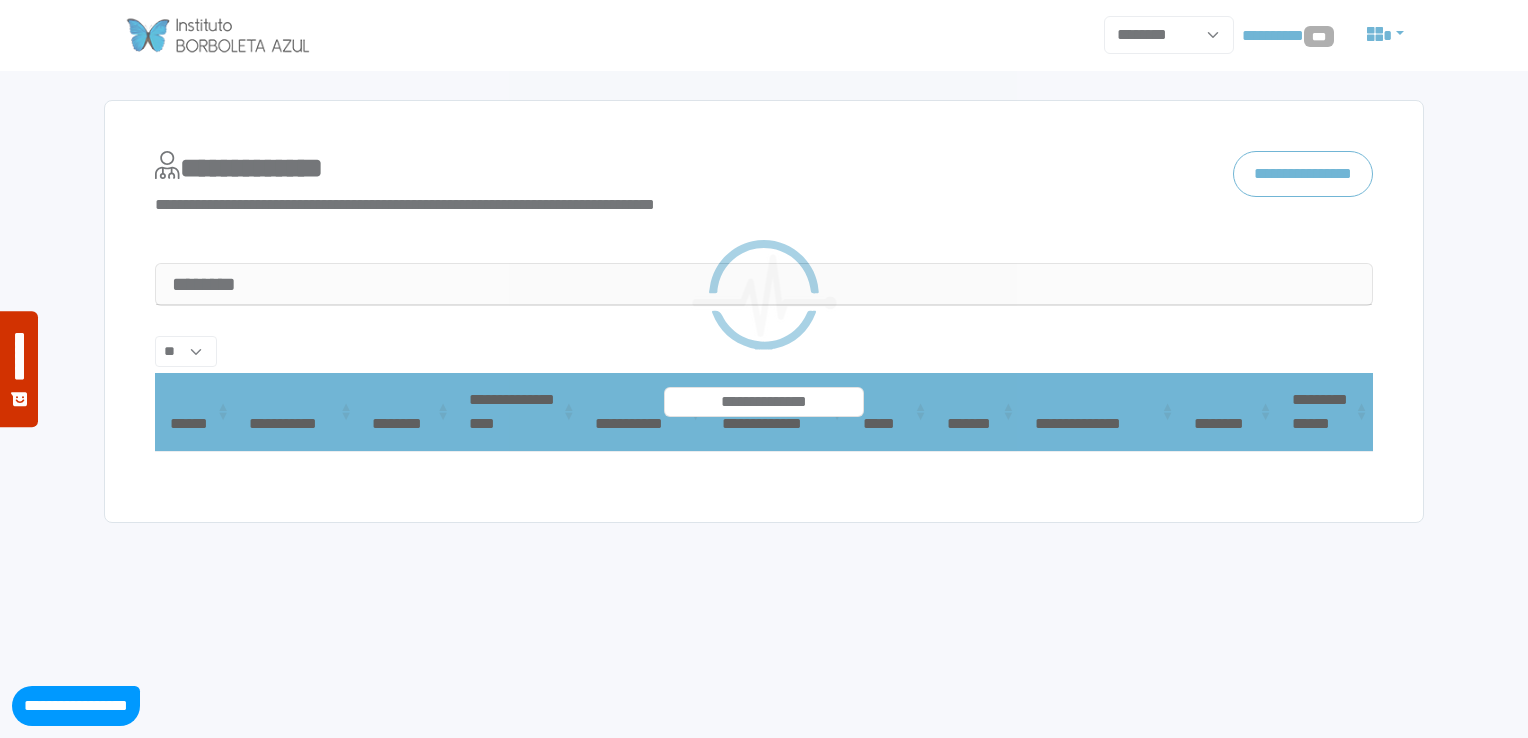 select on "**" 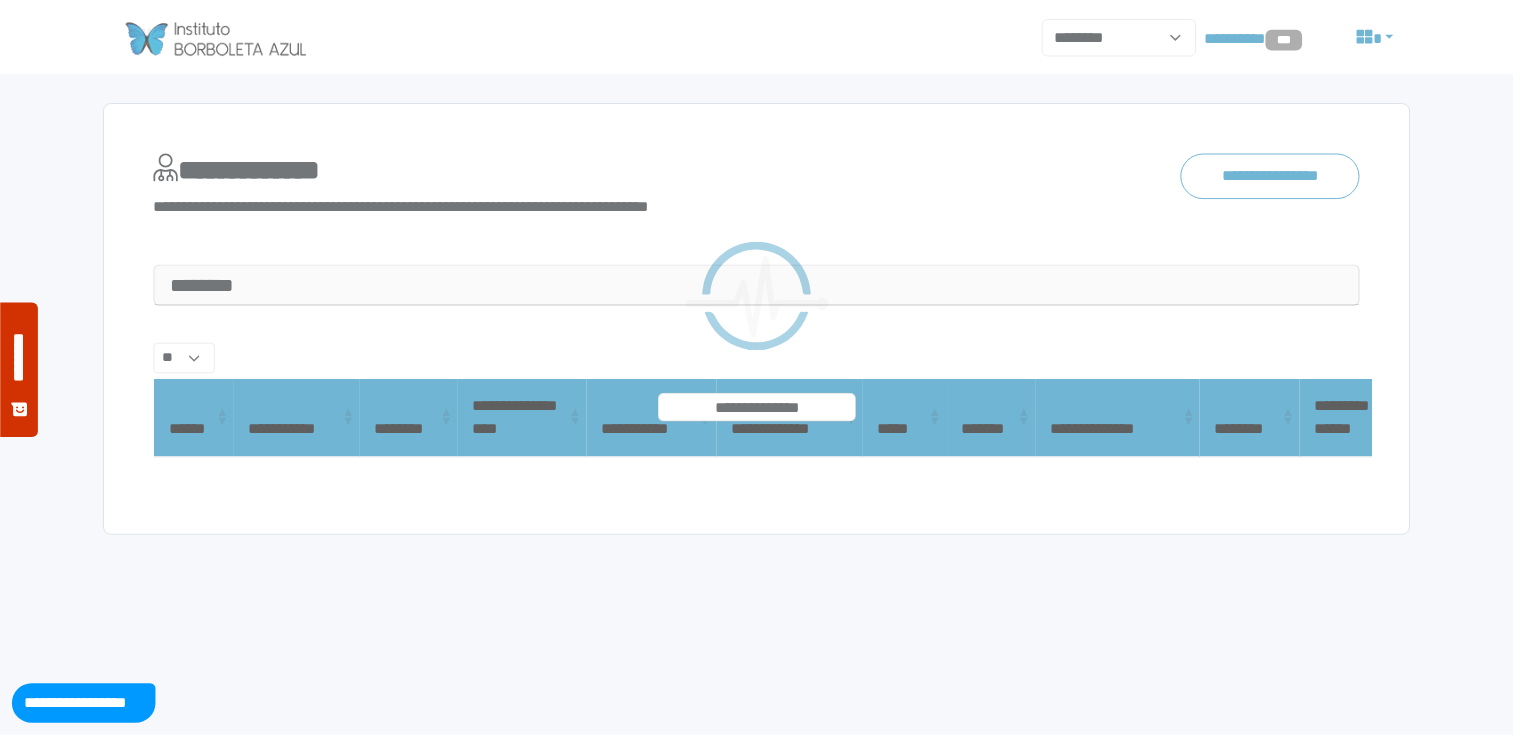 scroll, scrollTop: 0, scrollLeft: 0, axis: both 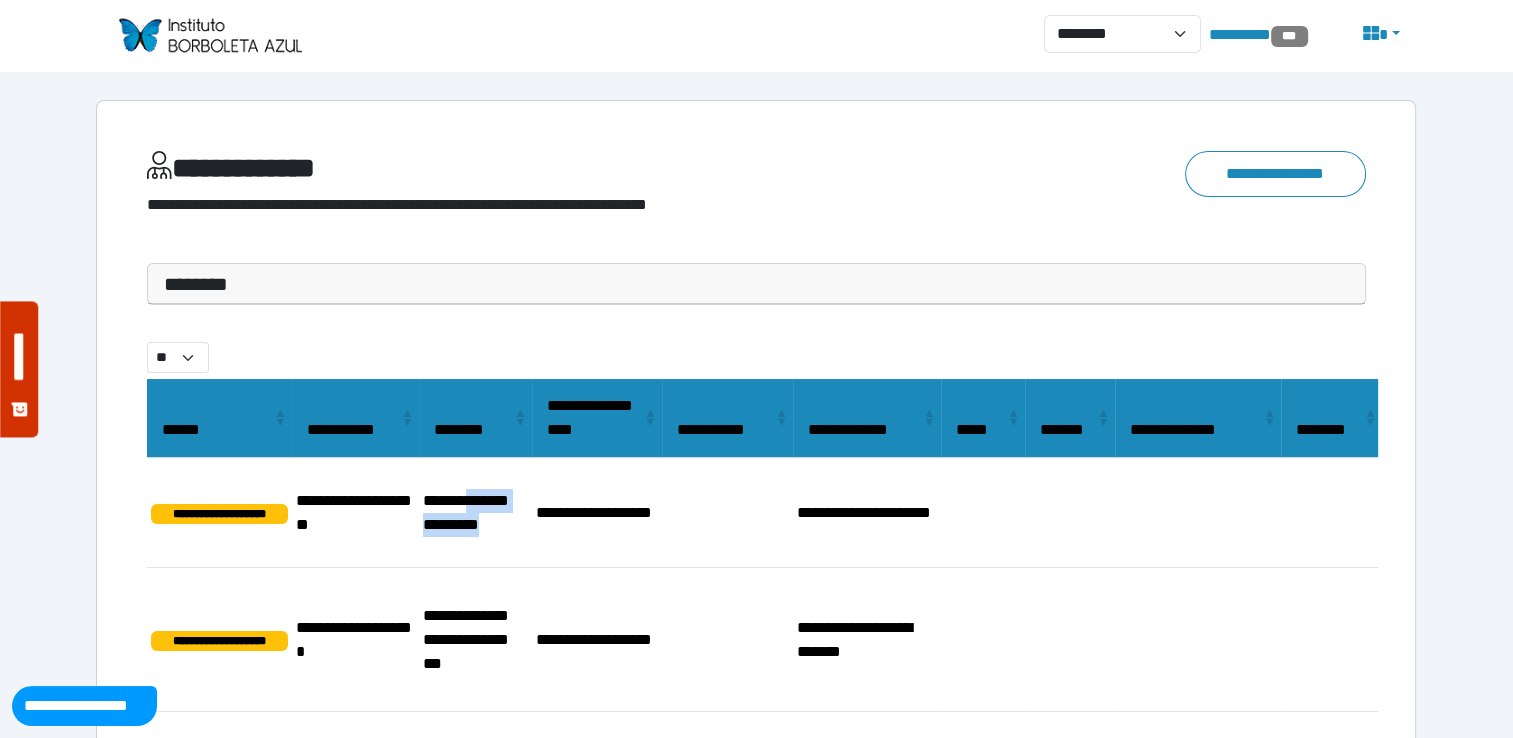 drag, startPoint x: 504, startPoint y: 470, endPoint x: 479, endPoint y: 516, distance: 52.35456 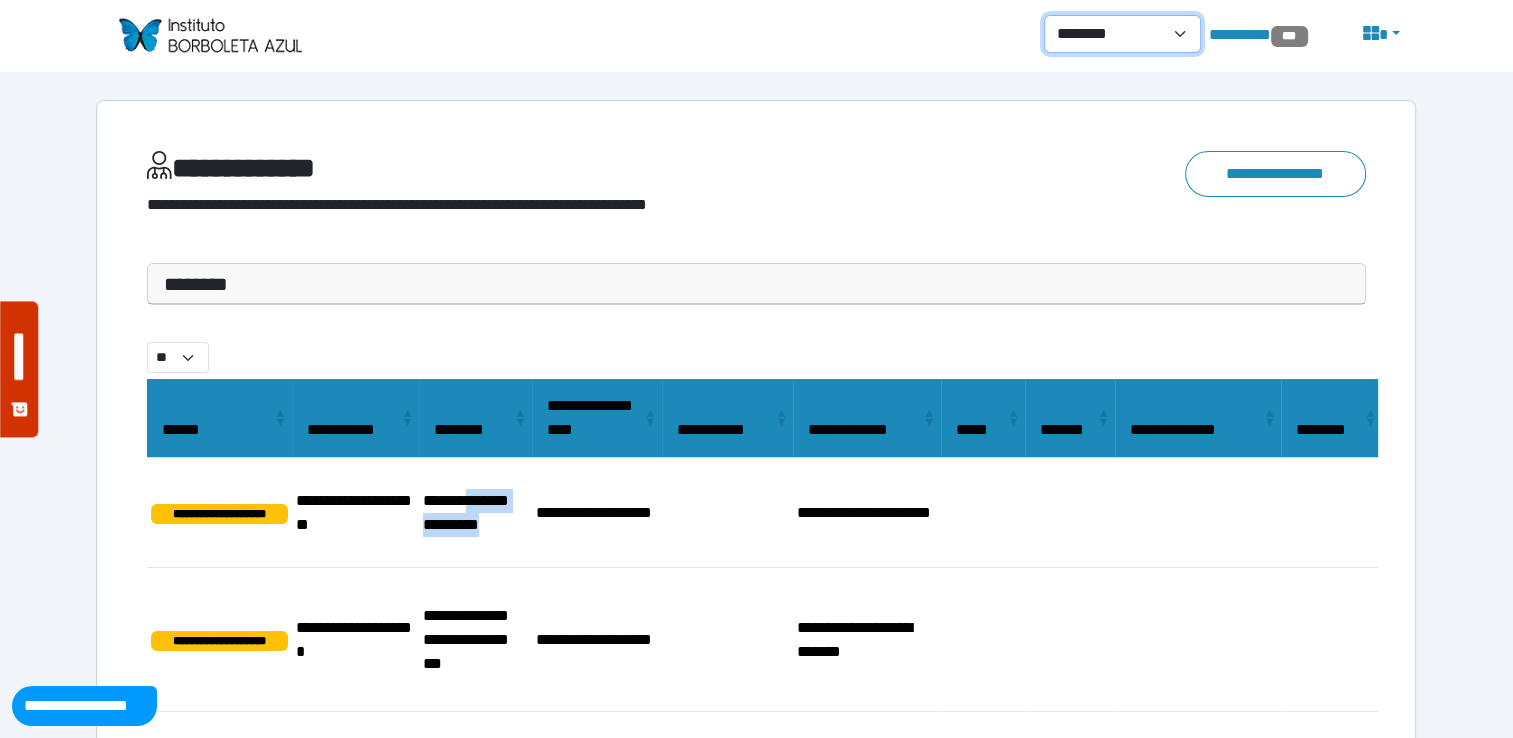 drag, startPoint x: 1104, startPoint y: 17, endPoint x: 1114, endPoint y: 42, distance: 26.925823 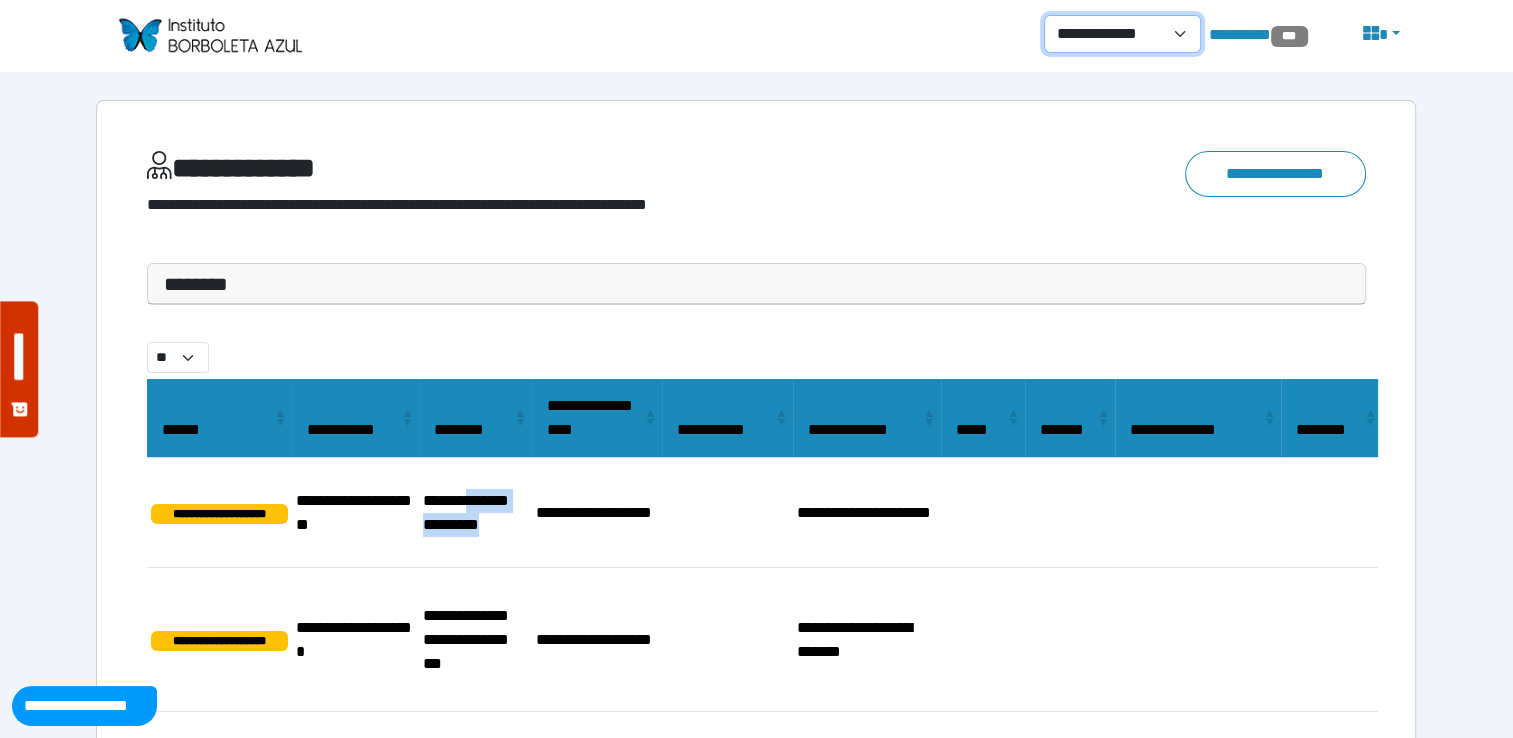 click on "**********" at bounding box center (1122, 34) 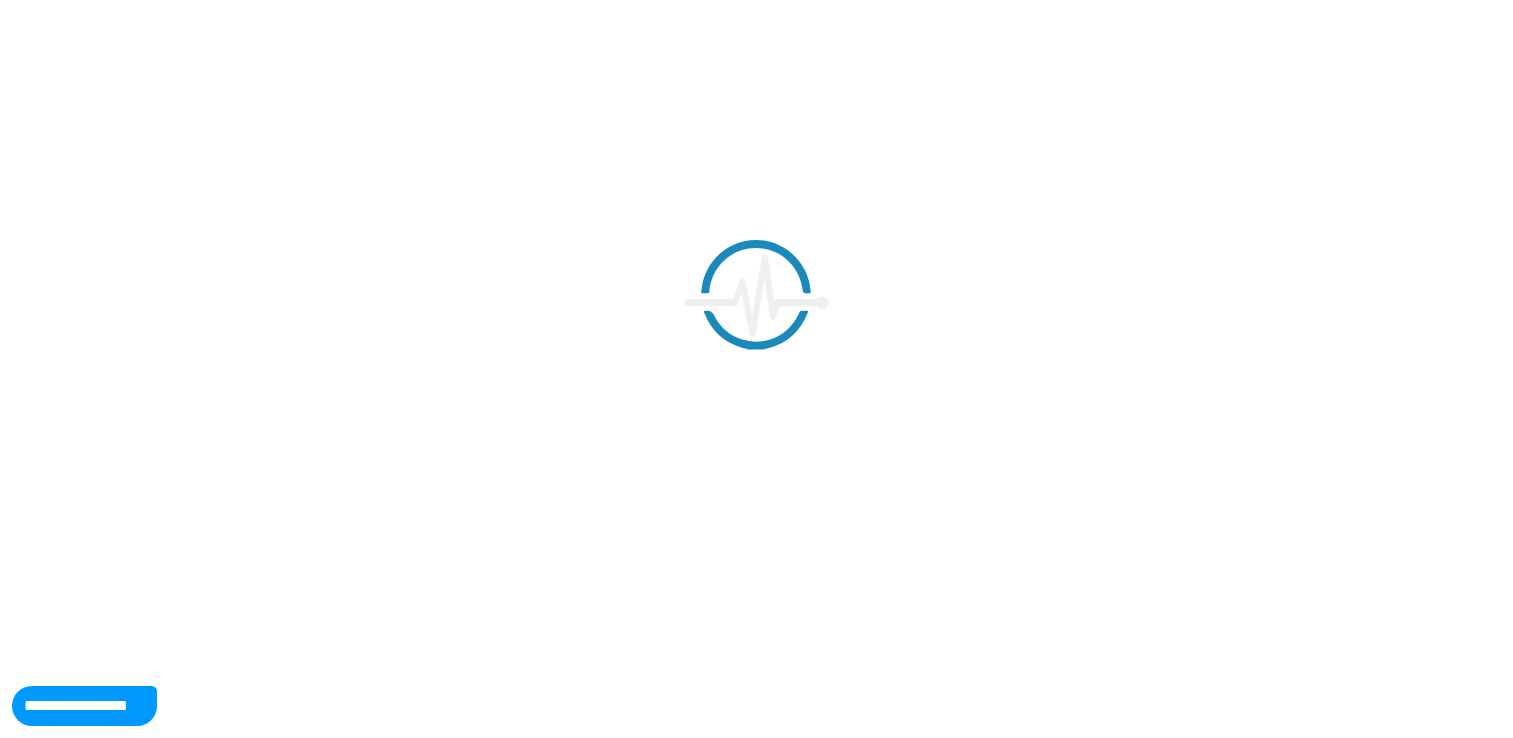 scroll, scrollTop: 0, scrollLeft: 0, axis: both 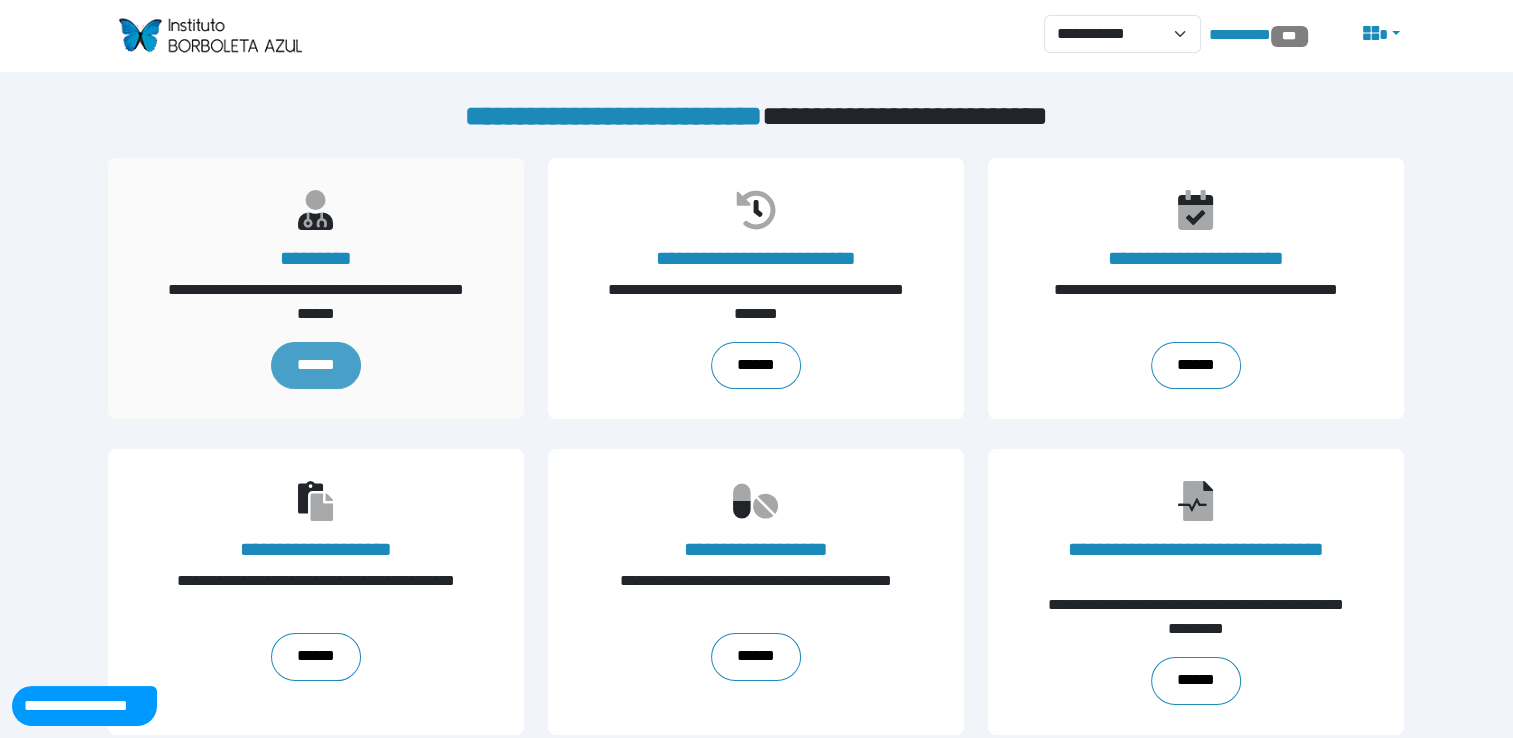 click on "******" at bounding box center (316, 366) 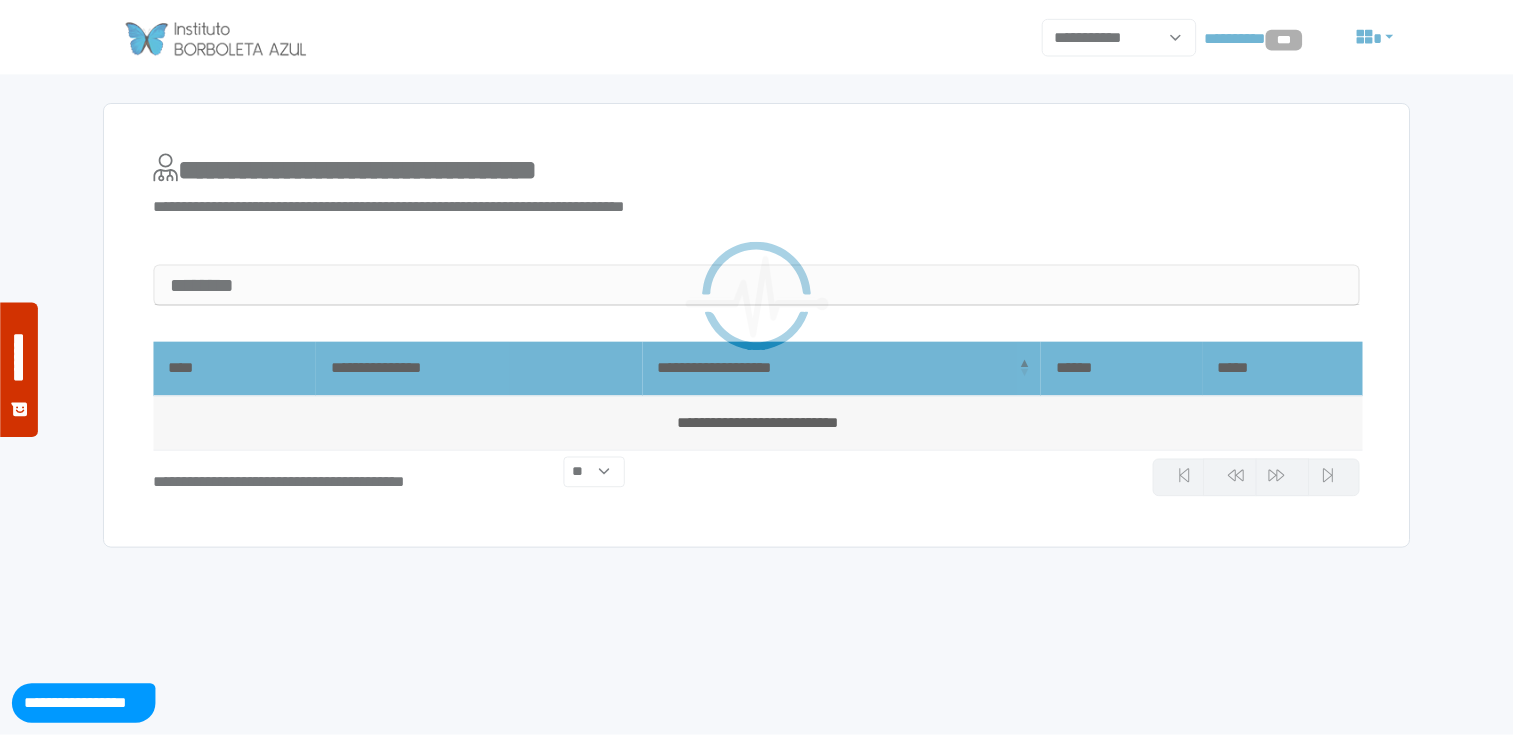 scroll, scrollTop: 0, scrollLeft: 0, axis: both 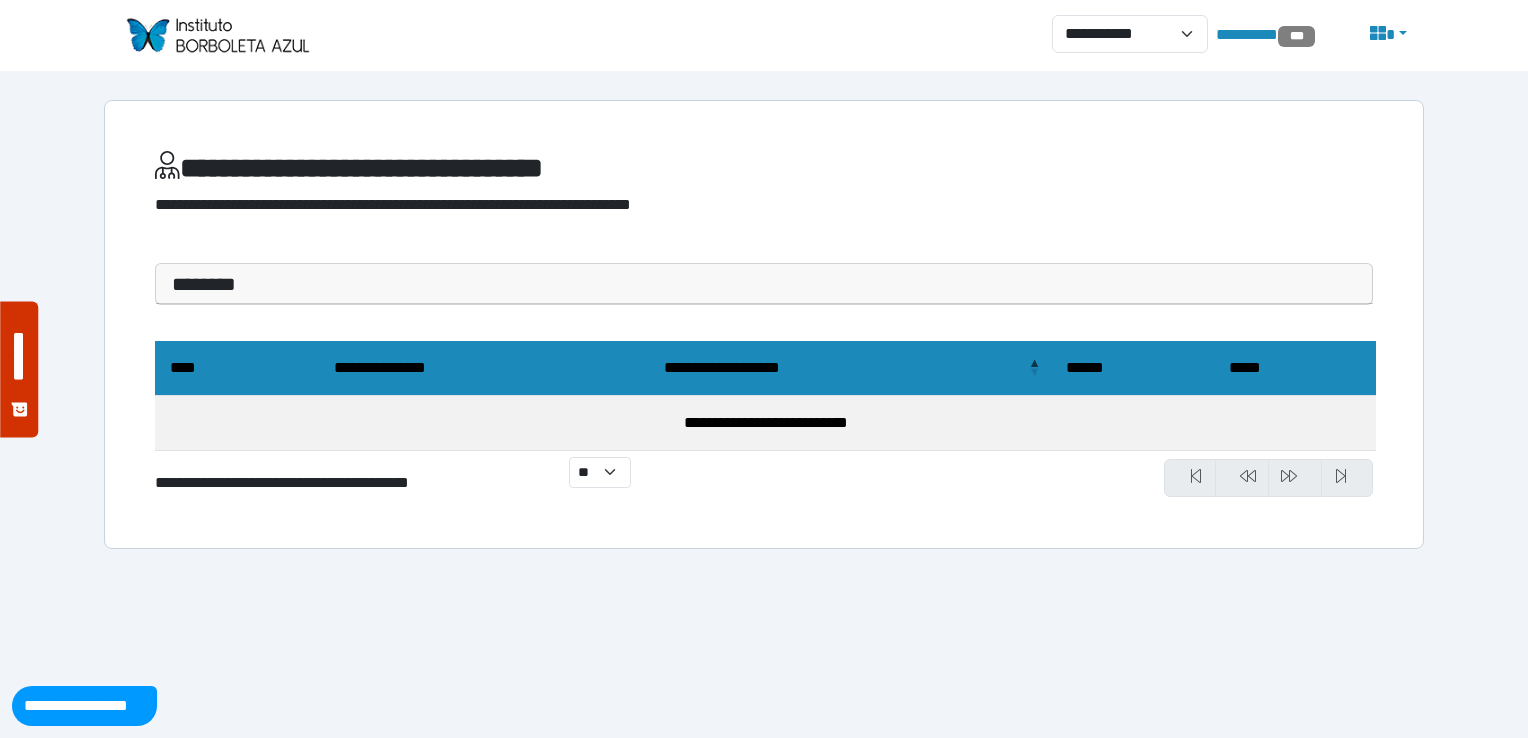 drag, startPoint x: 328, startPoint y: 278, endPoint x: 328, endPoint y: 289, distance: 11 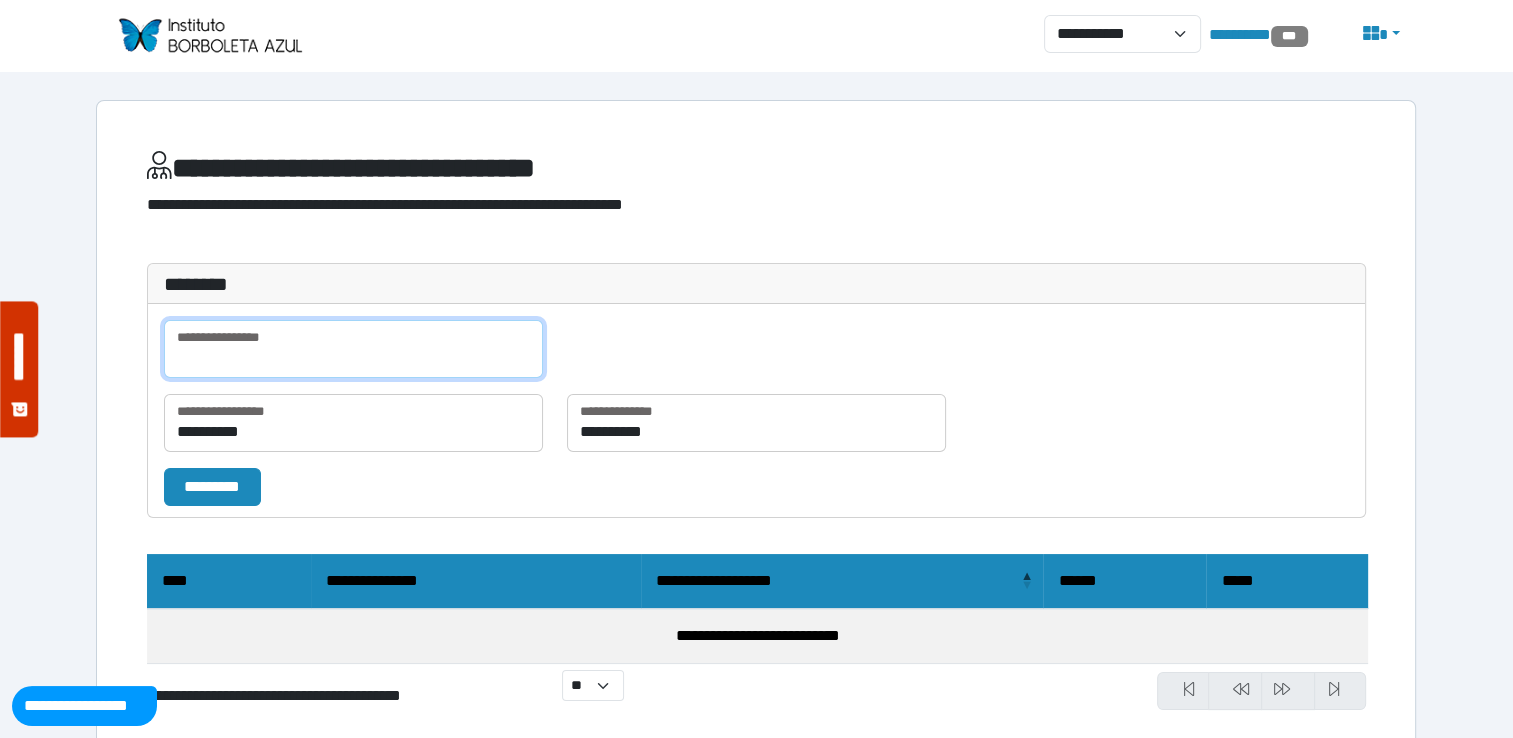 click at bounding box center (353, 349) 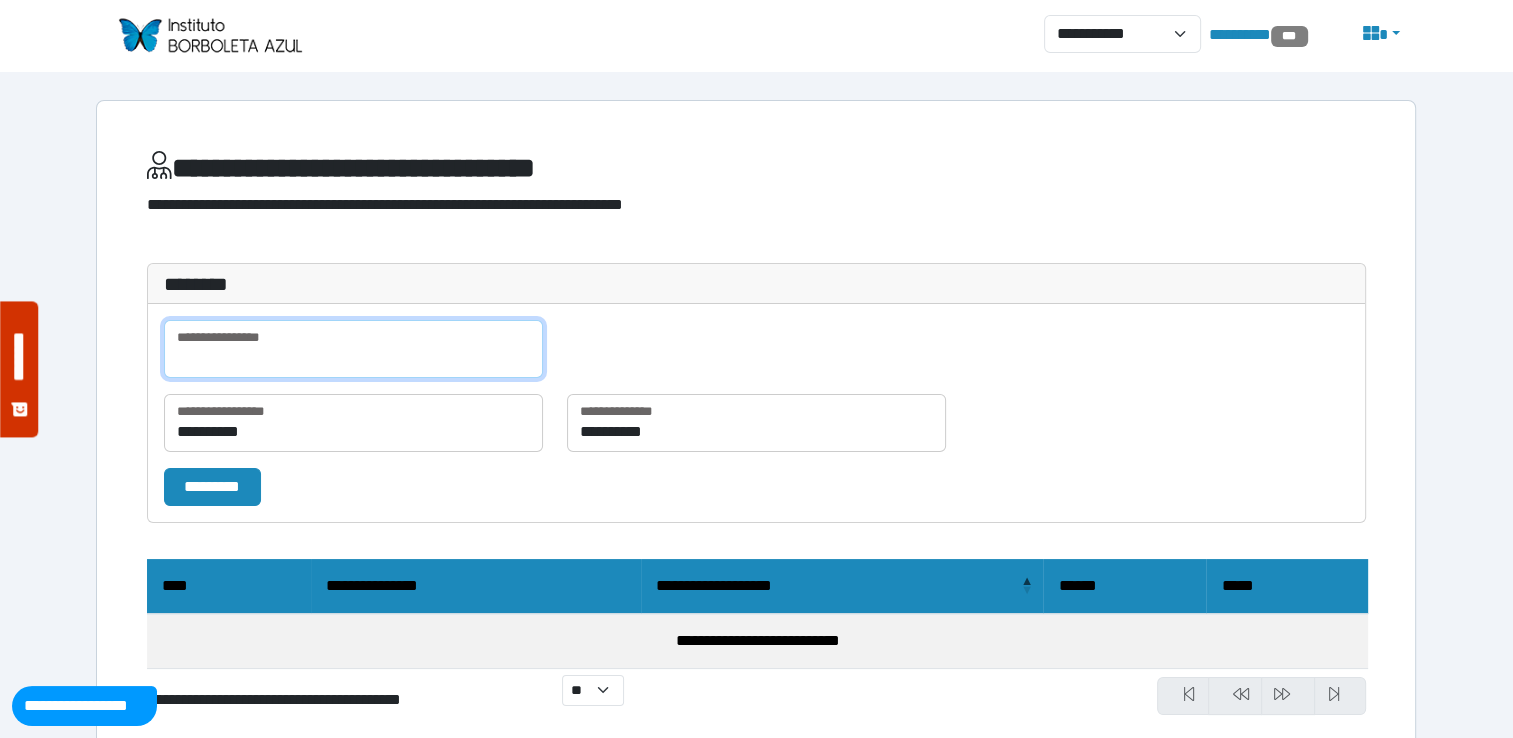 paste on "**********" 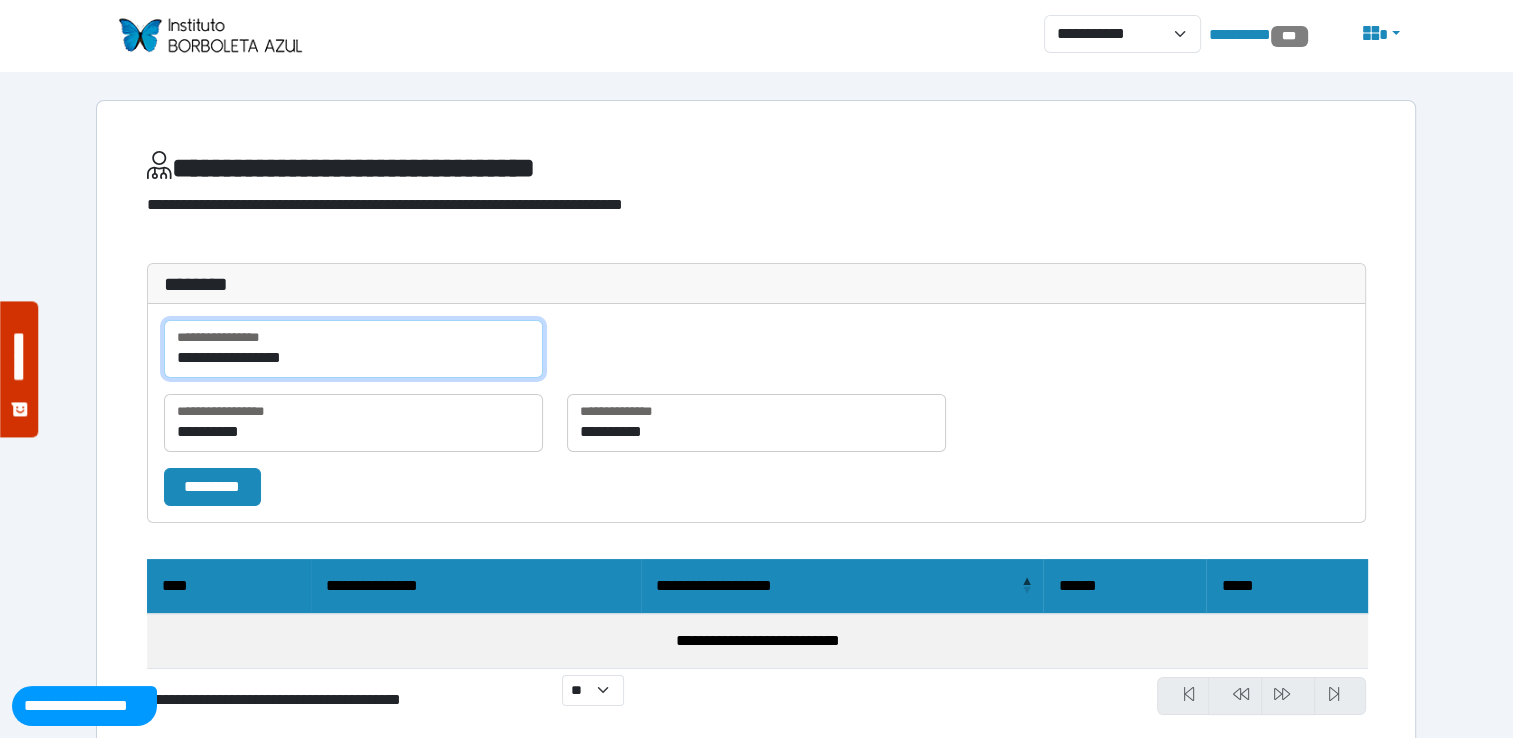 drag, startPoint x: 340, startPoint y: 364, endPoint x: 0, endPoint y: 230, distance: 365.45316 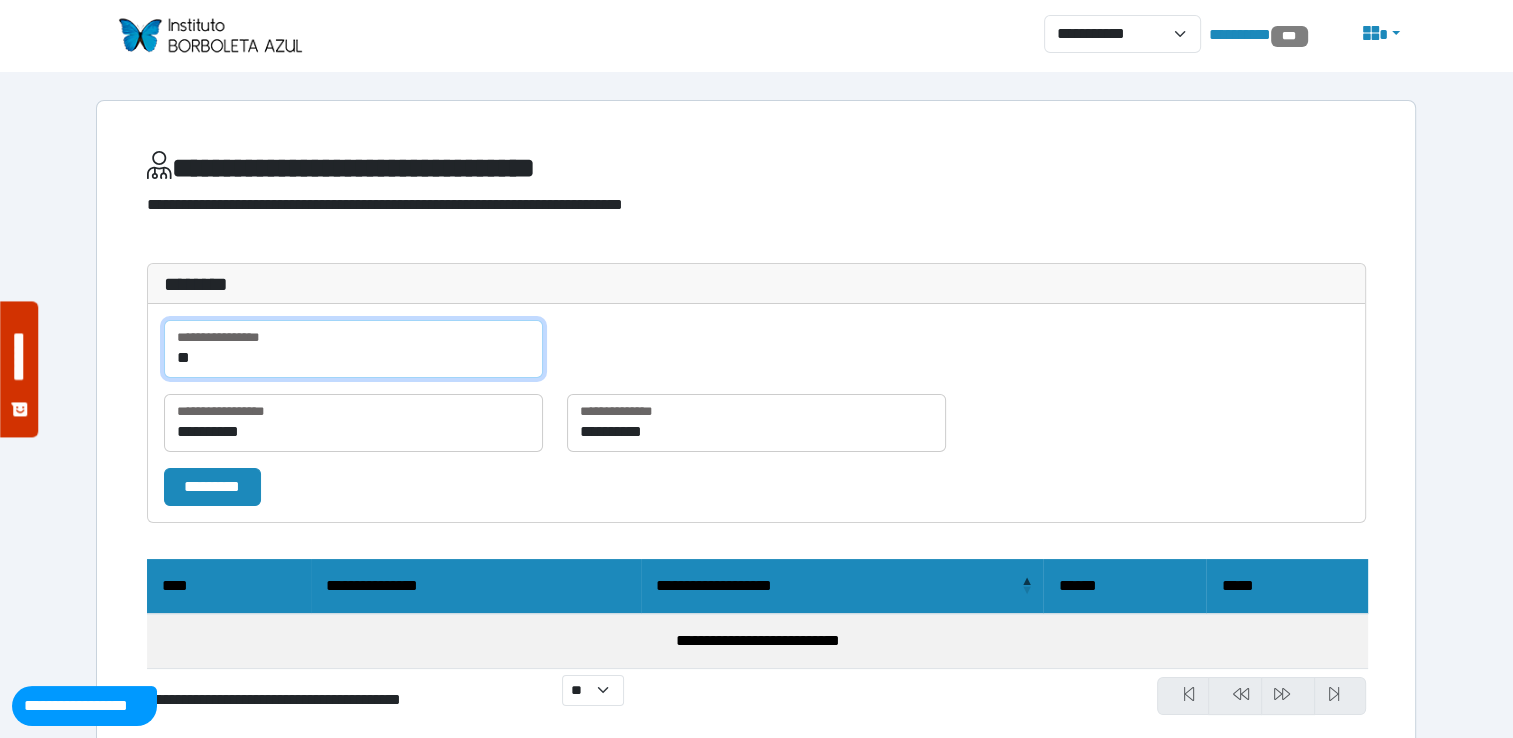 type on "*" 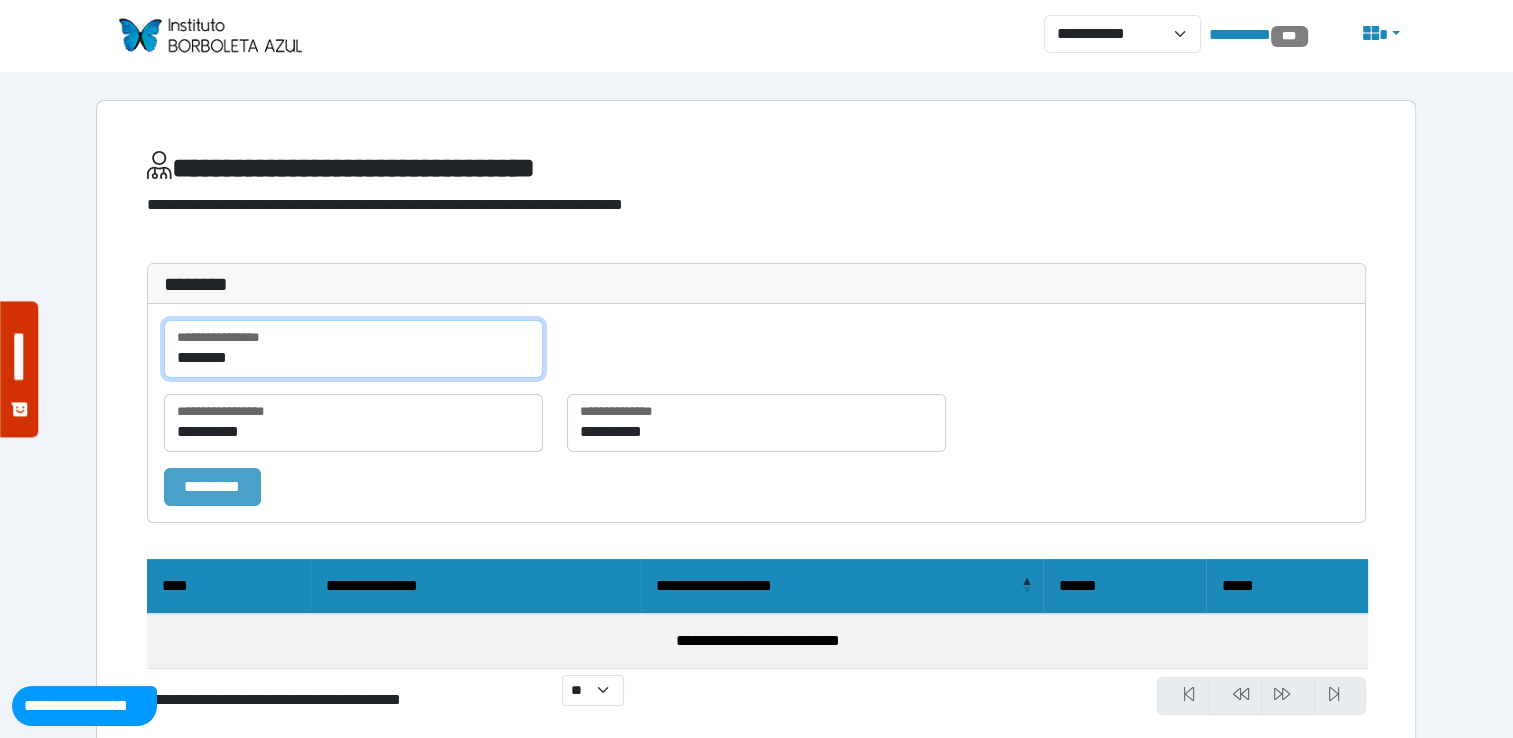 type on "********" 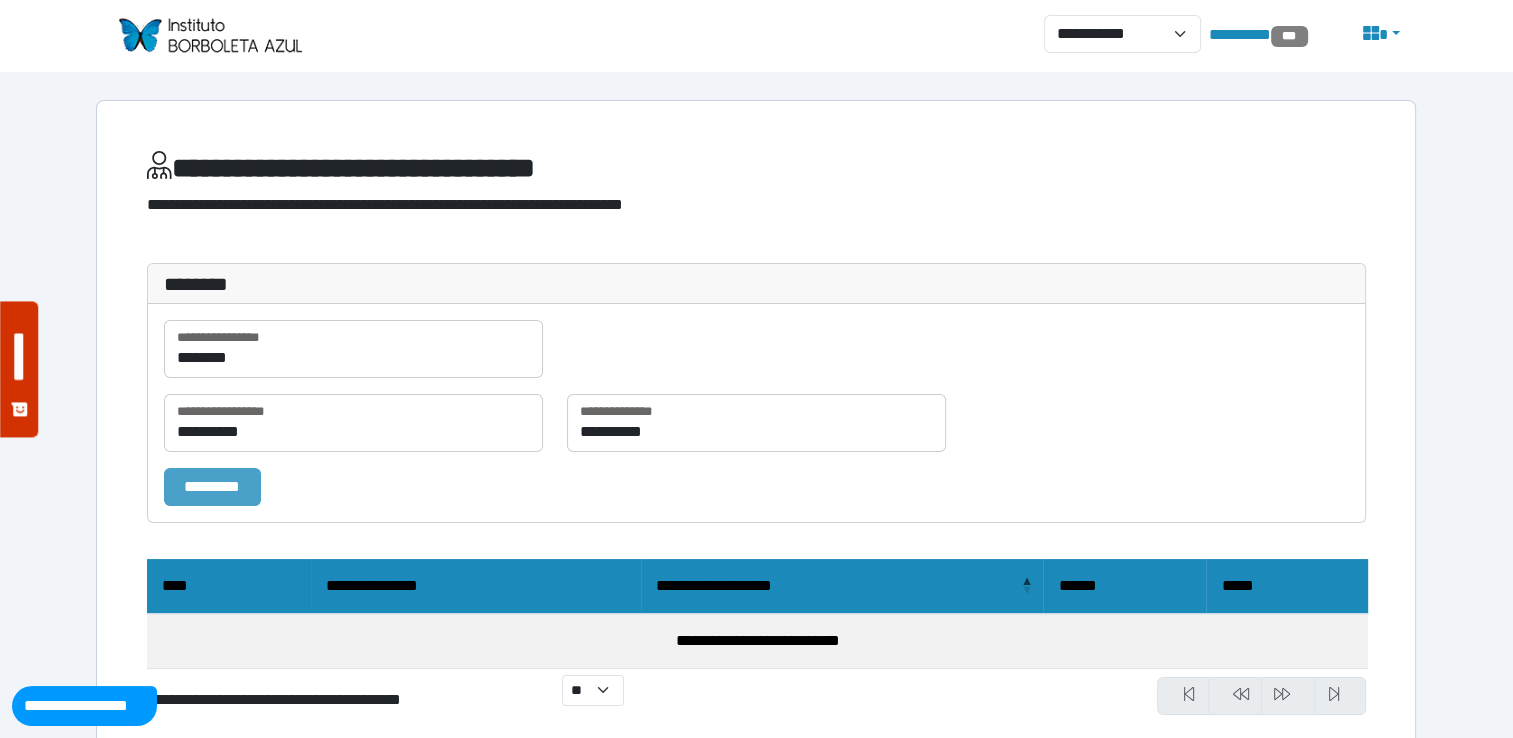 click on "*********" at bounding box center (212, 487) 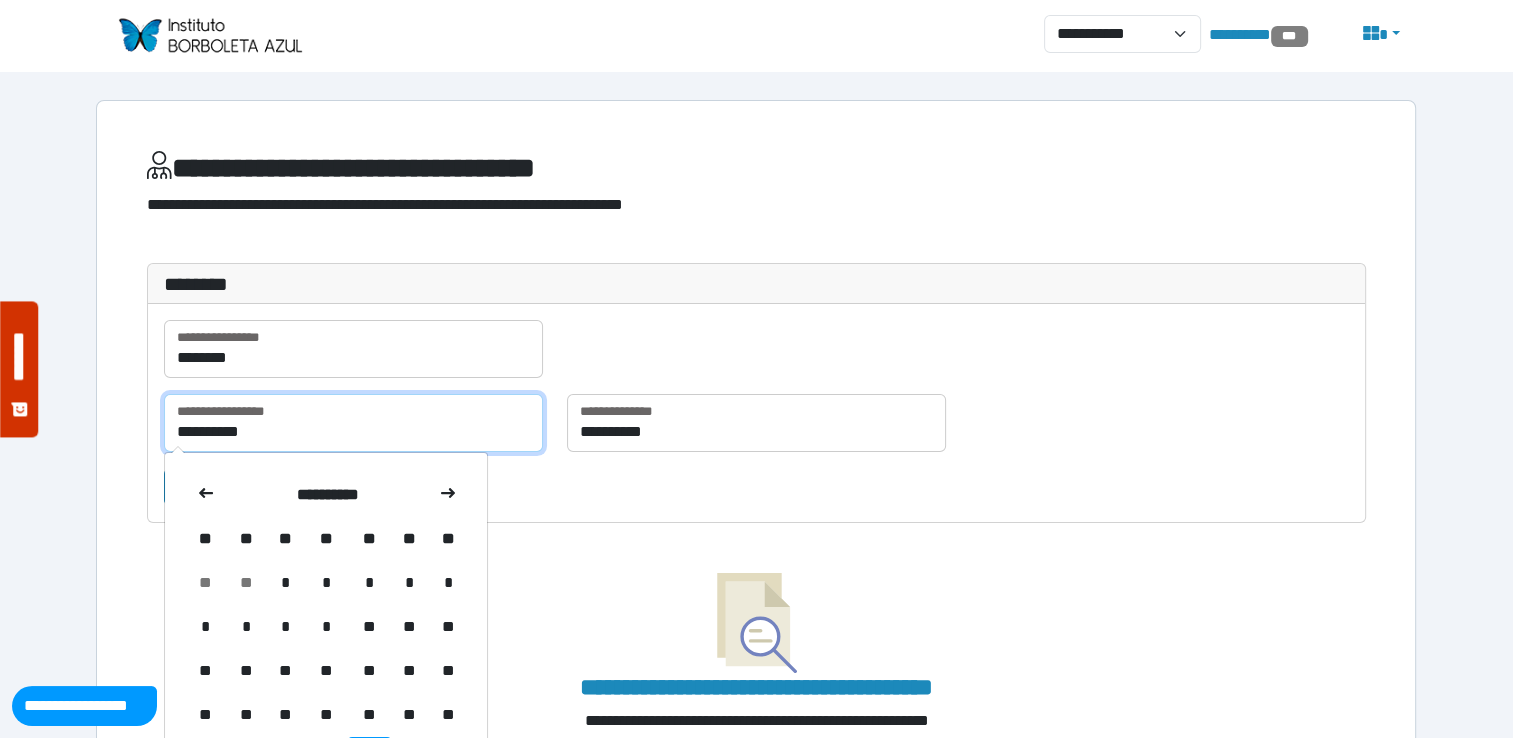 drag, startPoint x: 297, startPoint y: 438, endPoint x: 38, endPoint y: 404, distance: 261.22214 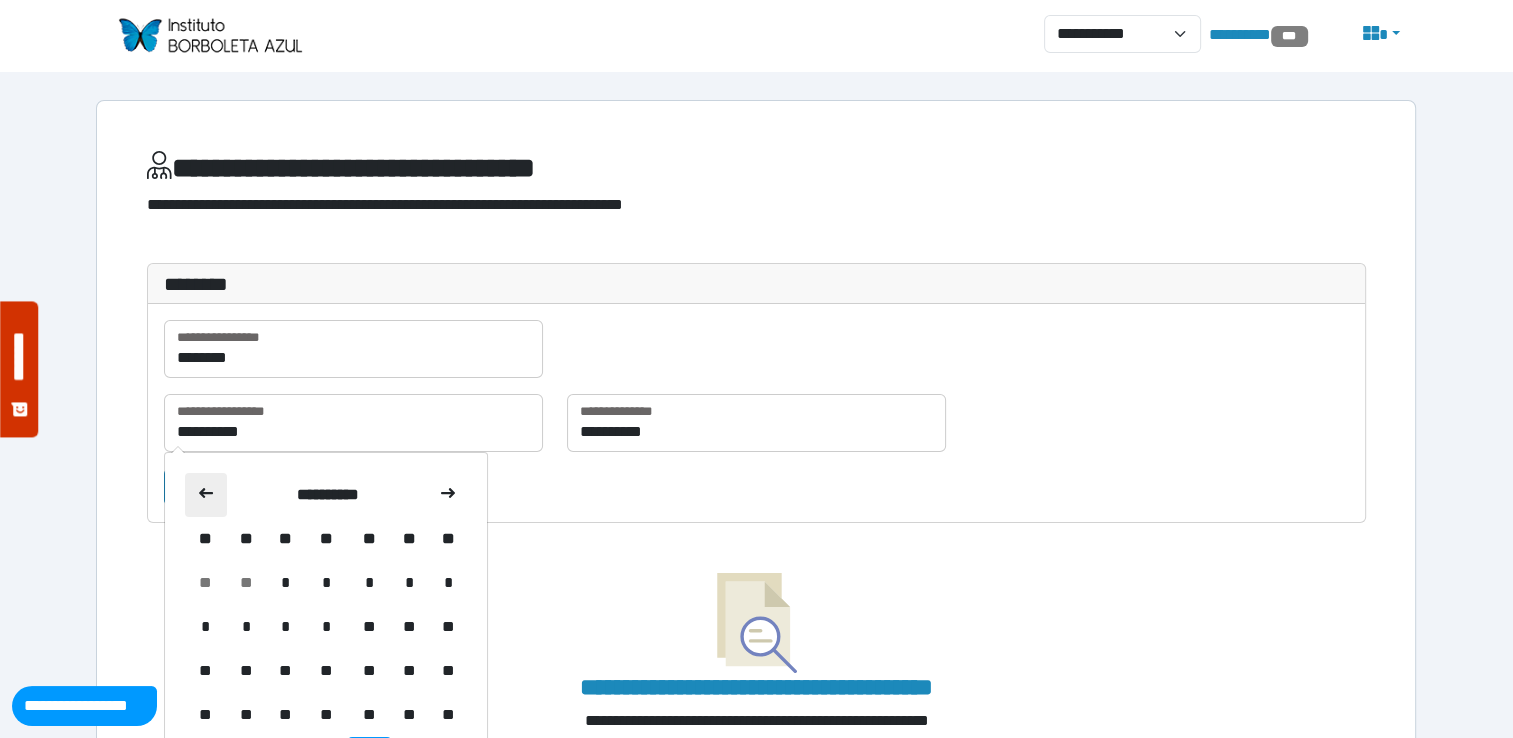 click at bounding box center [206, 495] 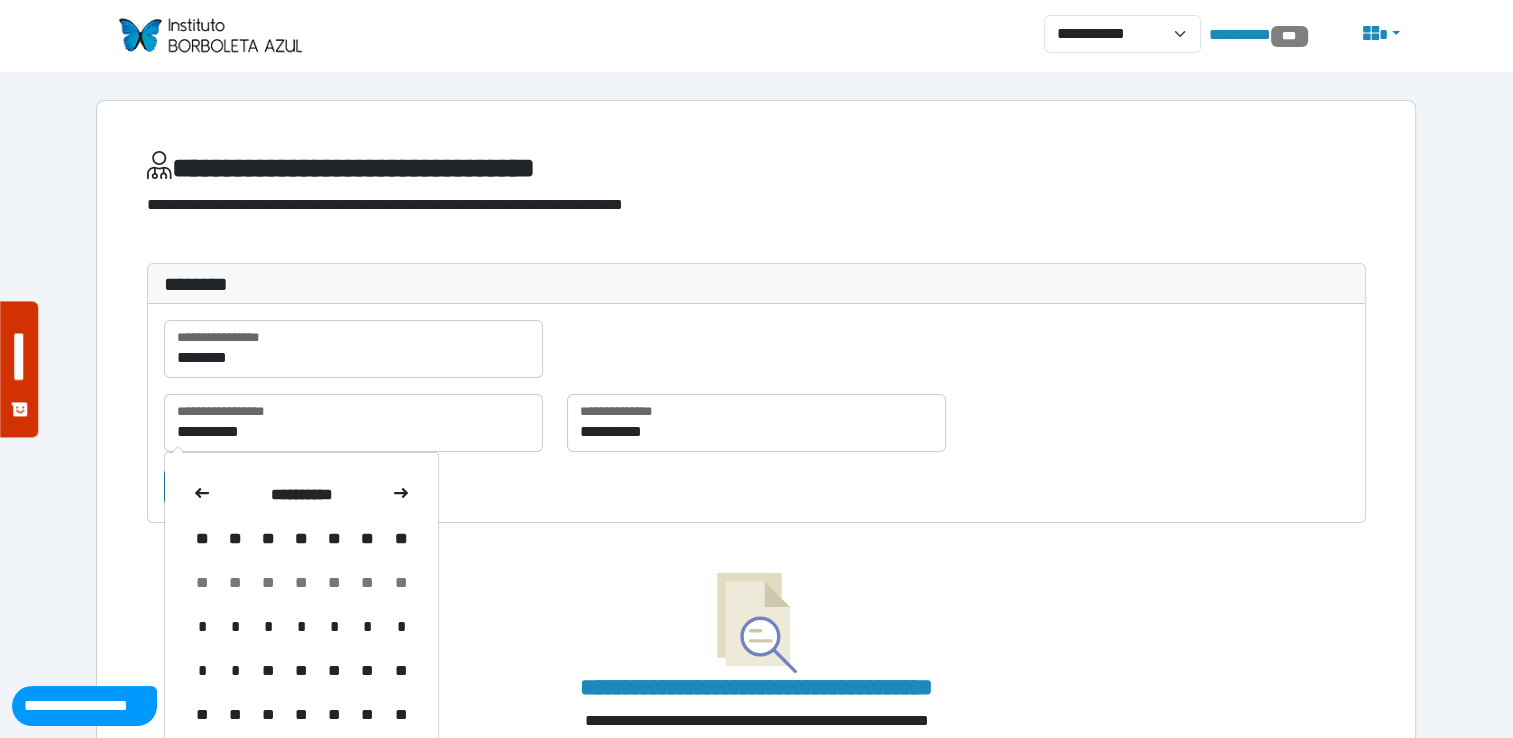 click at bounding box center [202, 495] 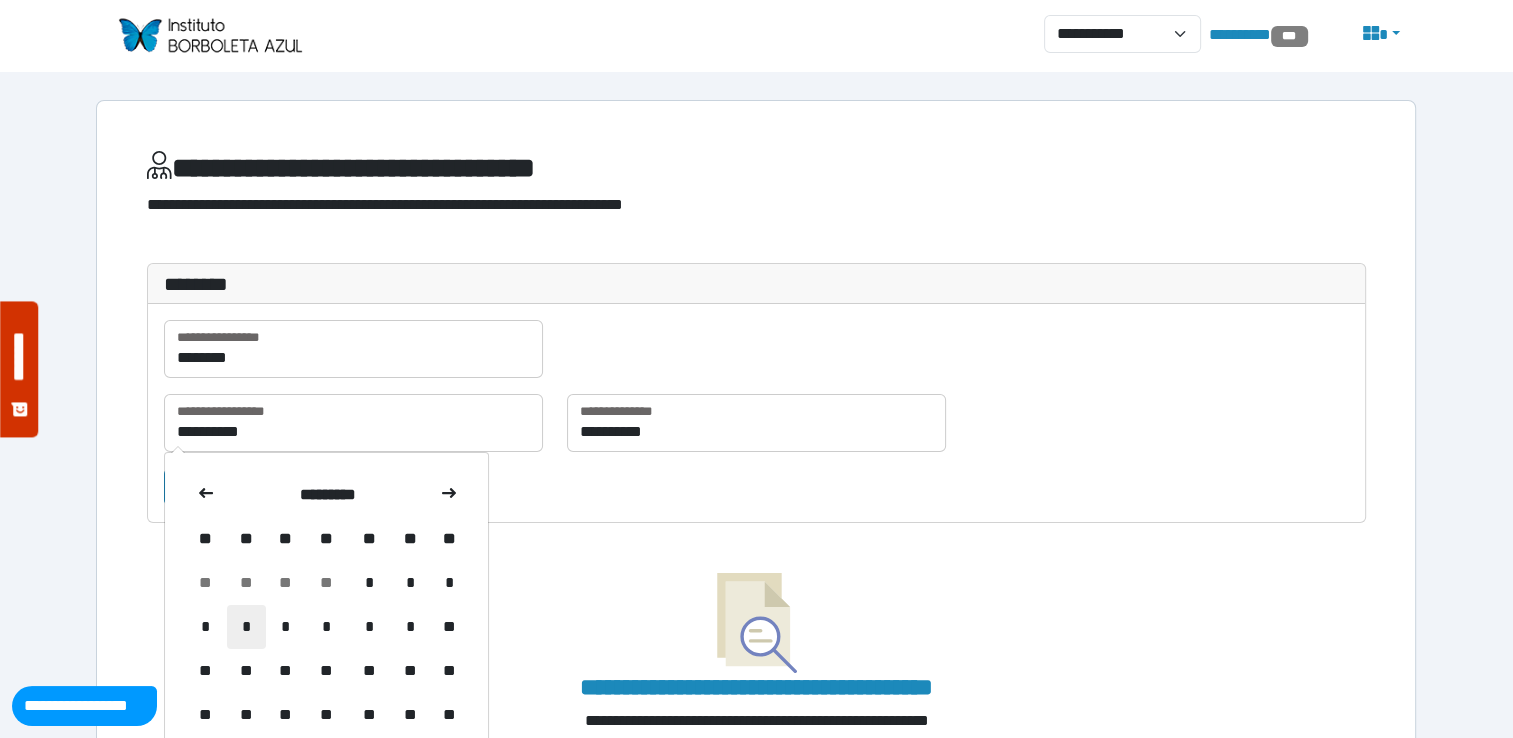click on "*" at bounding box center (246, 627) 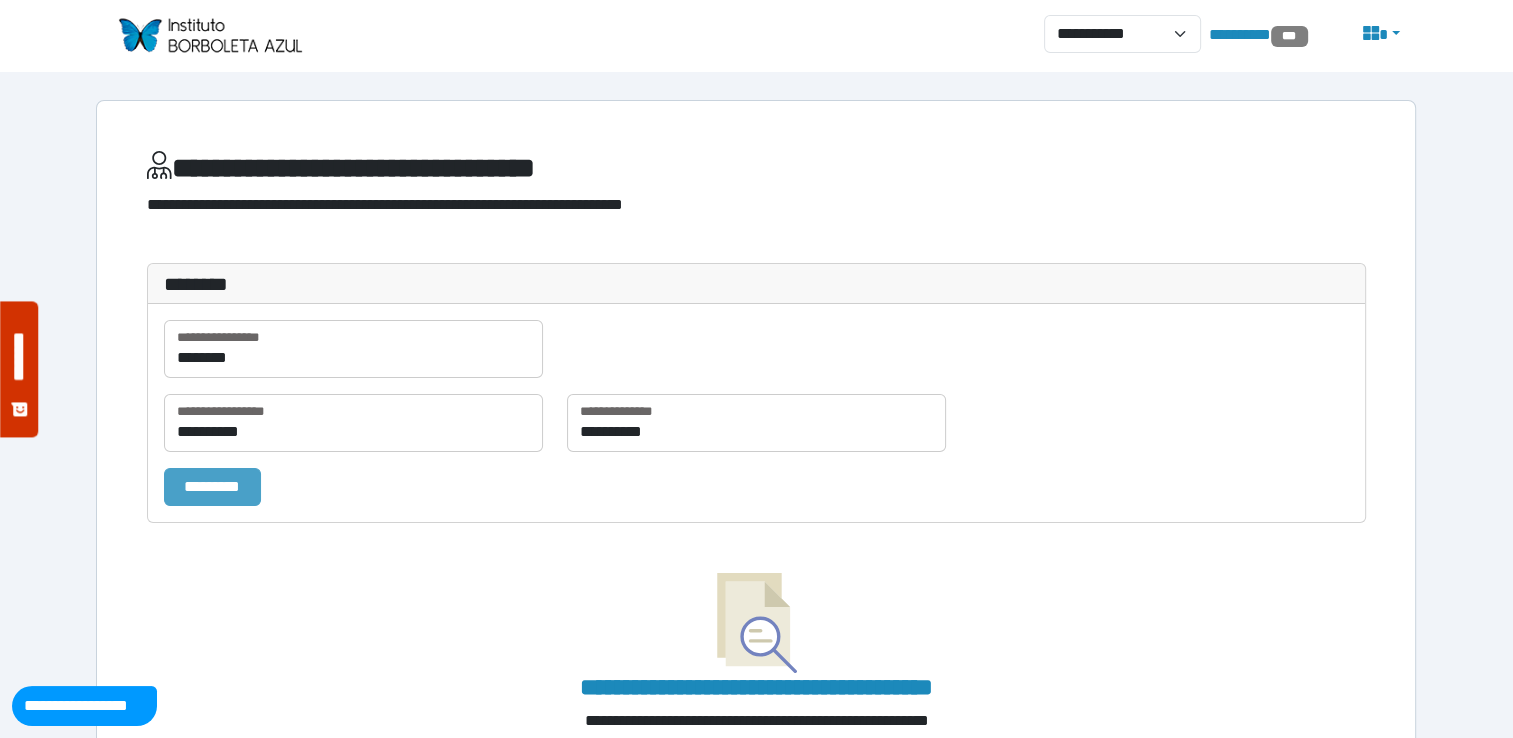 click on "*********" at bounding box center (212, 487) 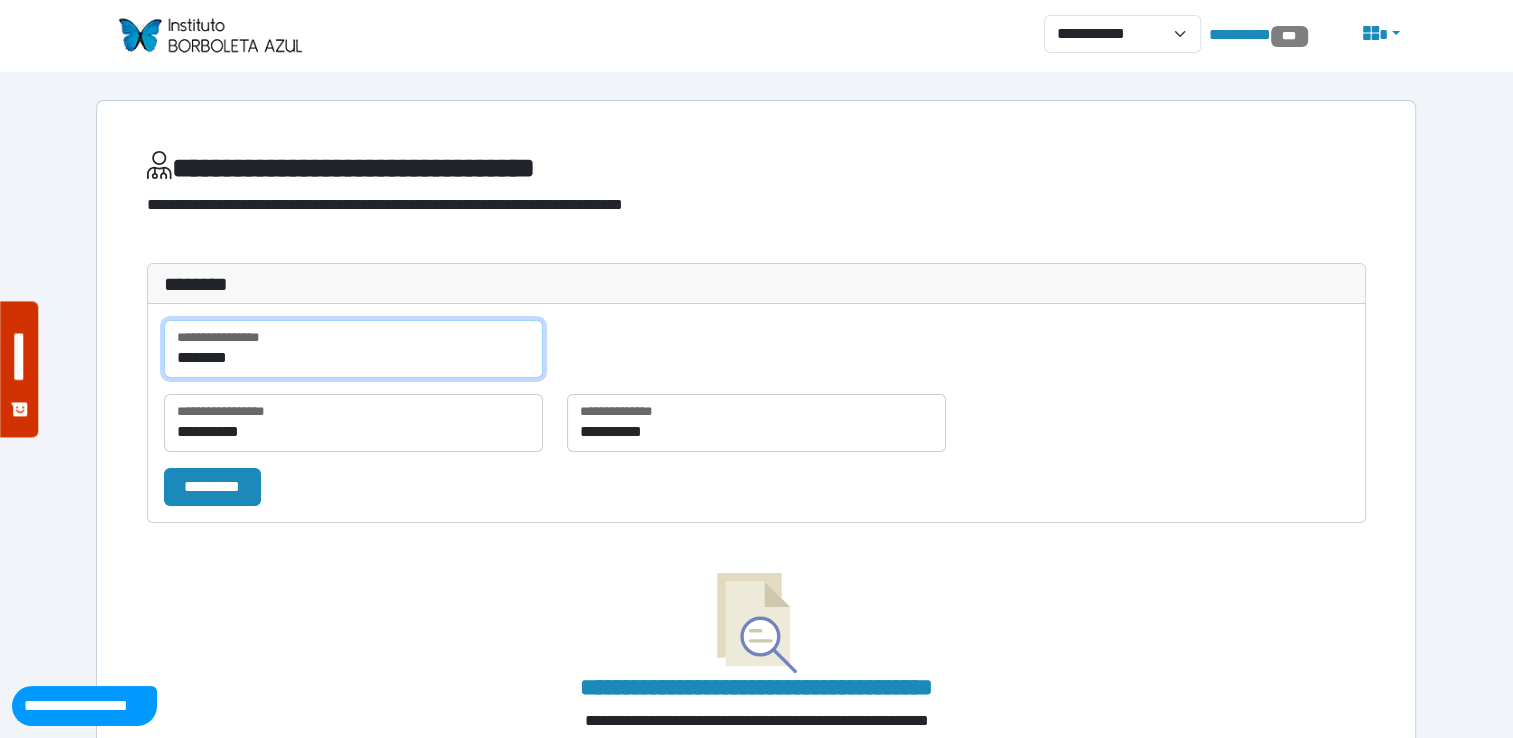 drag, startPoint x: 292, startPoint y: 371, endPoint x: 42, endPoint y: 321, distance: 254.95097 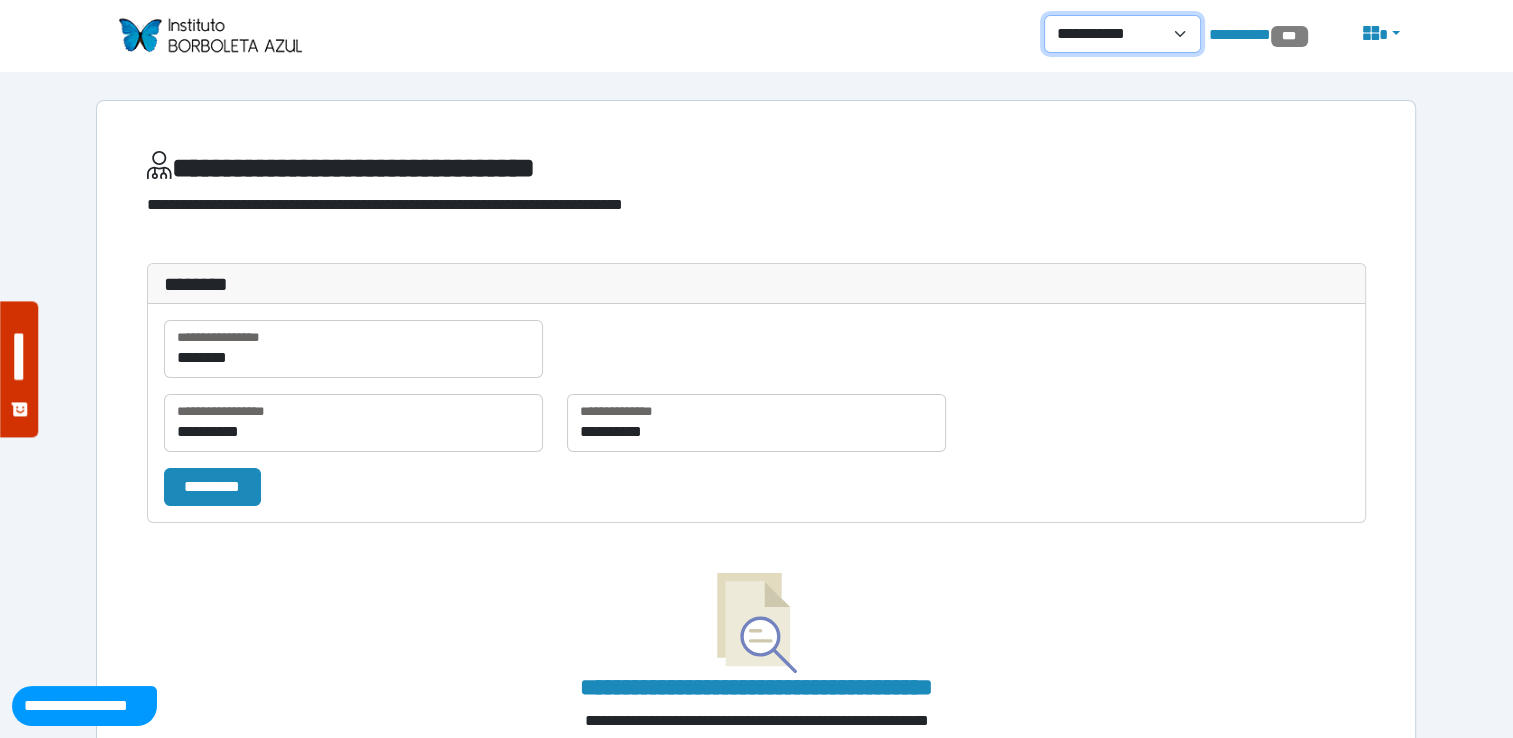 drag, startPoint x: 1139, startPoint y: 39, endPoint x: 1139, endPoint y: 54, distance: 15 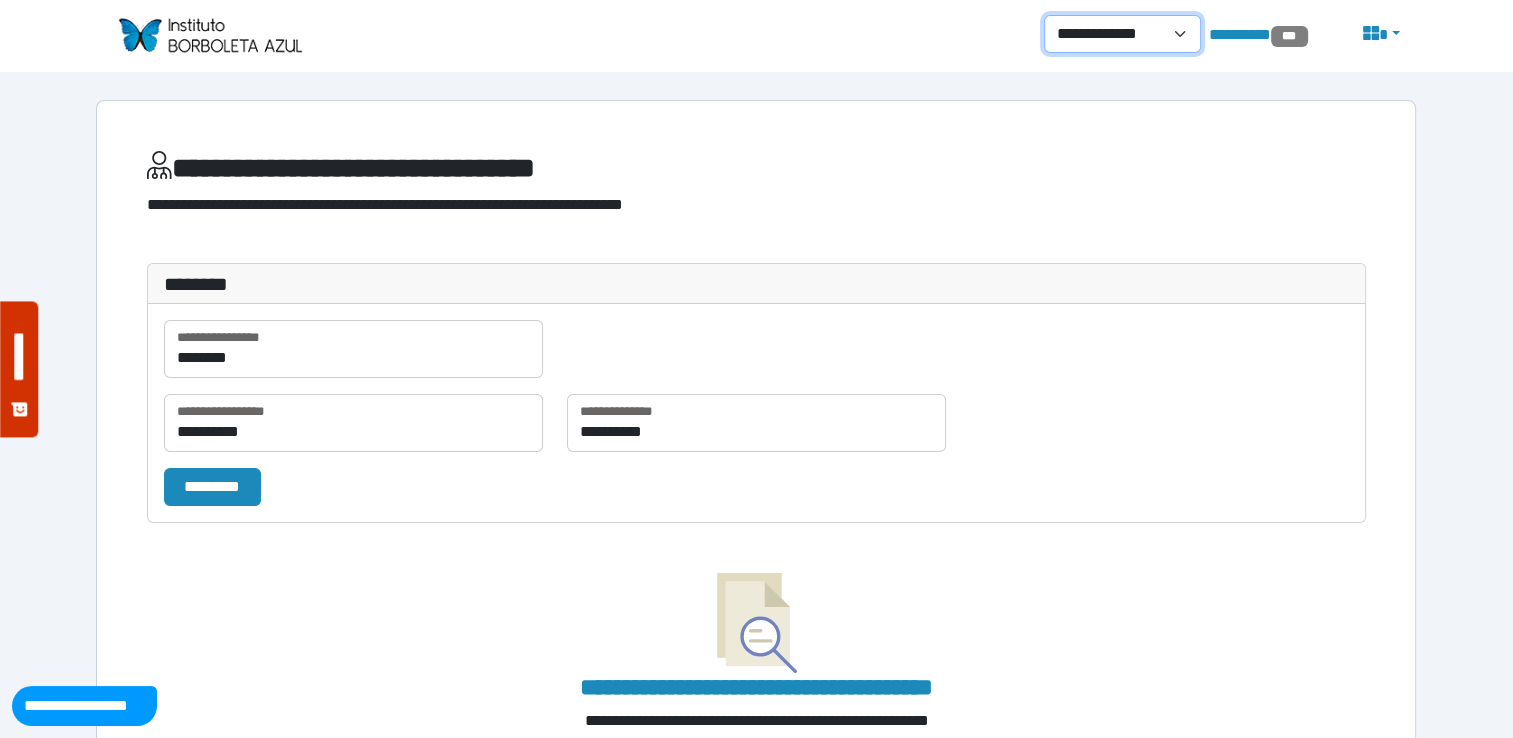 click on "**********" at bounding box center [1122, 34] 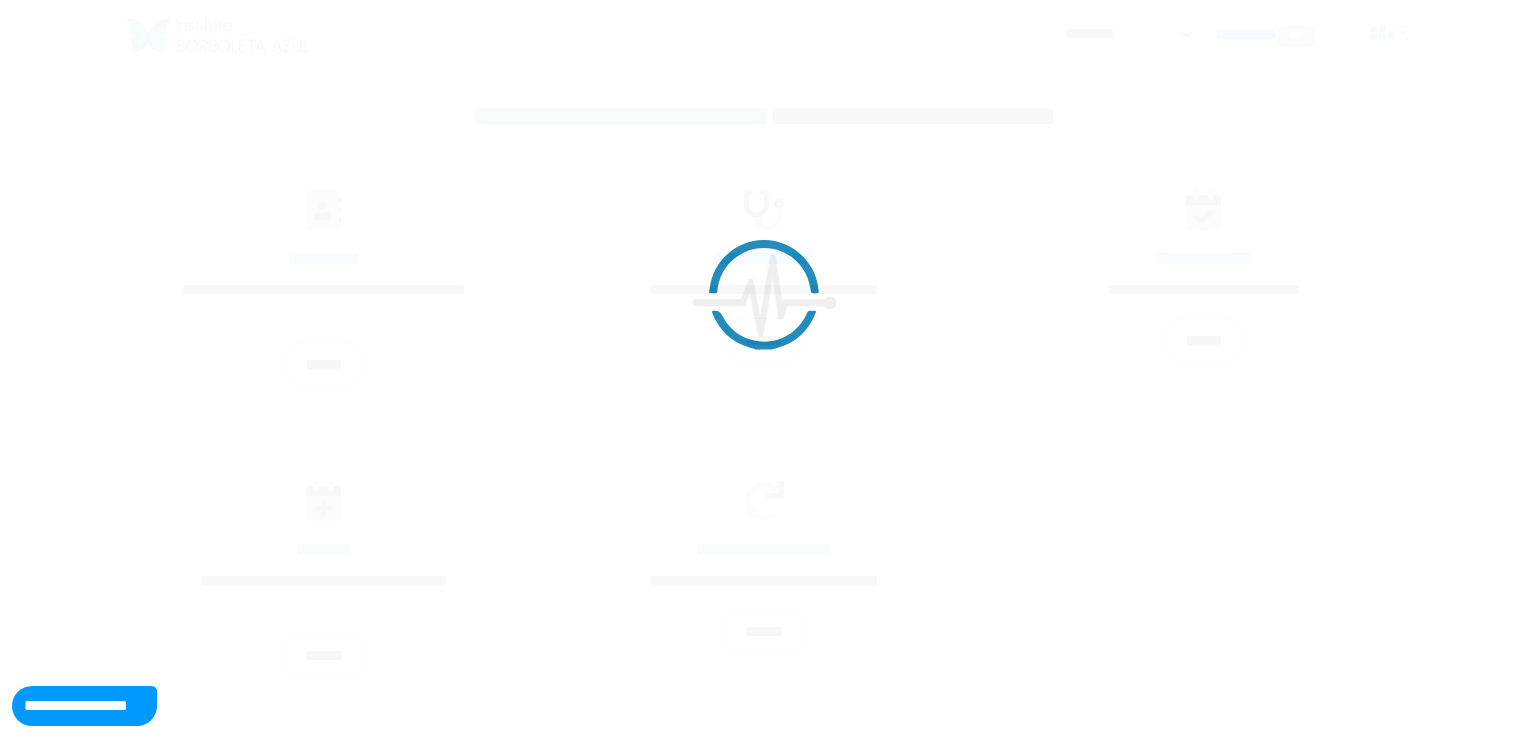 scroll, scrollTop: 0, scrollLeft: 0, axis: both 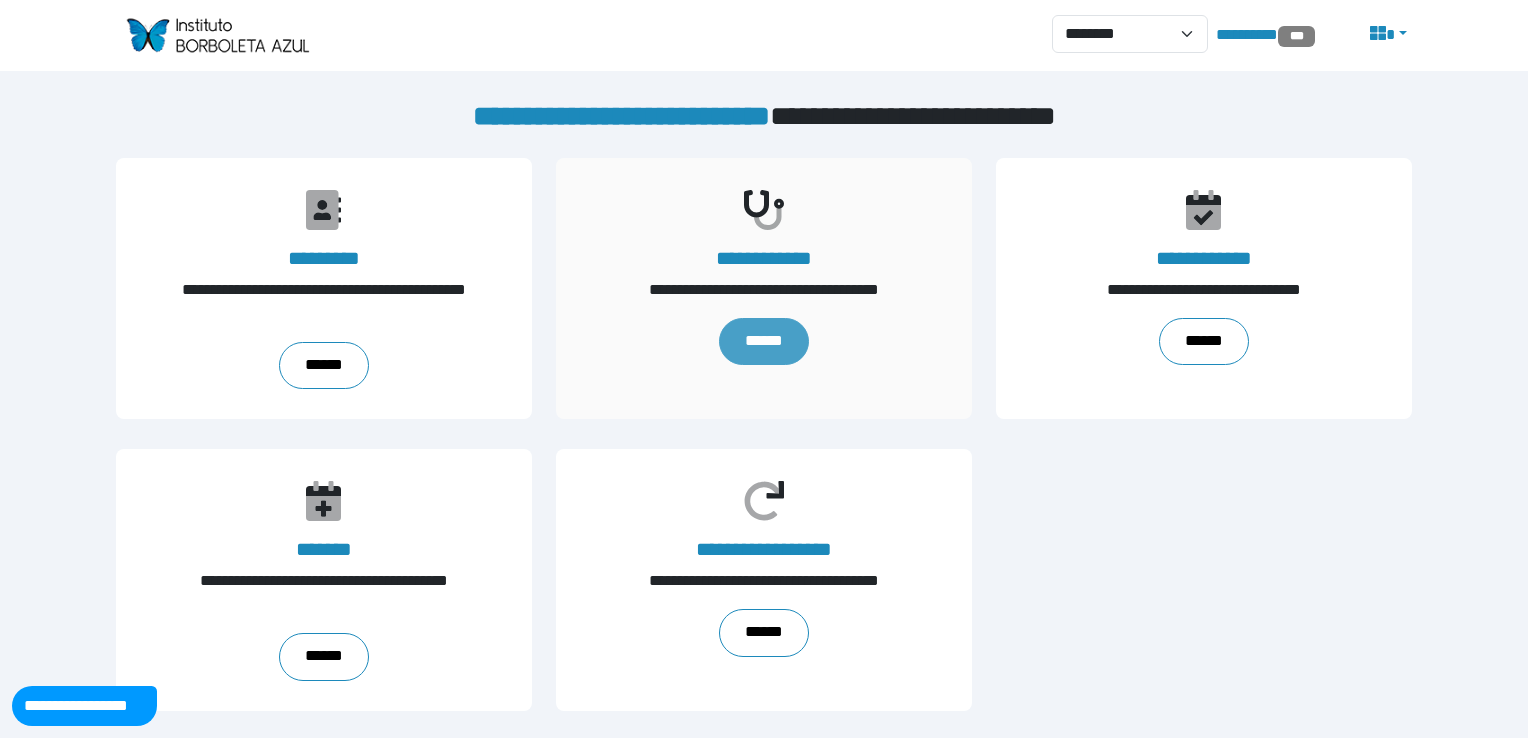click on "******" at bounding box center (764, 342) 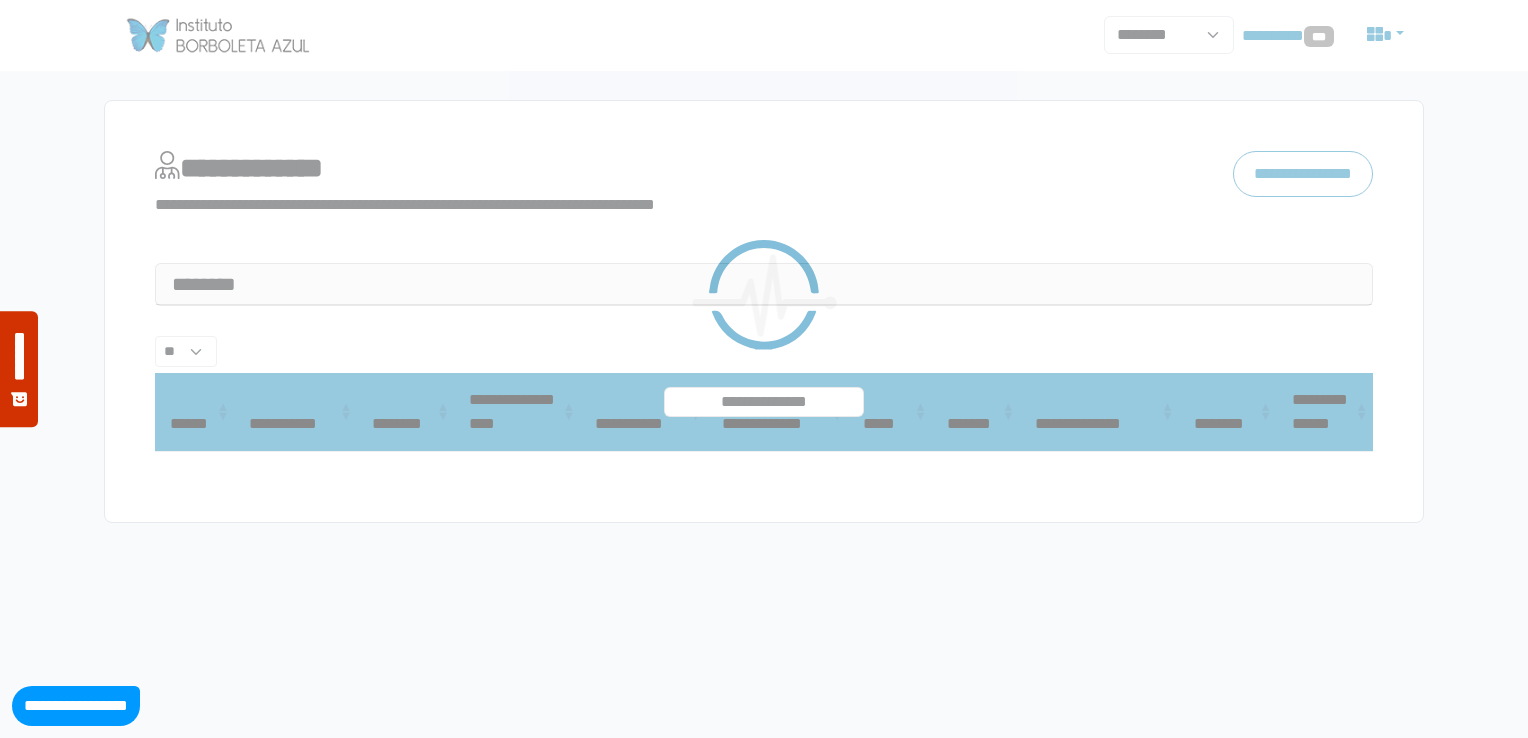 select on "**" 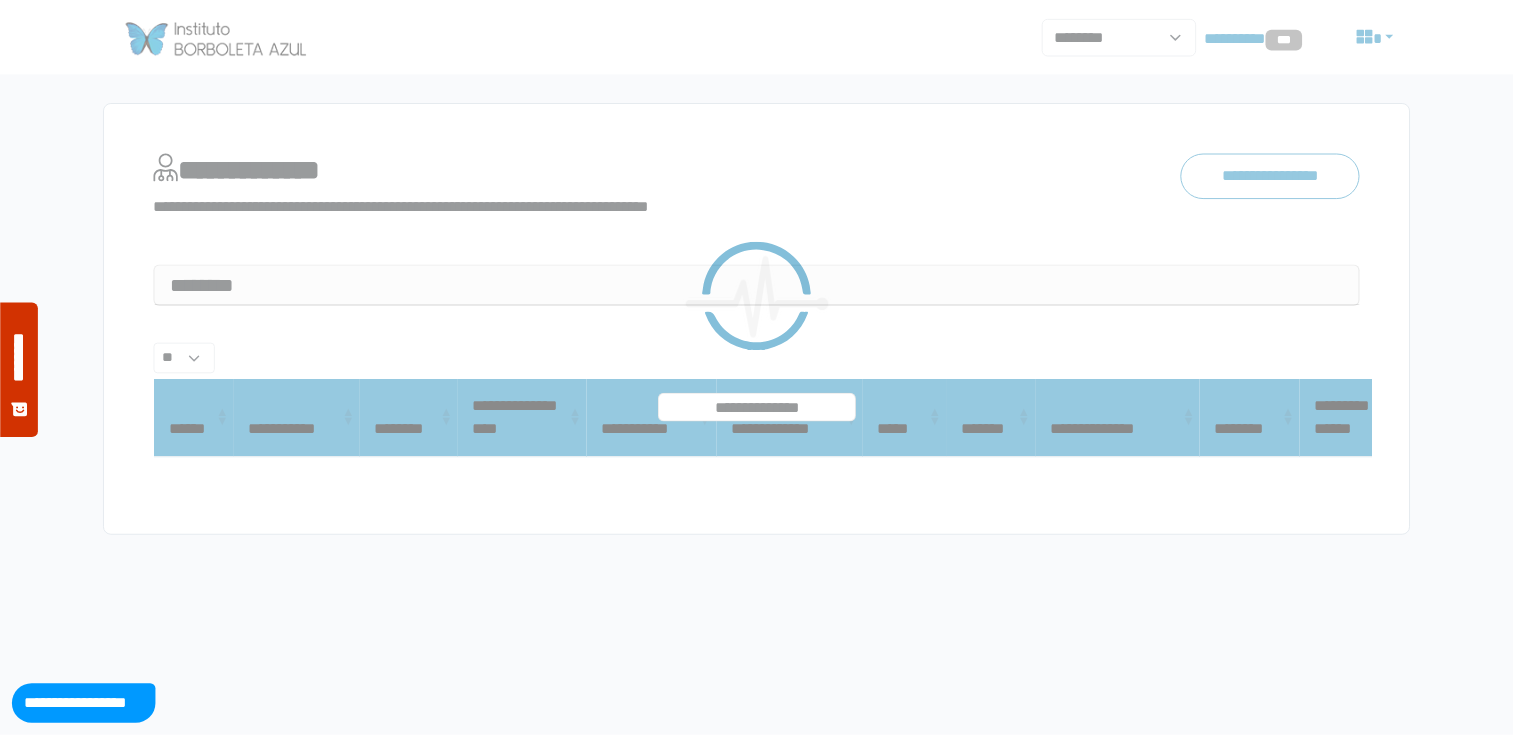 scroll, scrollTop: 0, scrollLeft: 0, axis: both 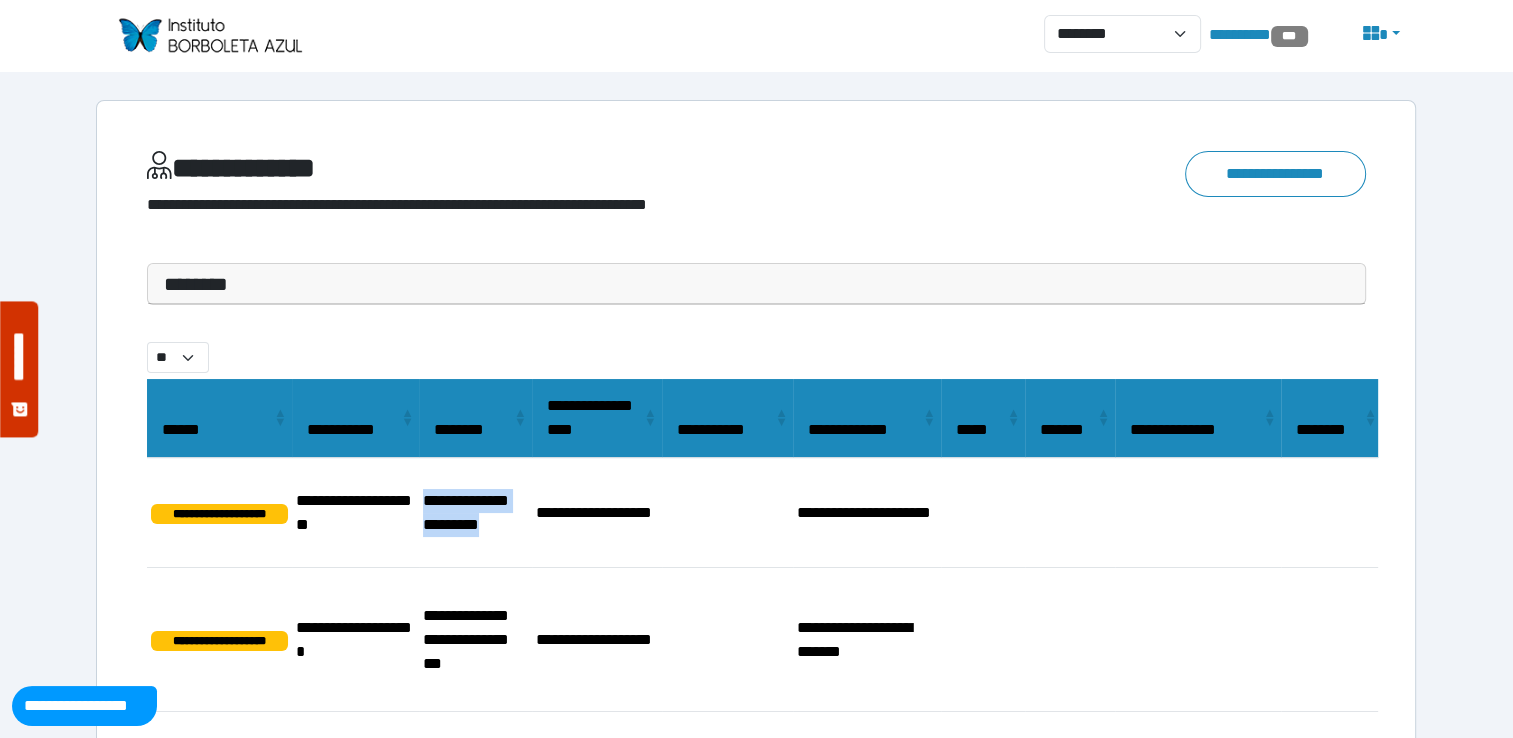 drag, startPoint x: 478, startPoint y: 534, endPoint x: 420, endPoint y: 481, distance: 78.56844 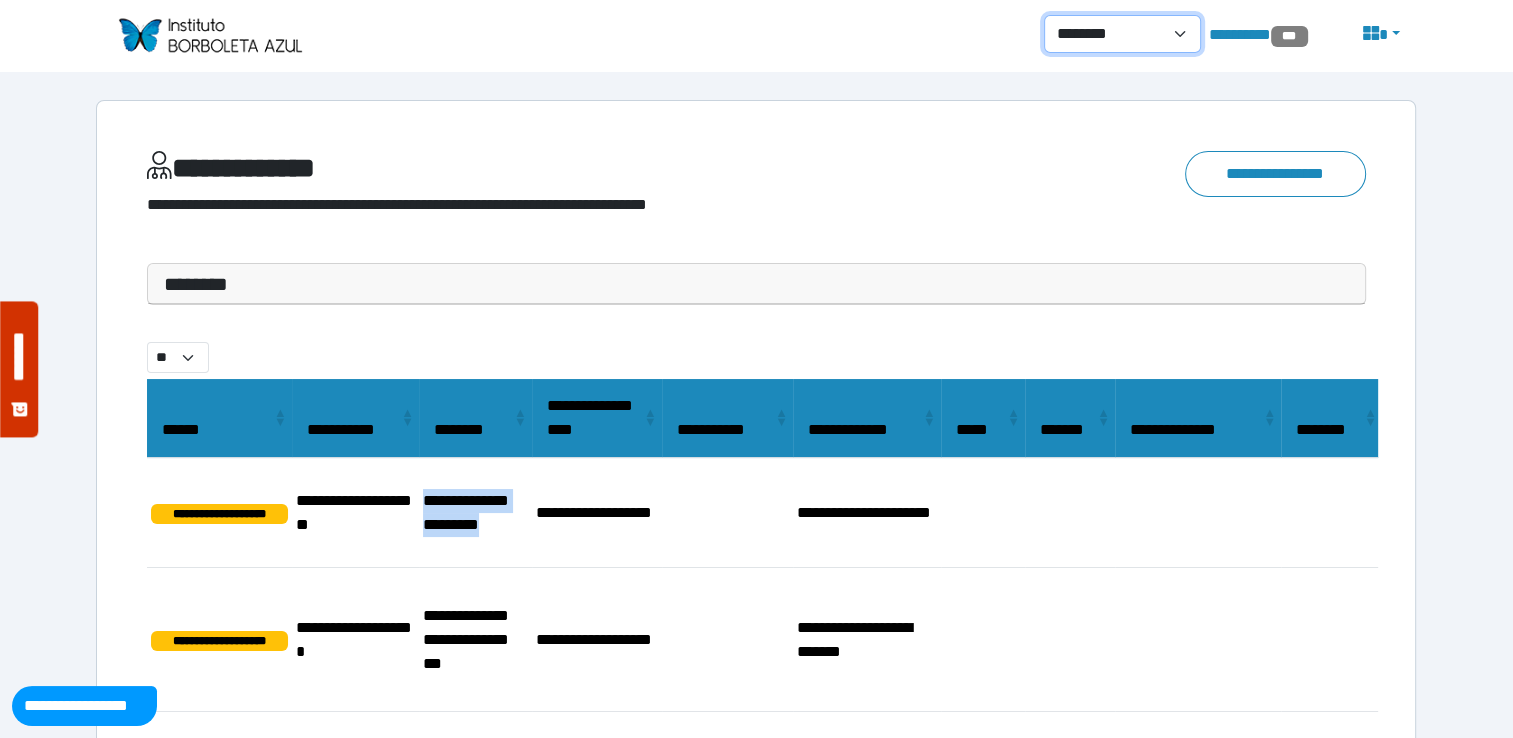 click on "**********" at bounding box center [1122, 34] 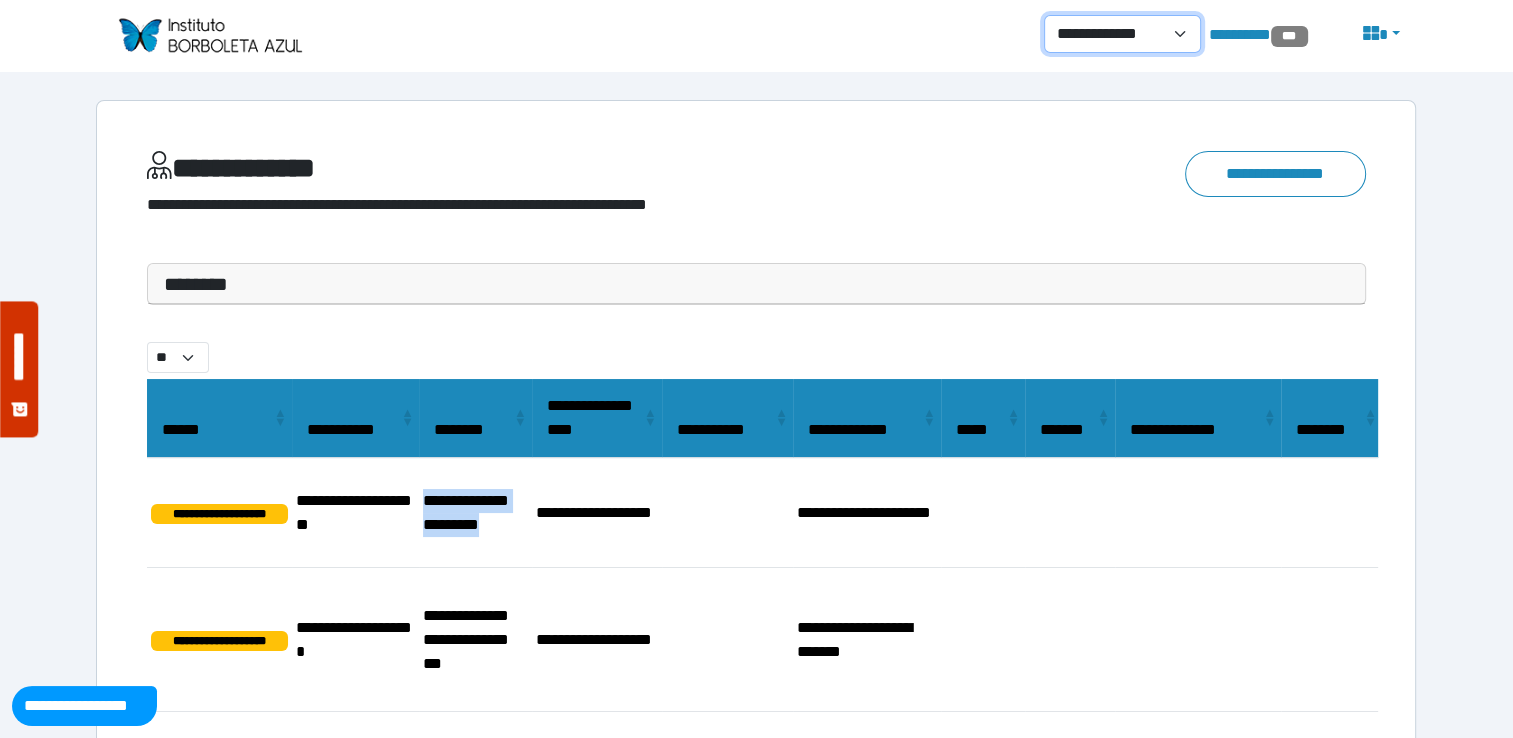 click on "**********" at bounding box center [1122, 34] 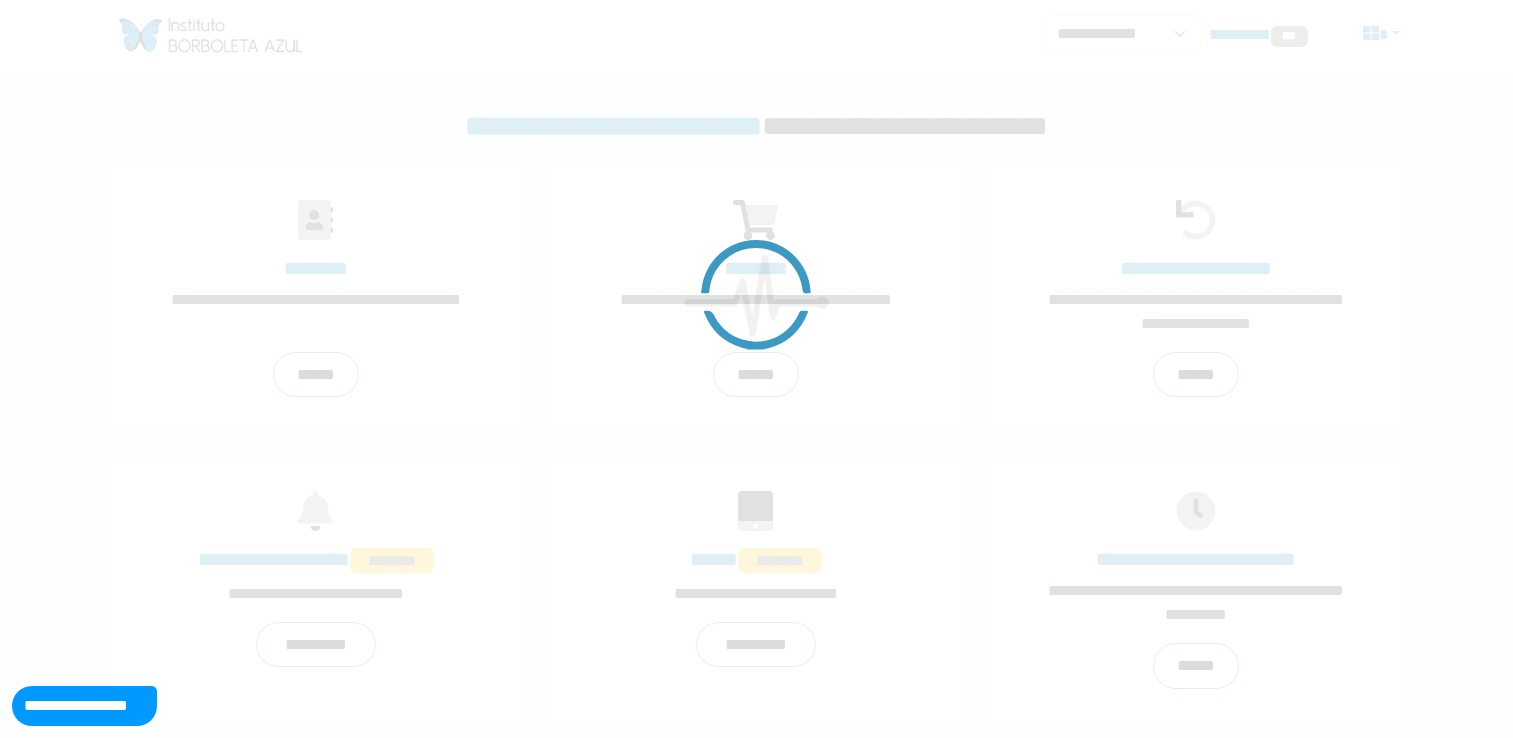 scroll, scrollTop: 0, scrollLeft: 0, axis: both 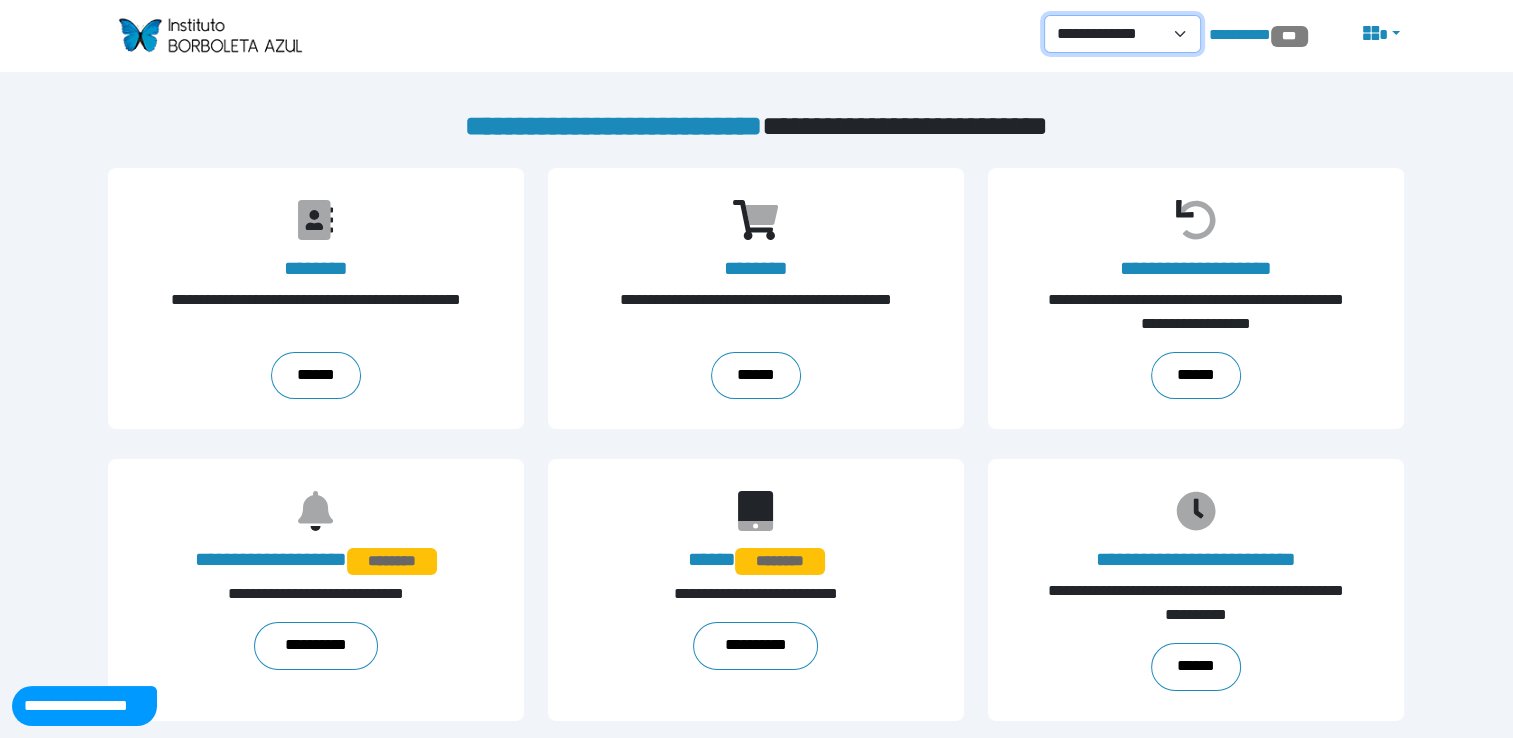 click on "**********" at bounding box center [1122, 34] 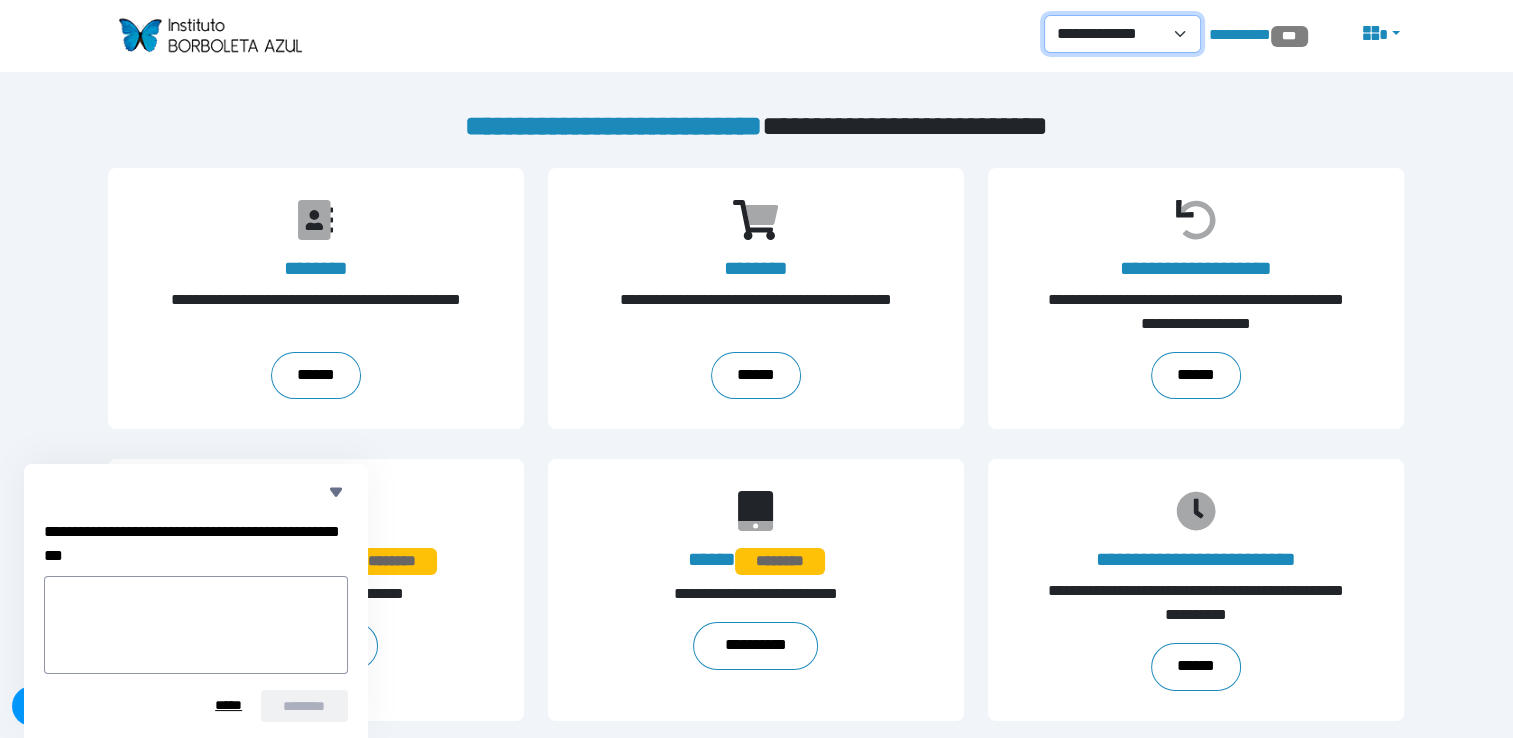 select on "*" 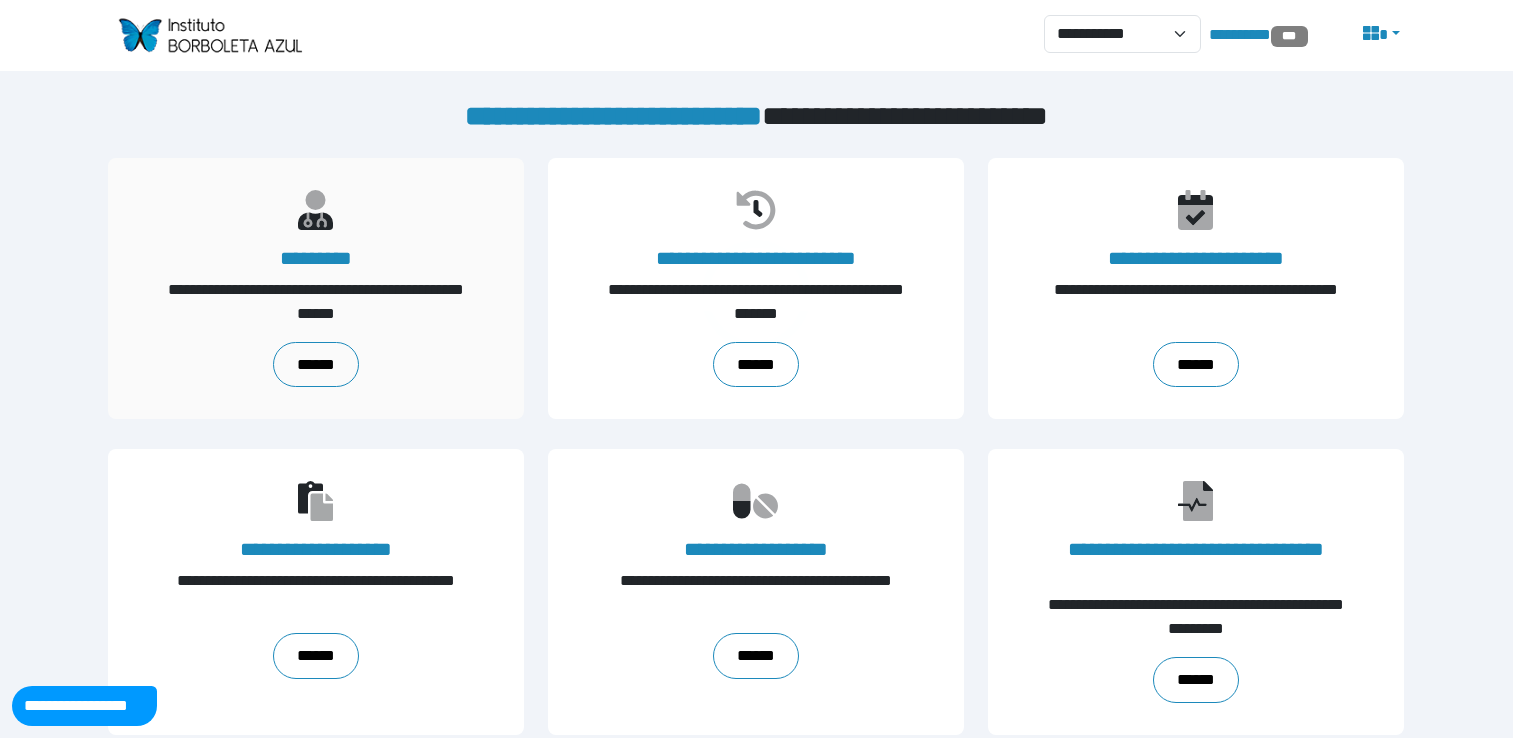 scroll, scrollTop: 0, scrollLeft: 0, axis: both 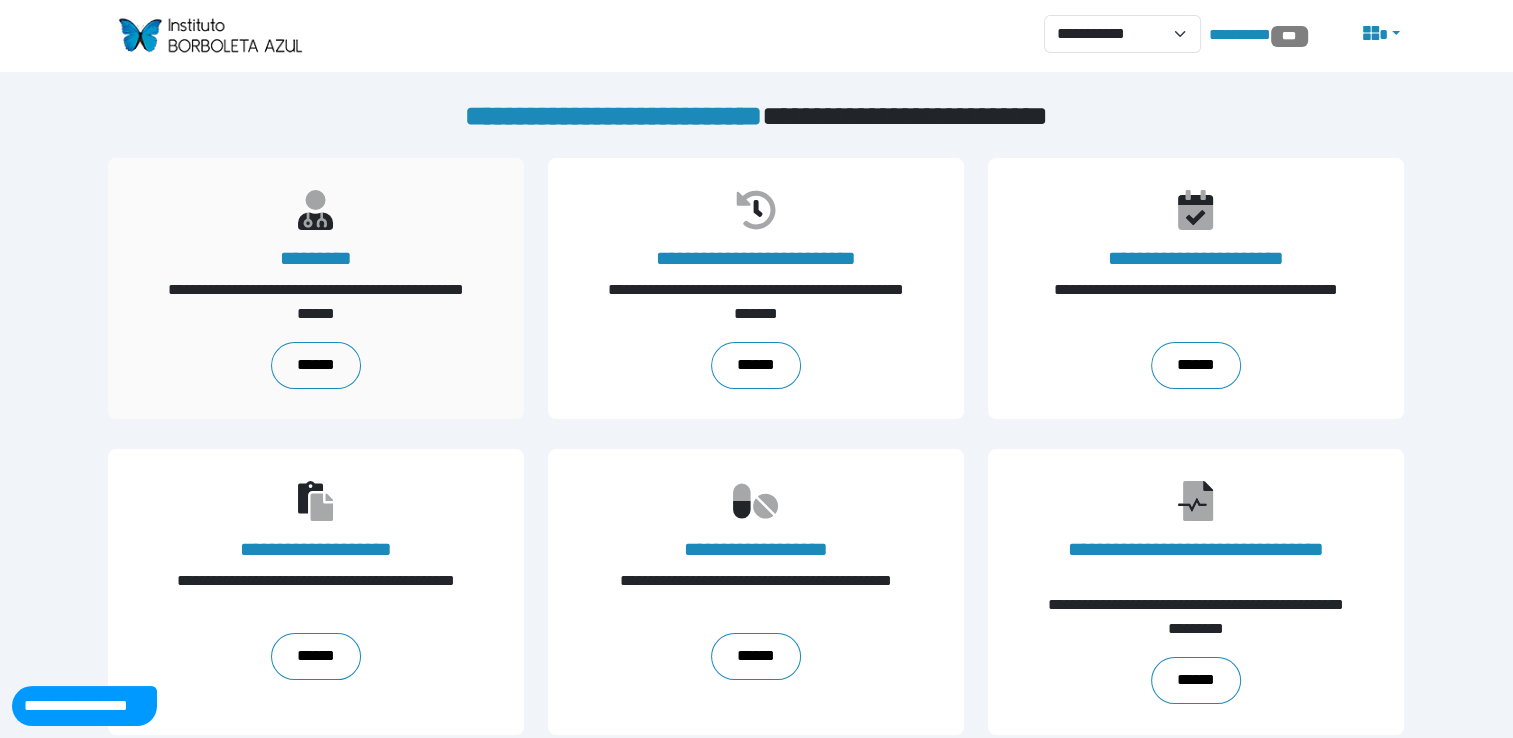 click on "**********" at bounding box center [316, 289] 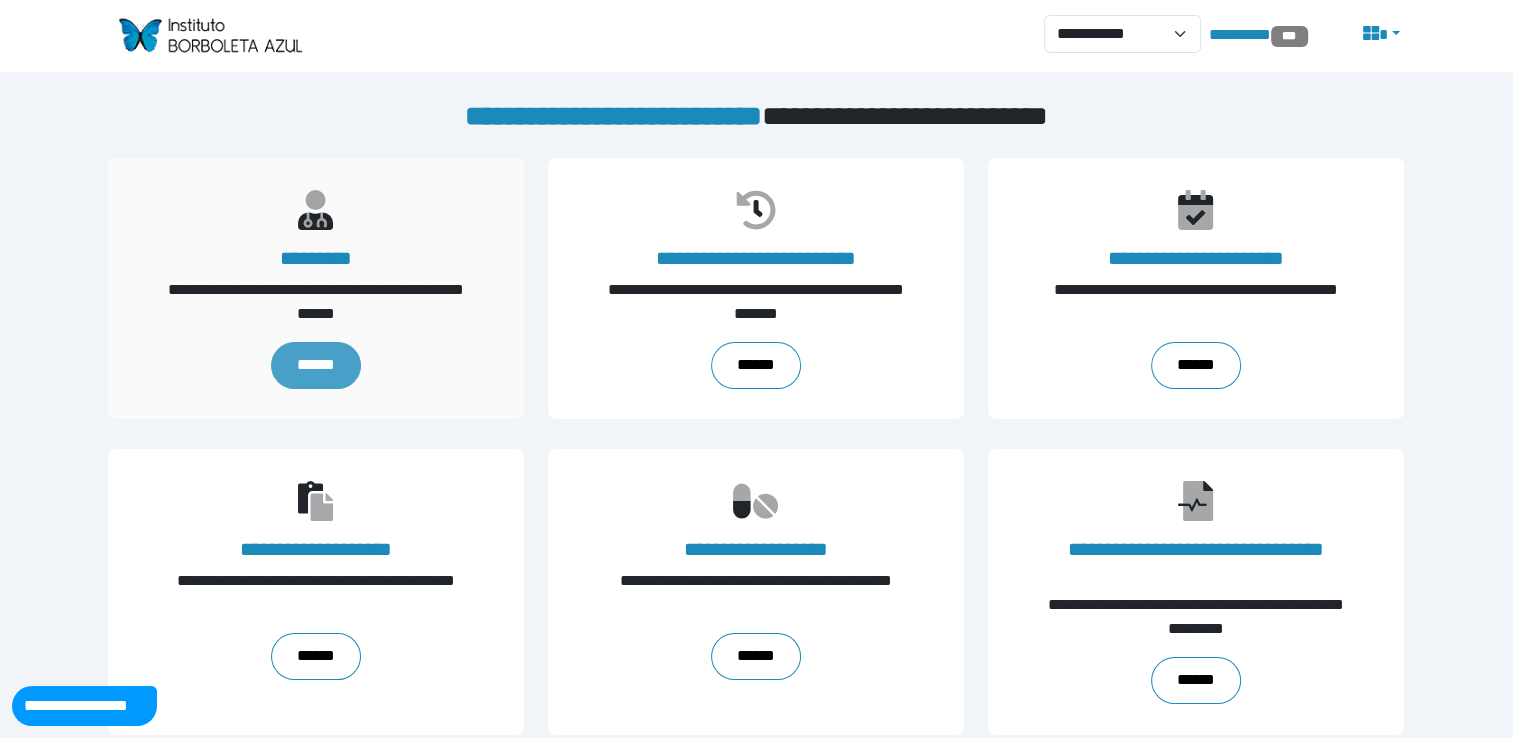 click on "******" at bounding box center (316, 365) 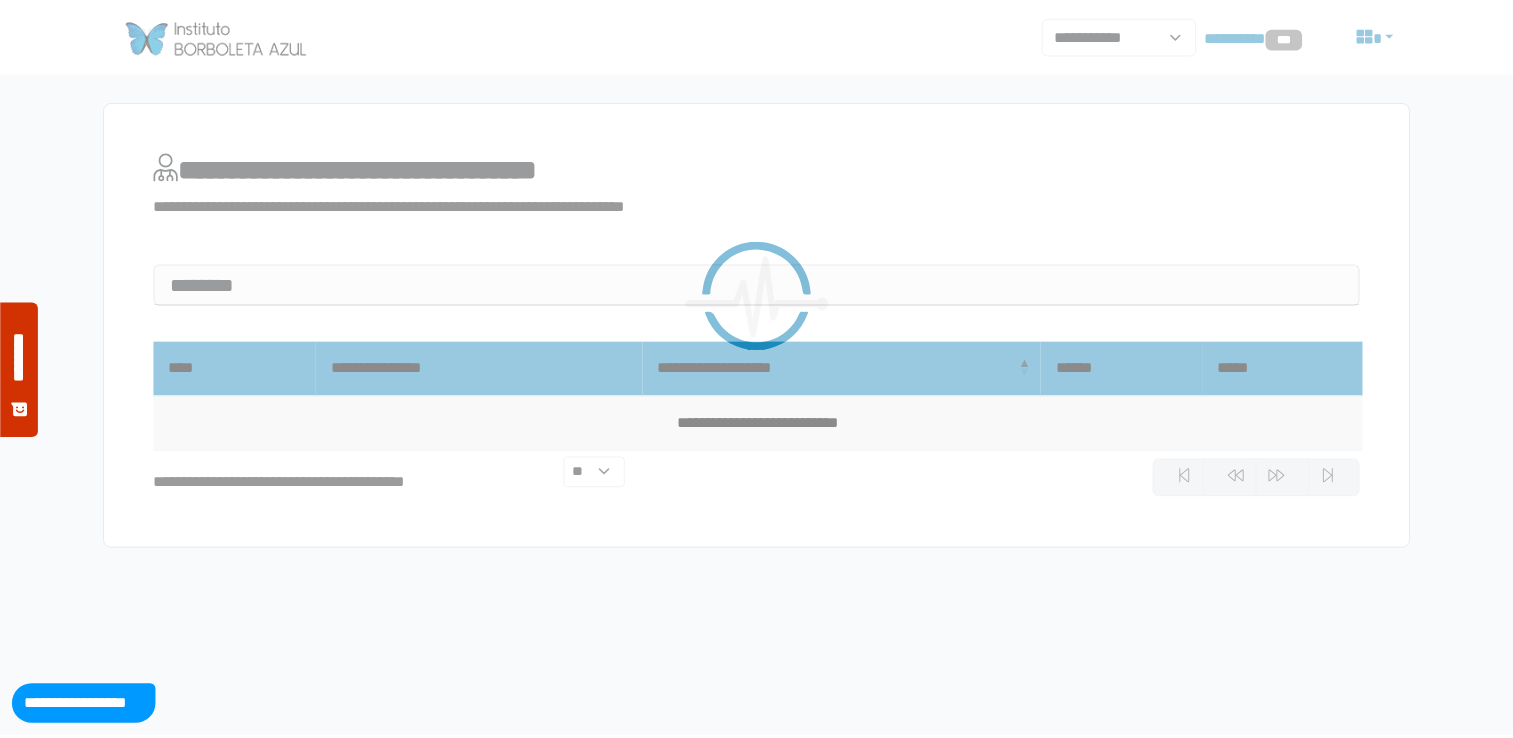 scroll, scrollTop: 0, scrollLeft: 0, axis: both 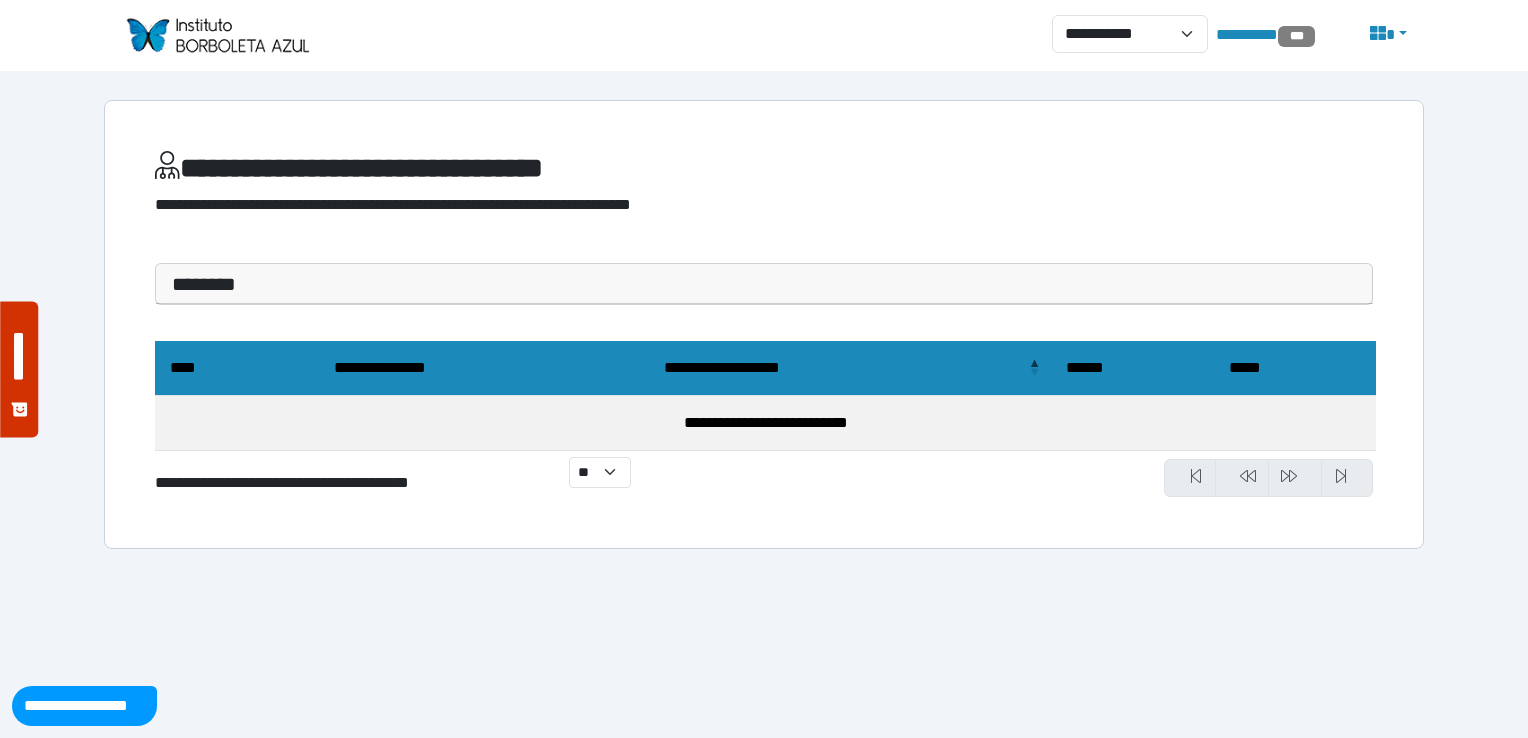 click on "********" at bounding box center [764, 284] 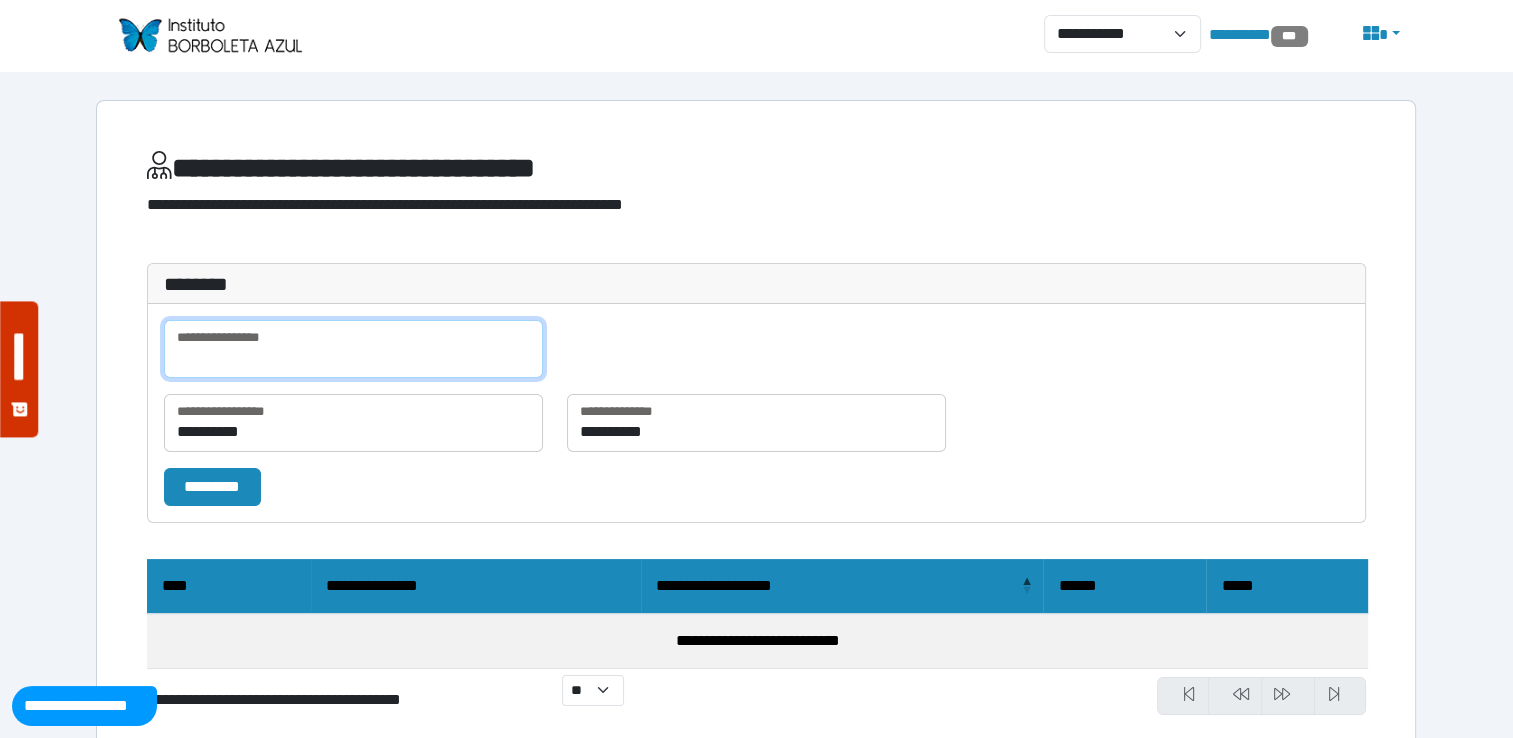 click at bounding box center [353, 349] 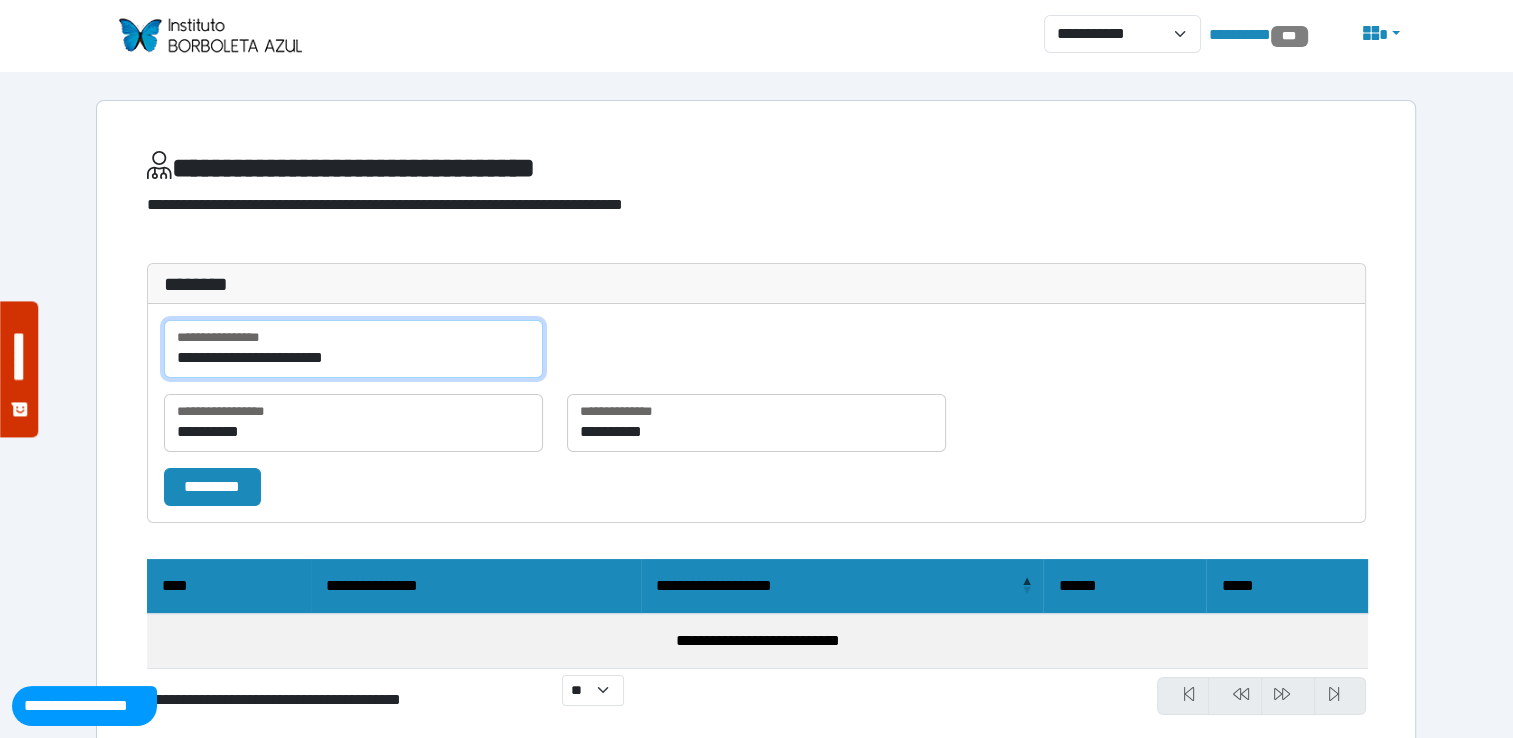 type on "**********" 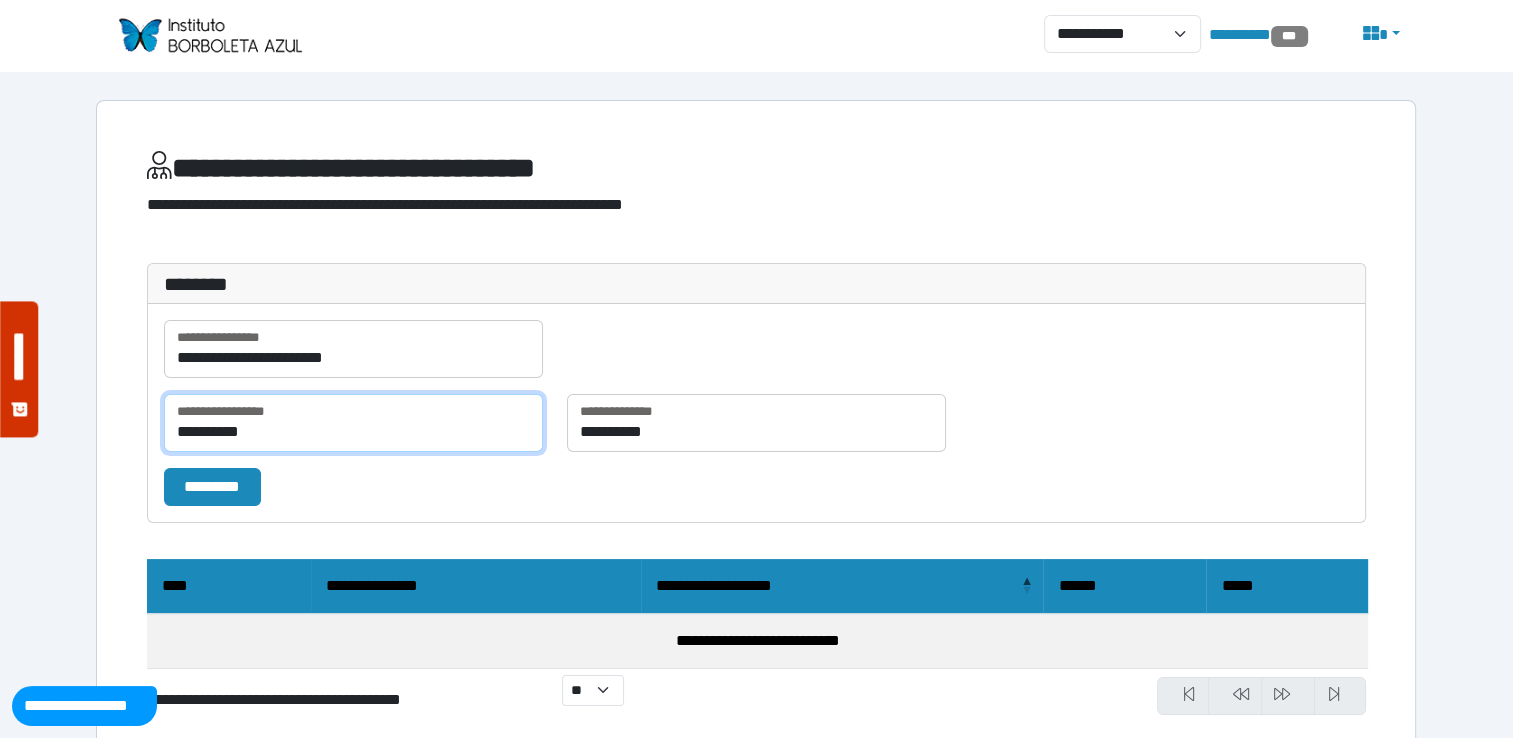 click on "**********" at bounding box center [353, 423] 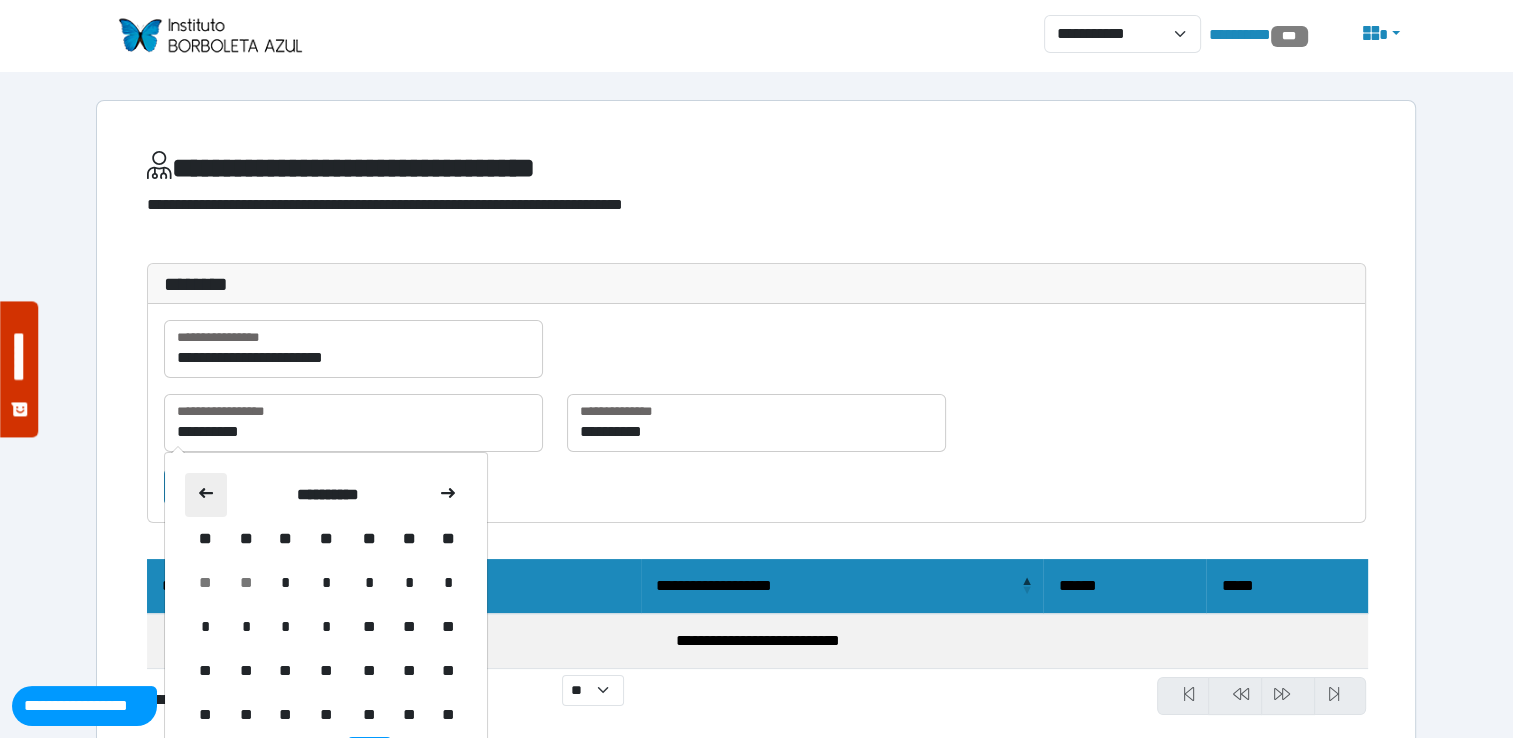 click at bounding box center (206, 495) 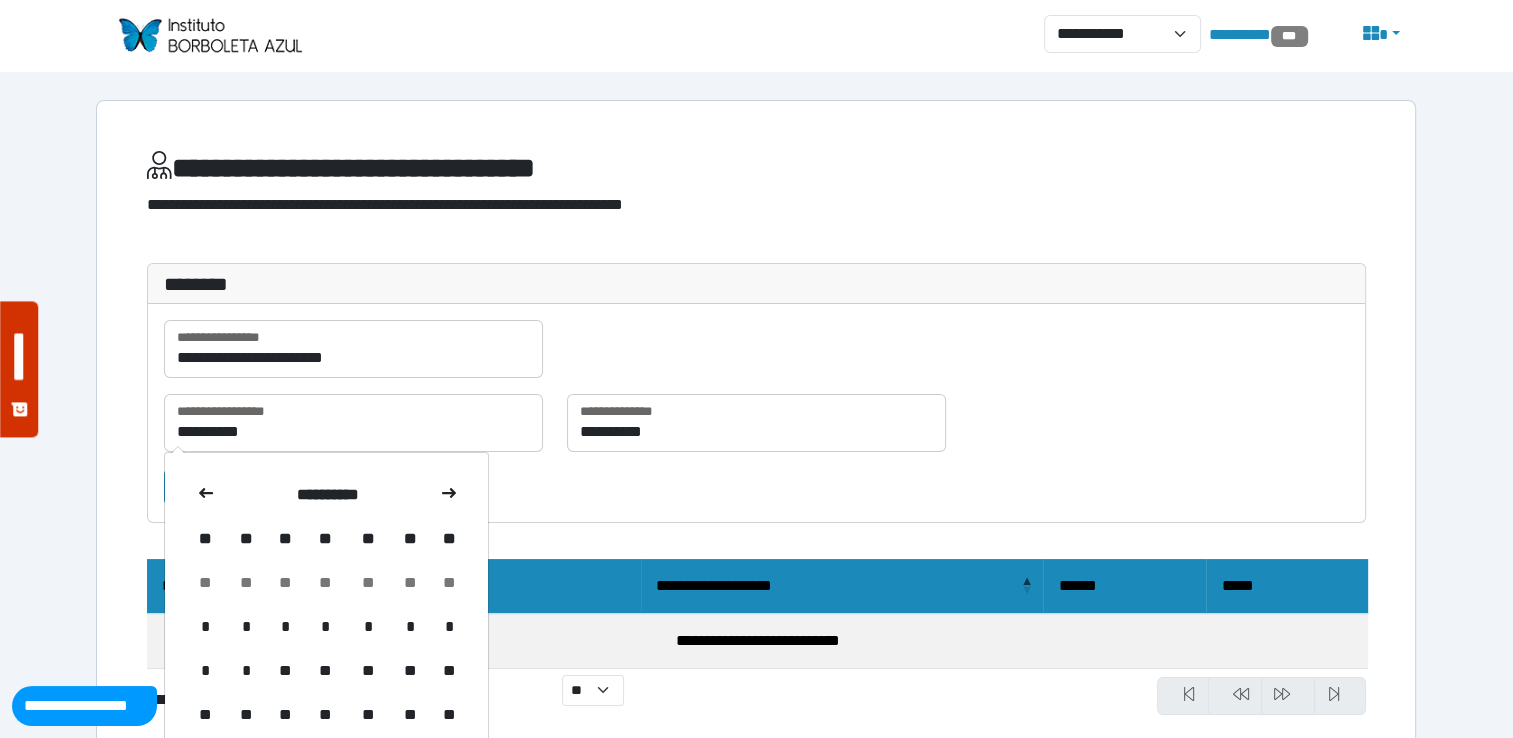 click at bounding box center [206, 495] 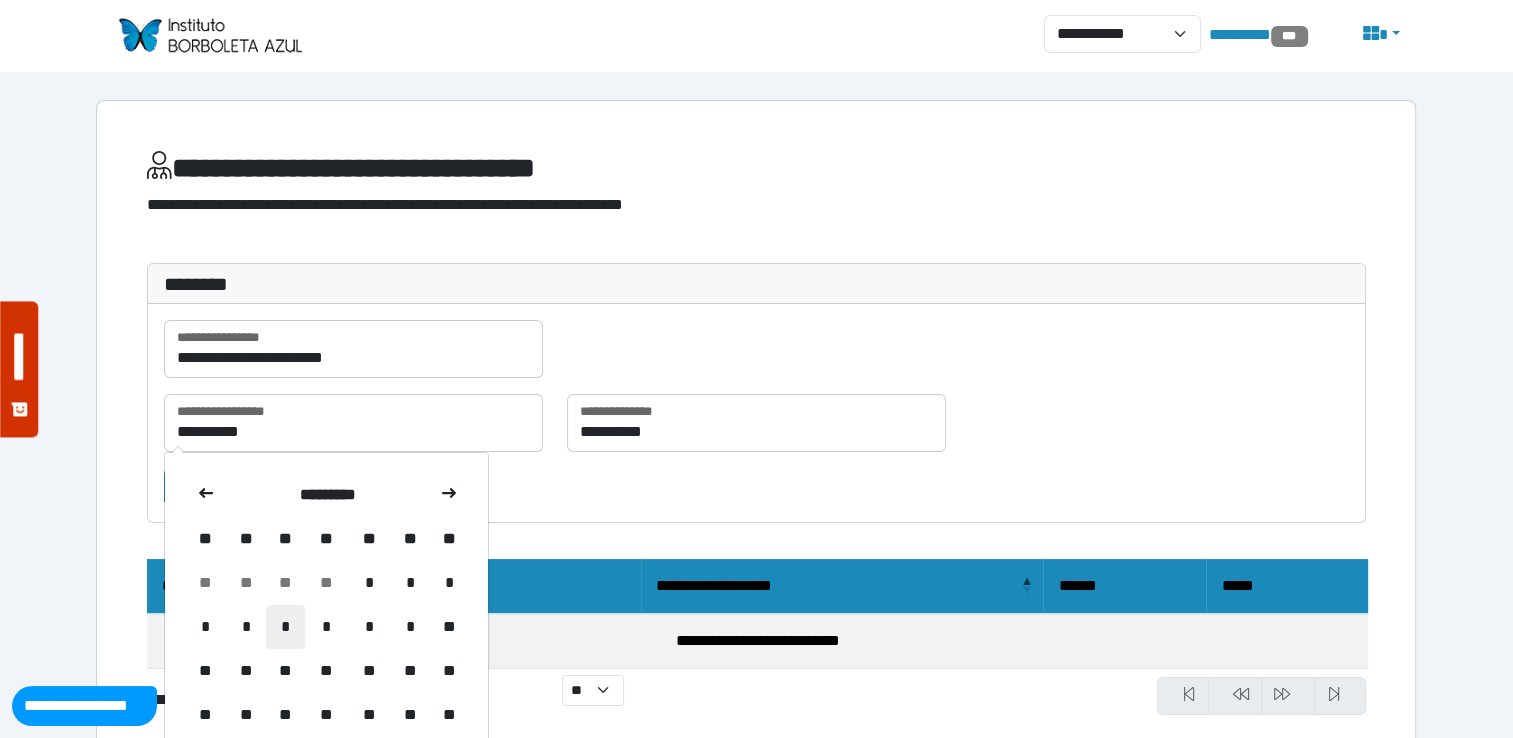 click on "*" at bounding box center [285, 627] 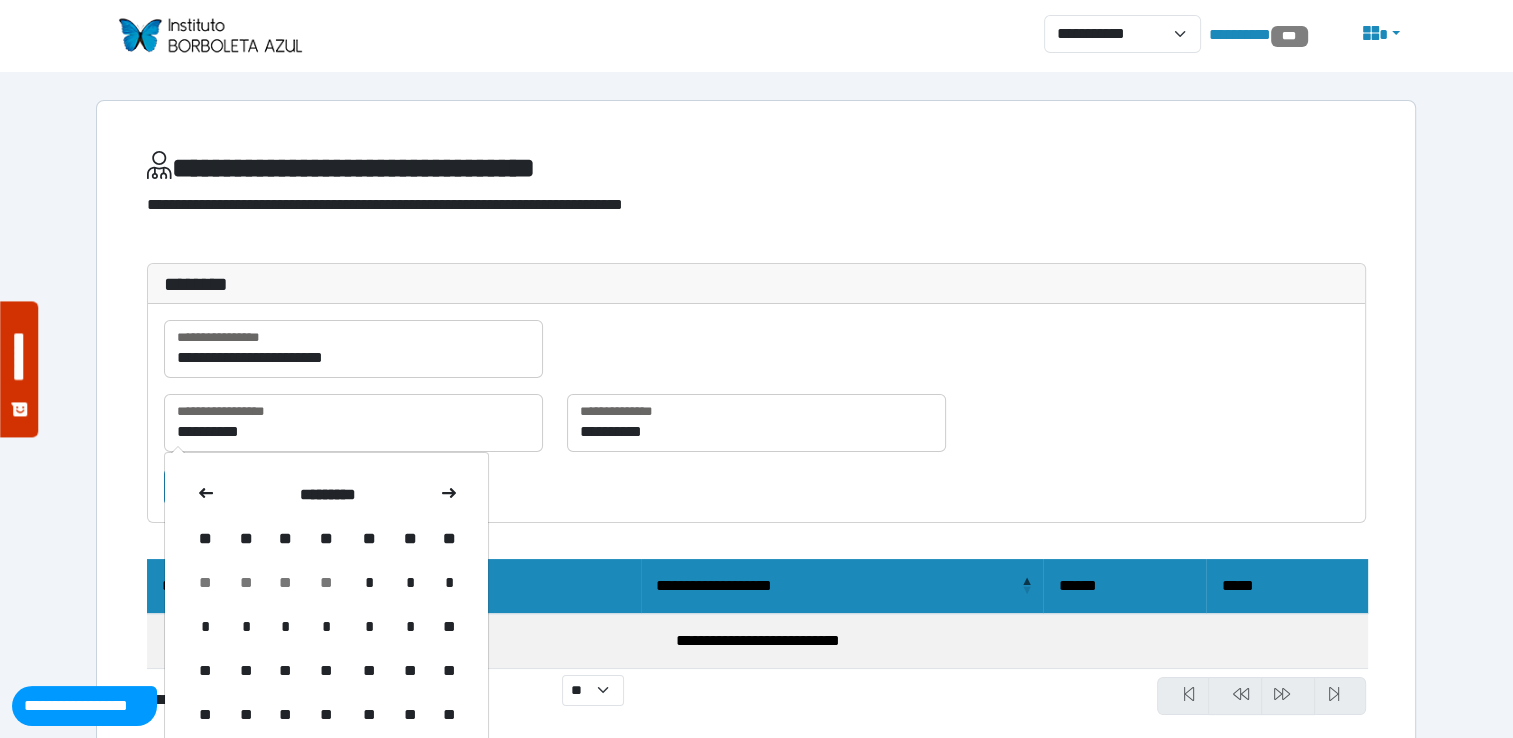 type on "**********" 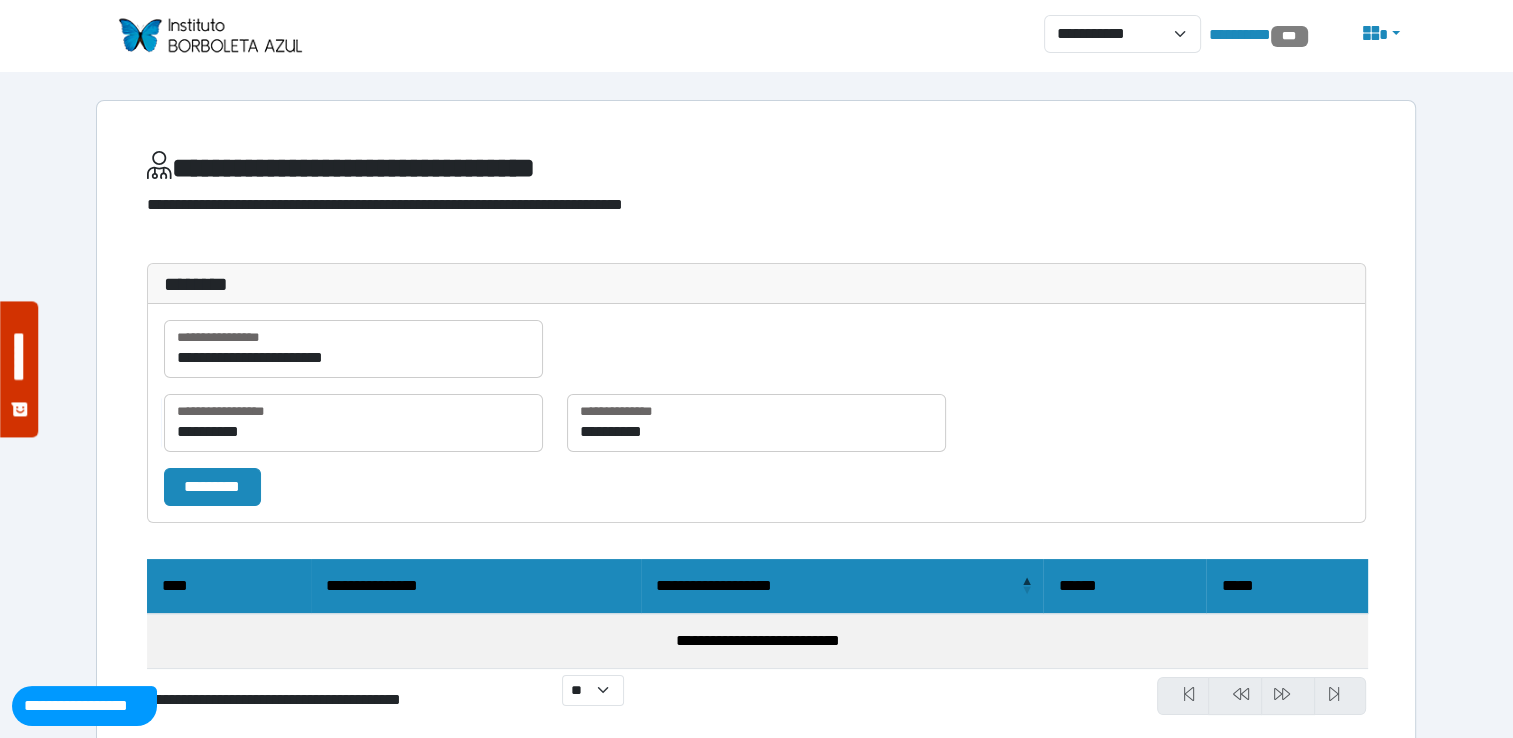 click on "**********" at bounding box center [756, 433] 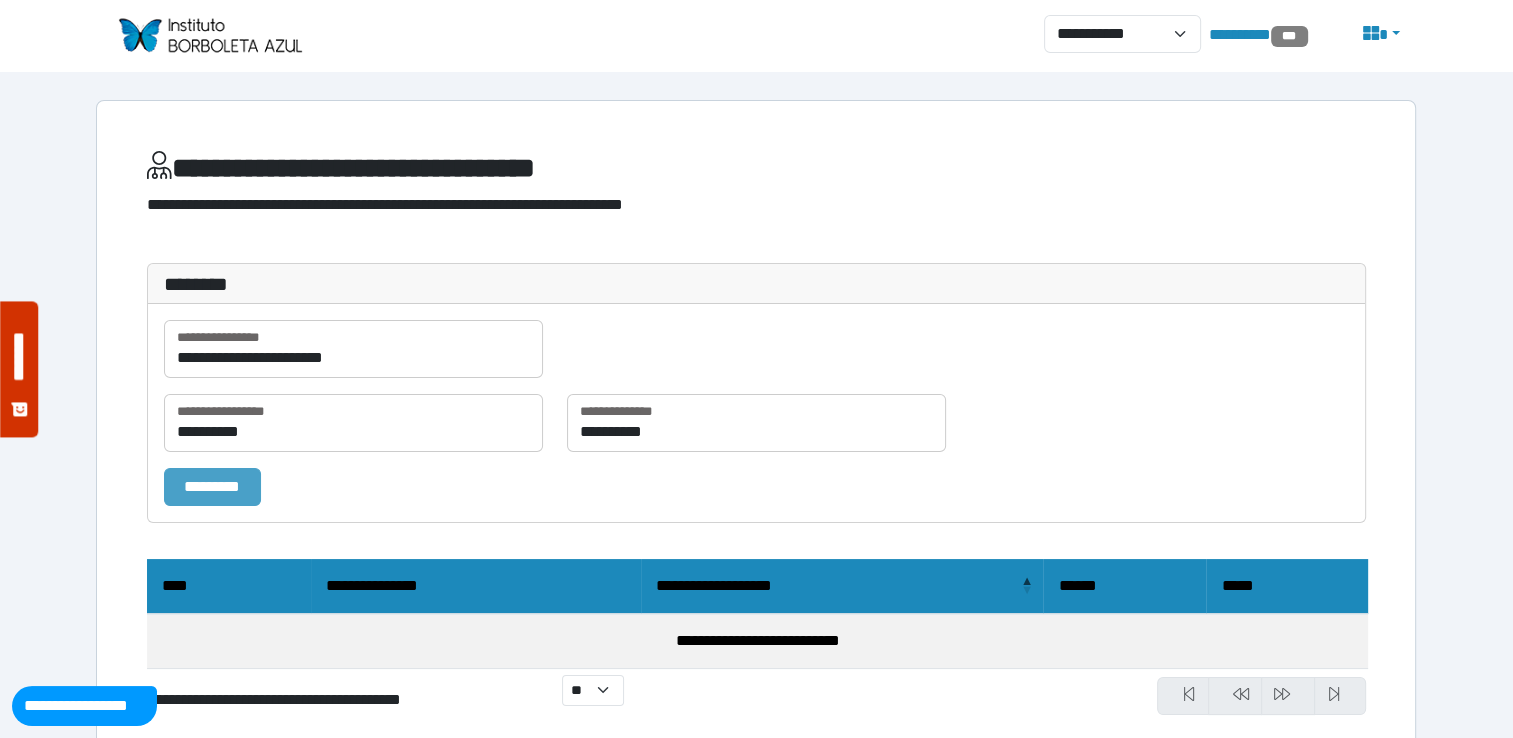 click on "*********" at bounding box center [212, 487] 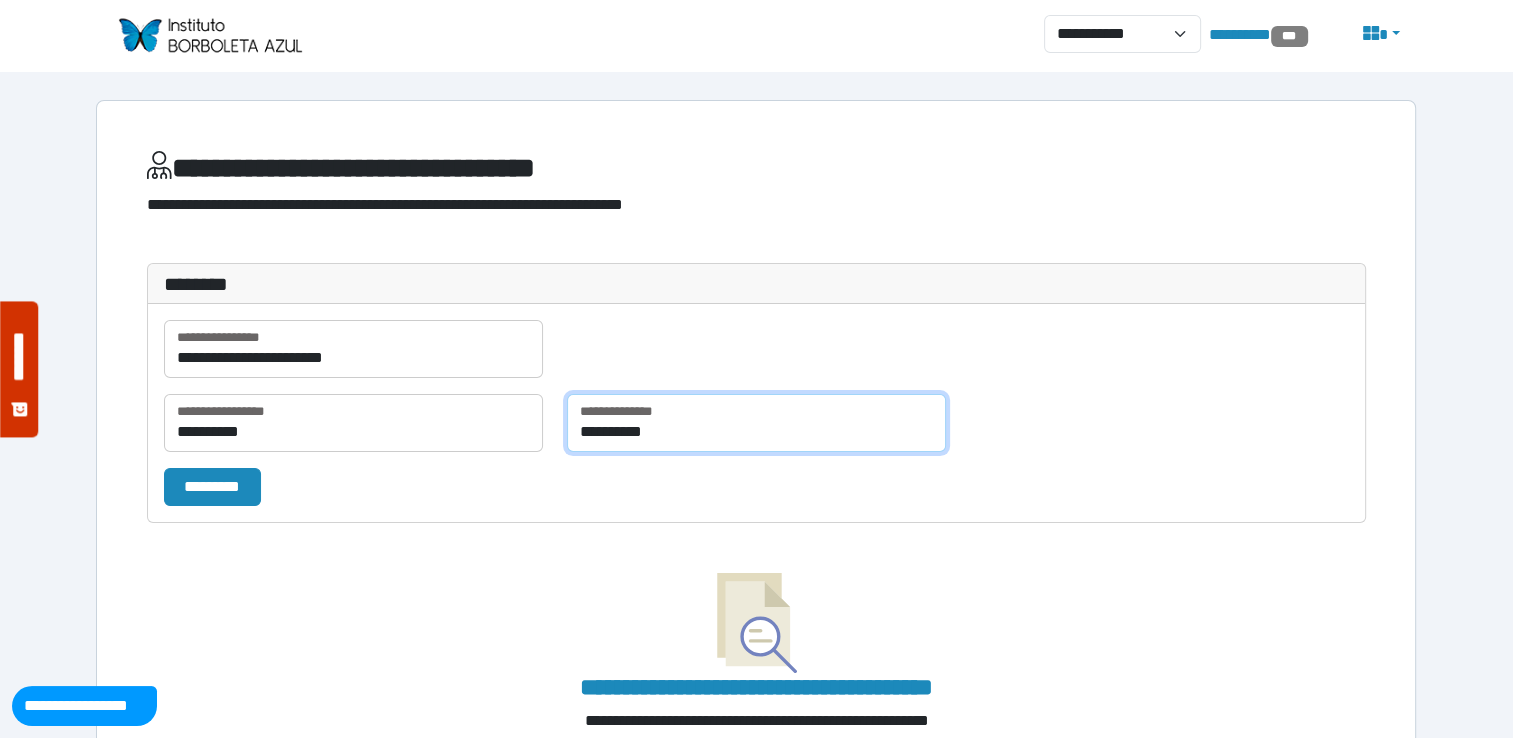 click on "**********" at bounding box center [756, 423] 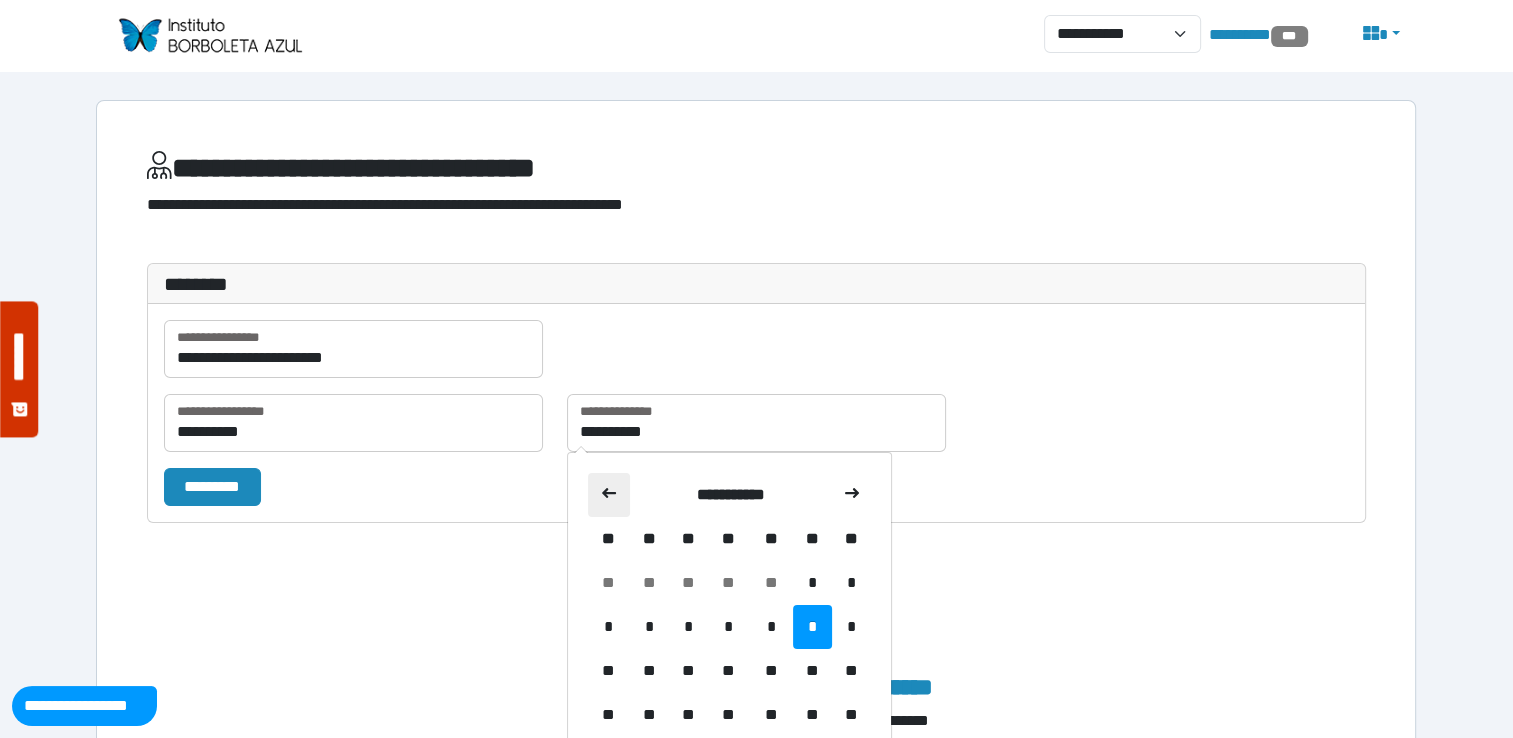 click at bounding box center [609, 495] 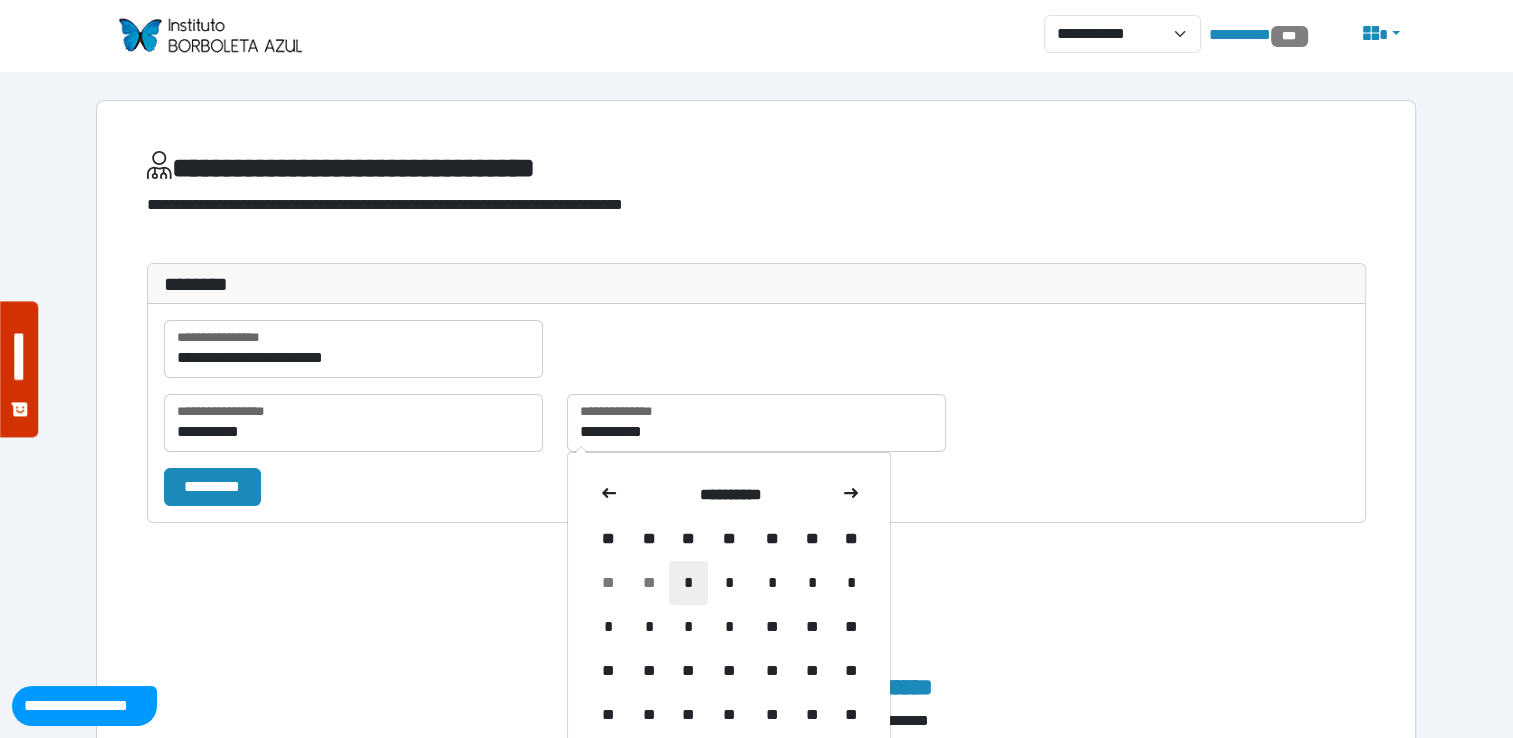 click on "*" at bounding box center [688, 583] 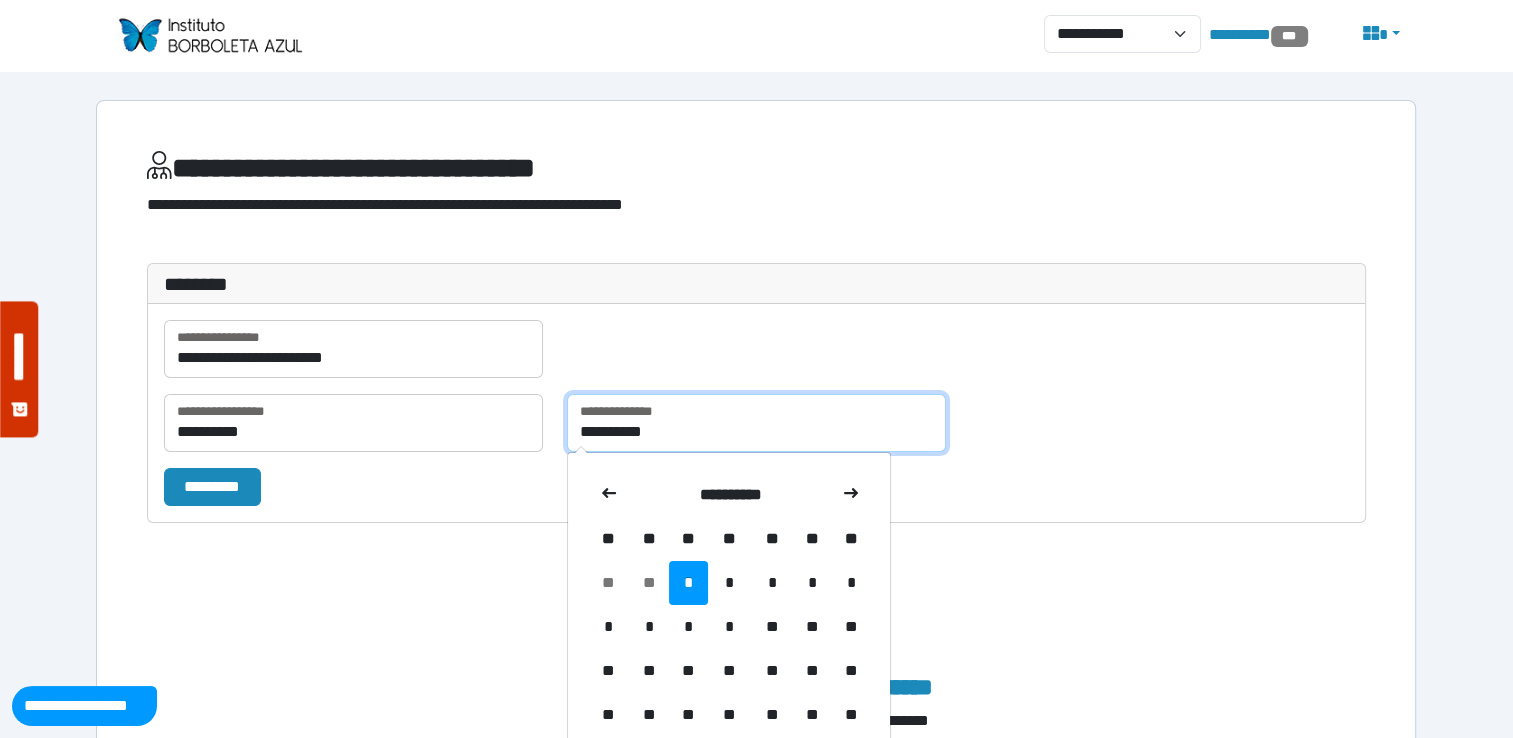 drag, startPoint x: 784, startPoint y: 407, endPoint x: 796, endPoint y: 423, distance: 20 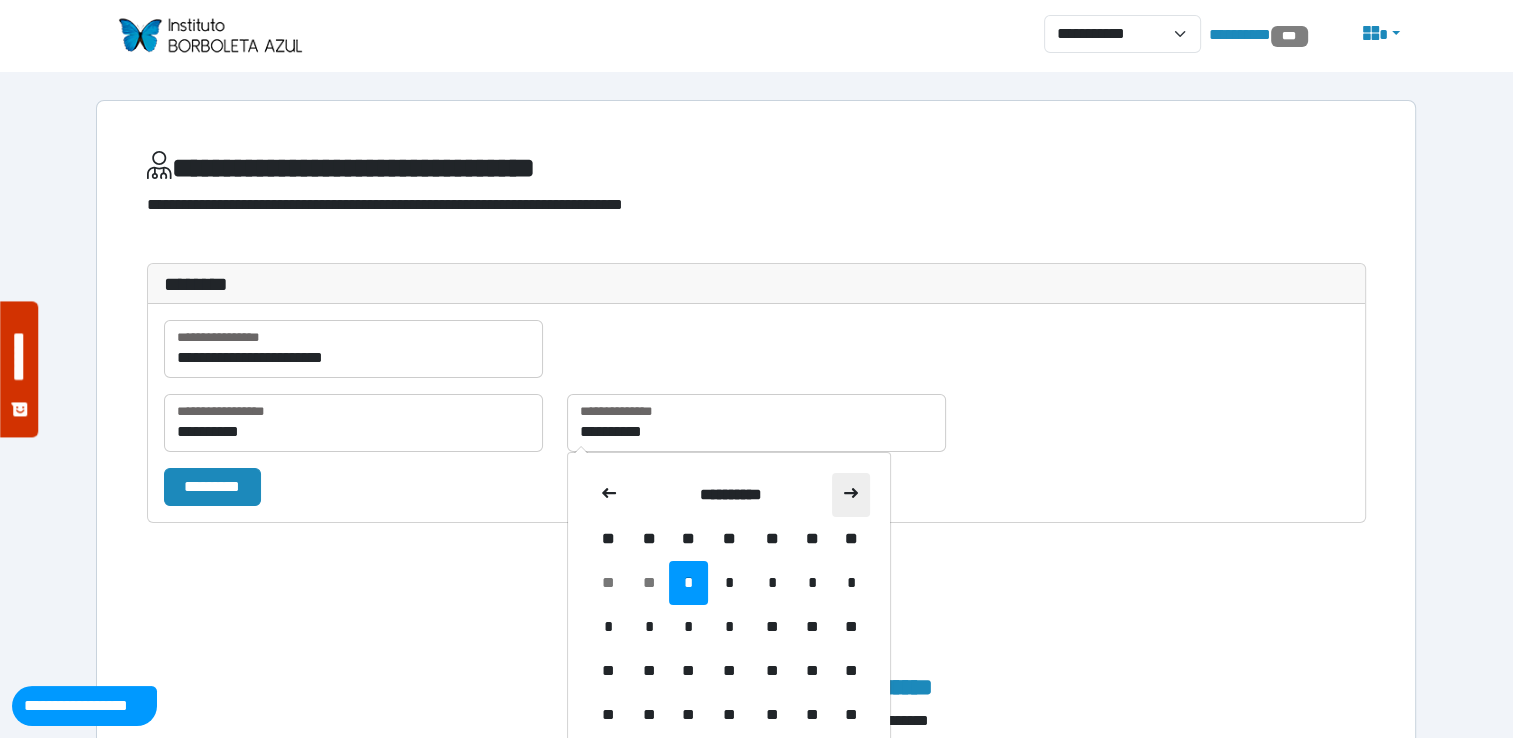 drag, startPoint x: 856, startPoint y: 490, endPoint x: 841, endPoint y: 492, distance: 15.132746 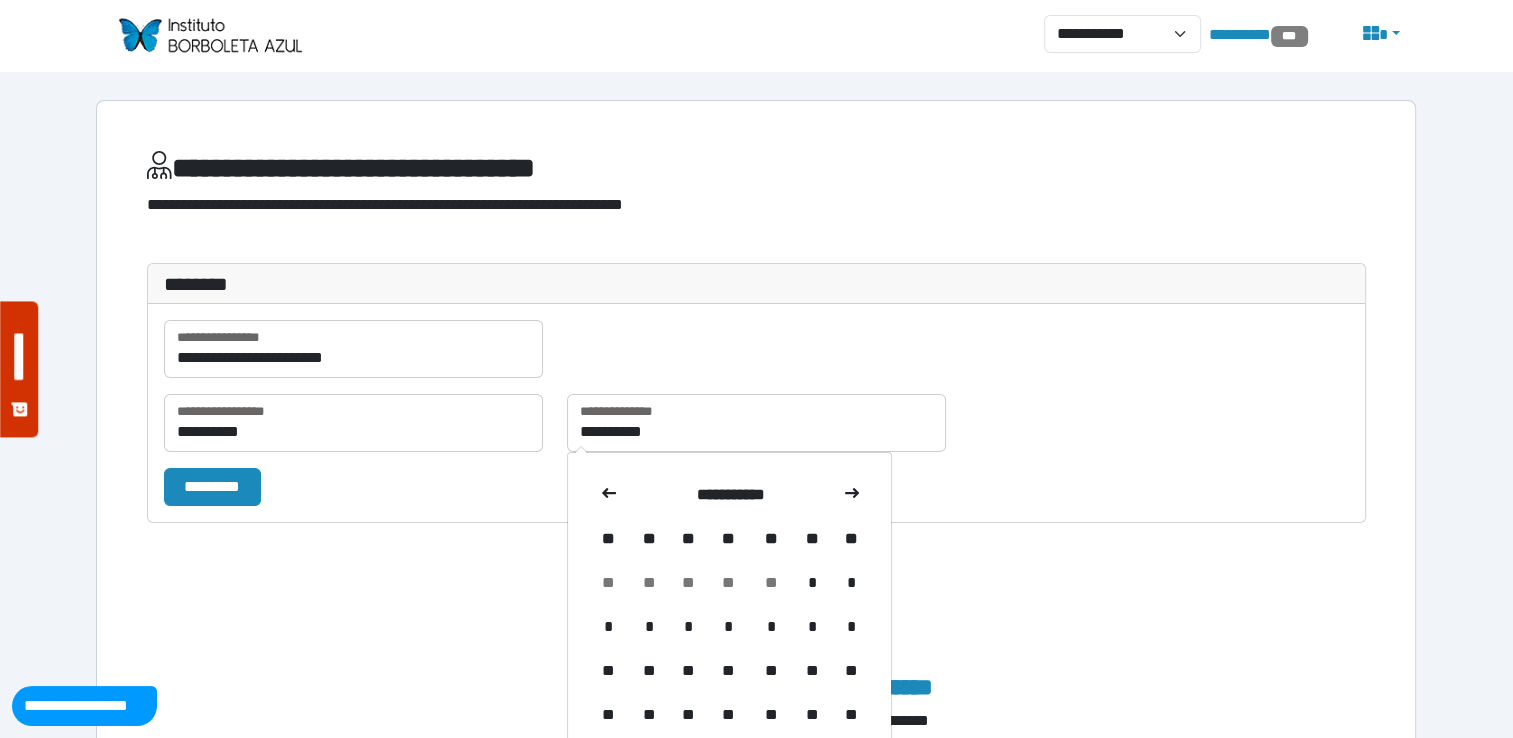 click on "*" at bounding box center [812, 583] 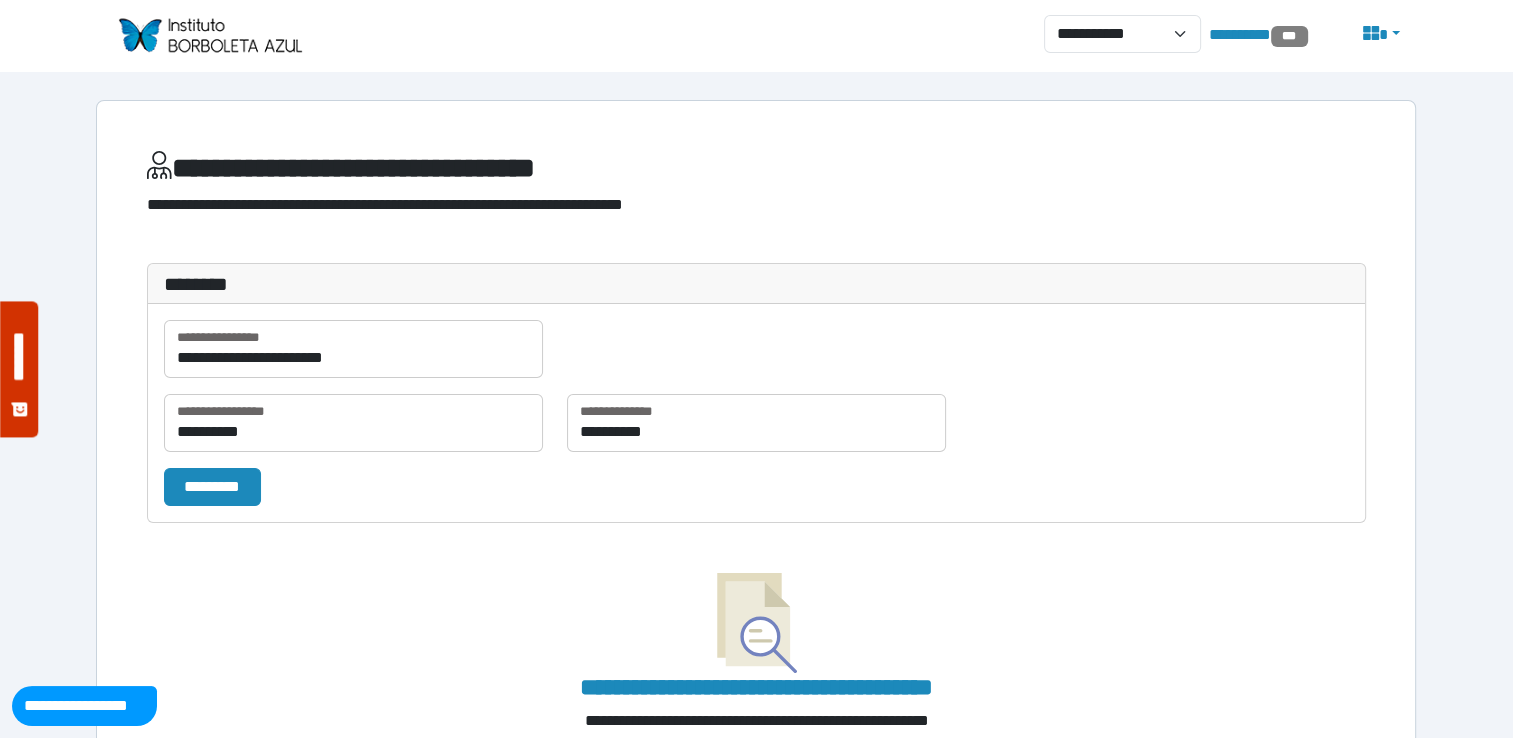 drag, startPoint x: 284, startPoint y: 490, endPoint x: 264, endPoint y: 494, distance: 20.396078 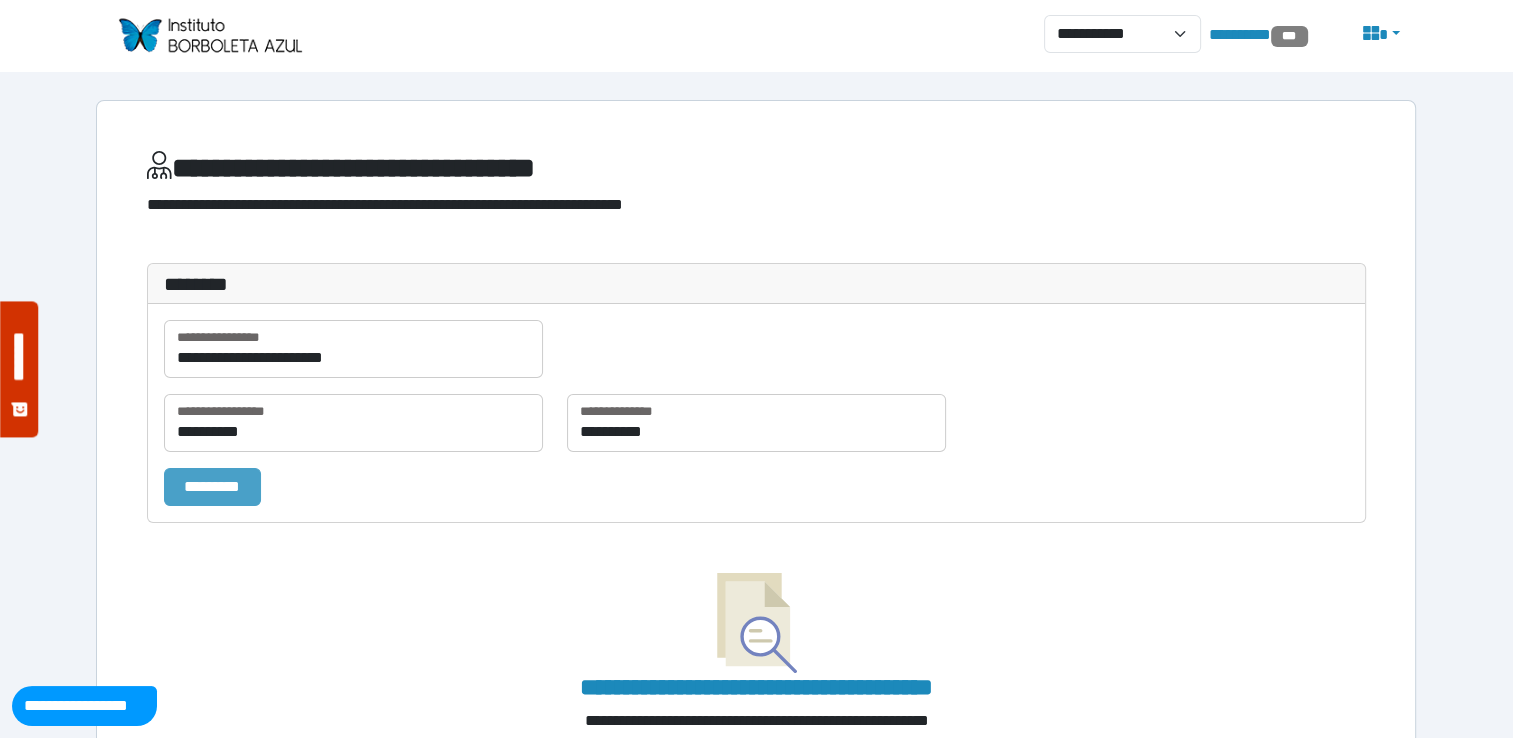 click on "*********" at bounding box center [404, 487] 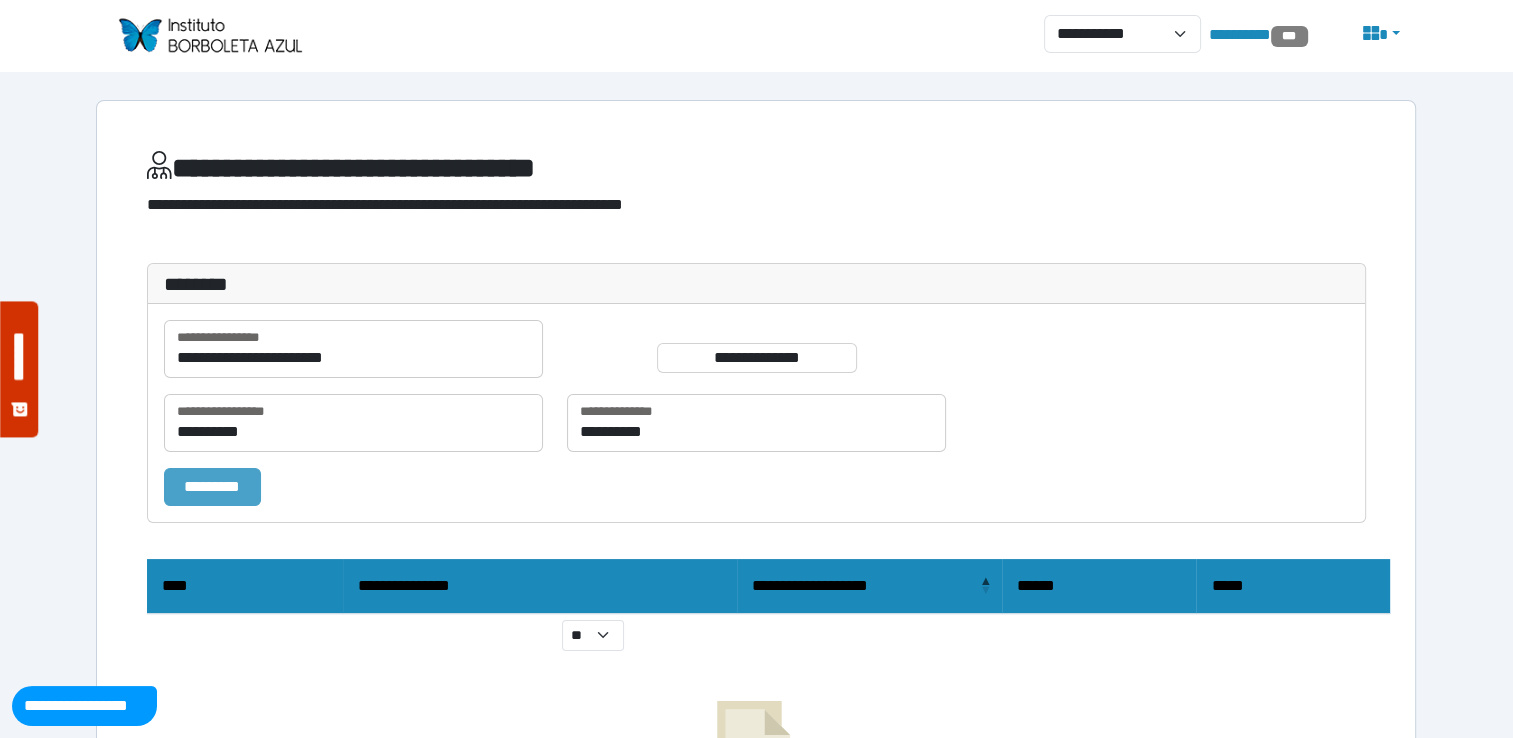 click on "*********" at bounding box center (212, 487) 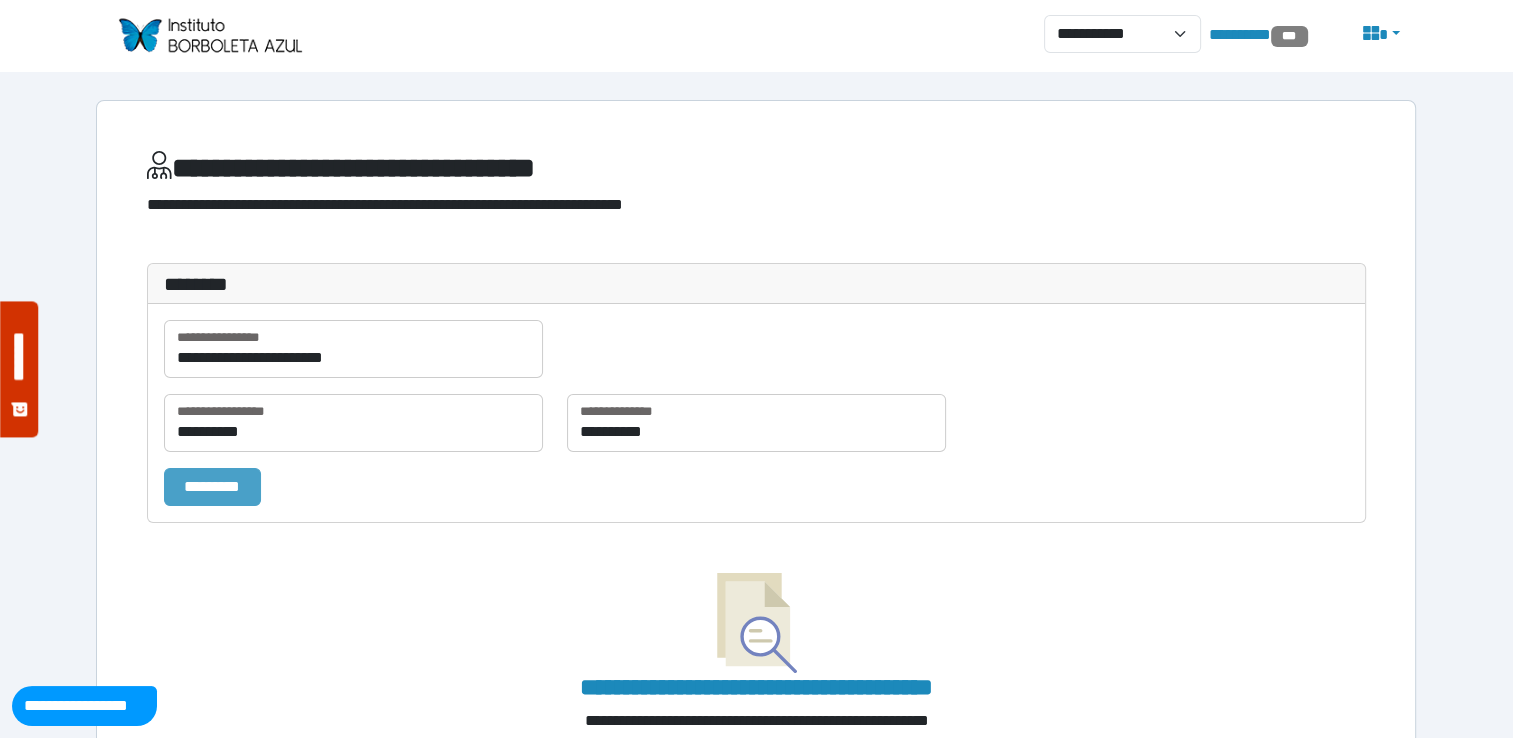 click on "*********" at bounding box center [212, 487] 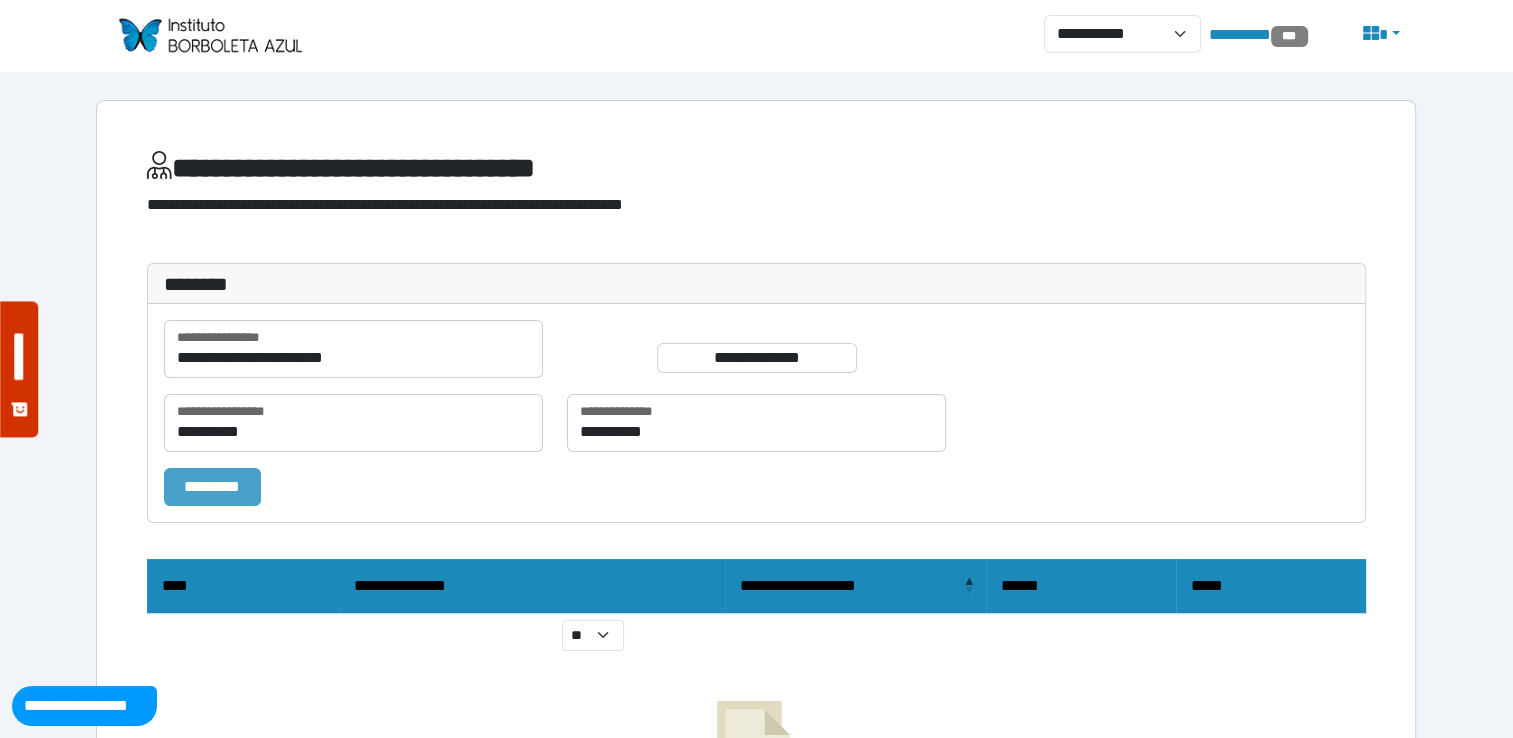 click on "*********" at bounding box center (212, 487) 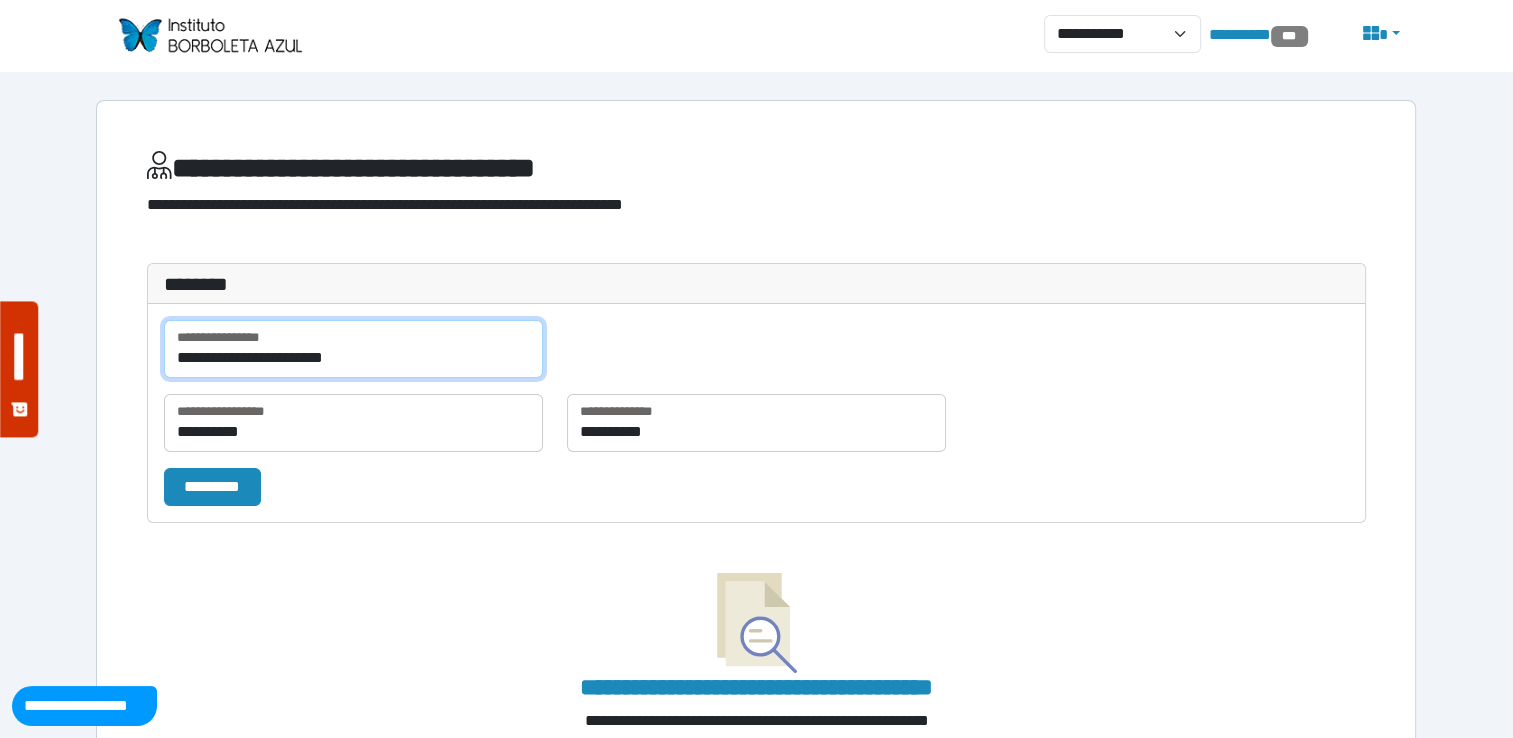 drag, startPoint x: 410, startPoint y: 357, endPoint x: 309, endPoint y: 370, distance: 101.8332 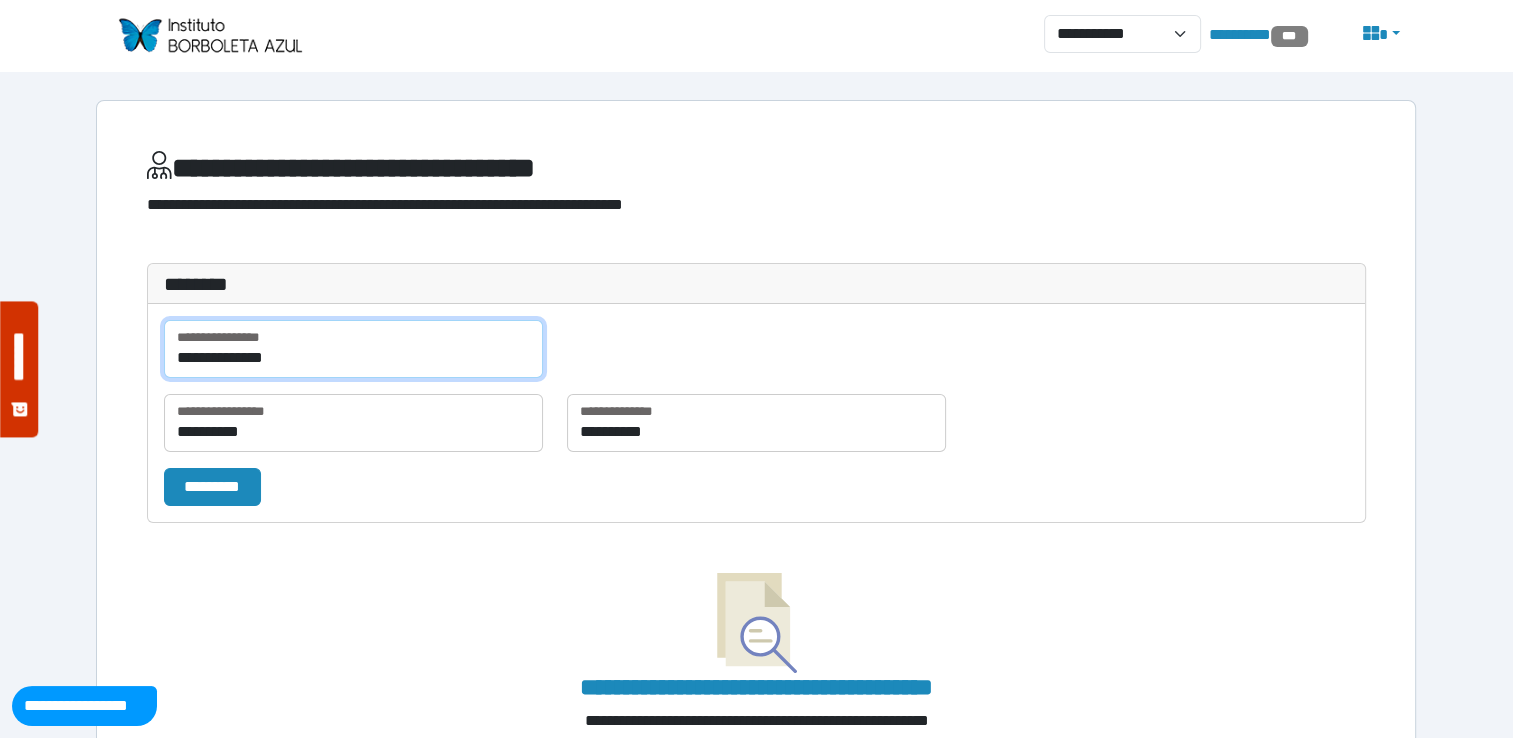 type on "**********" 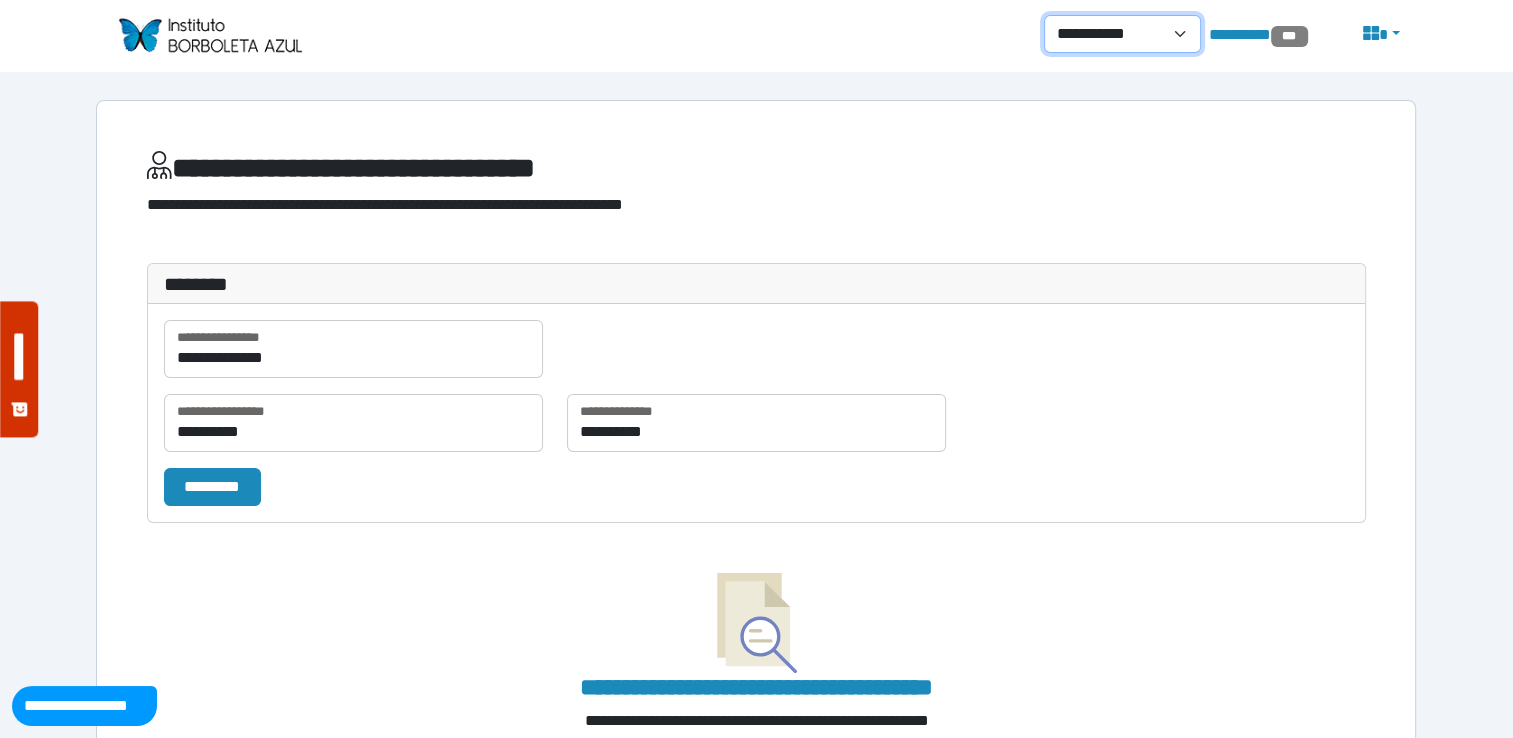click on "**********" at bounding box center [1122, 34] 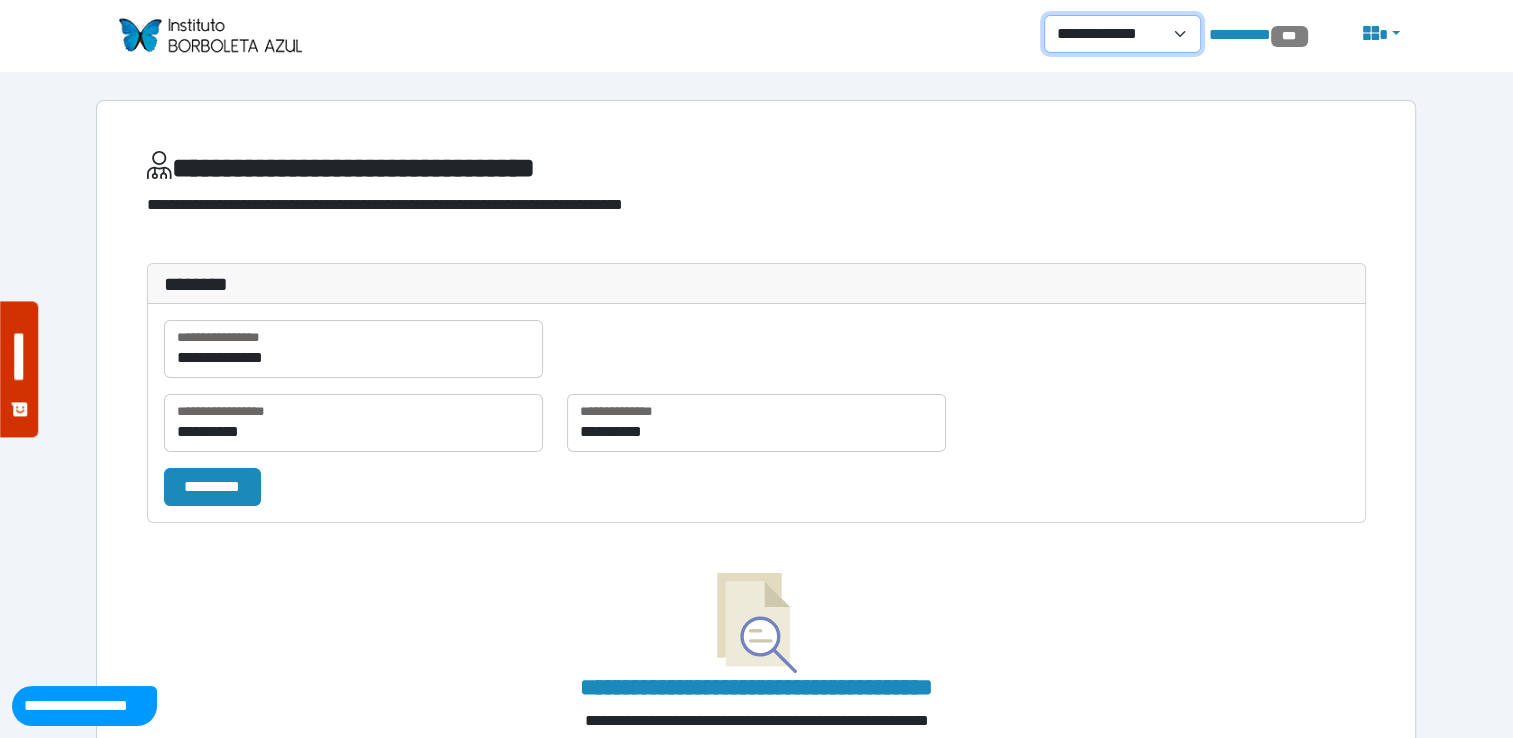 click on "**********" at bounding box center [1122, 34] 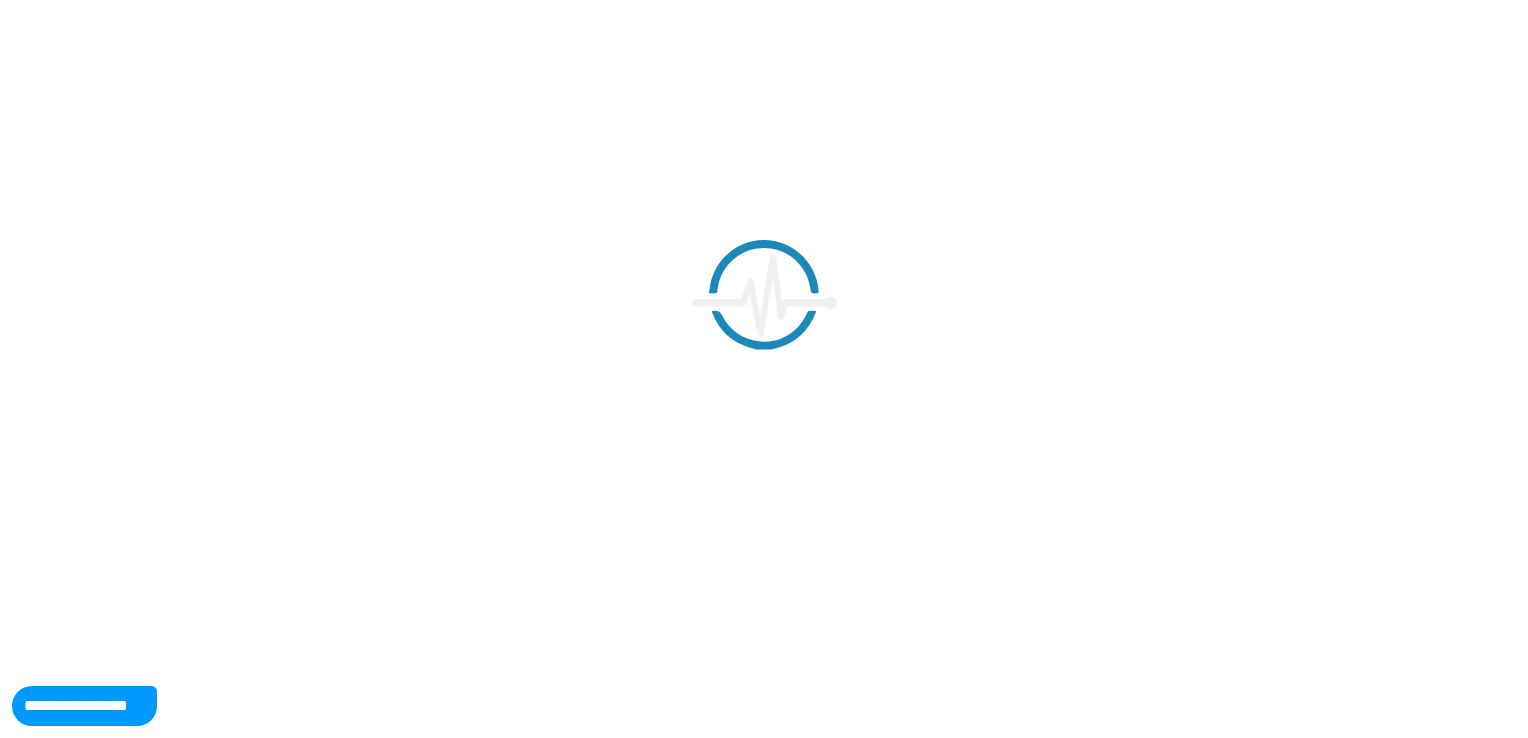 scroll, scrollTop: 0, scrollLeft: 0, axis: both 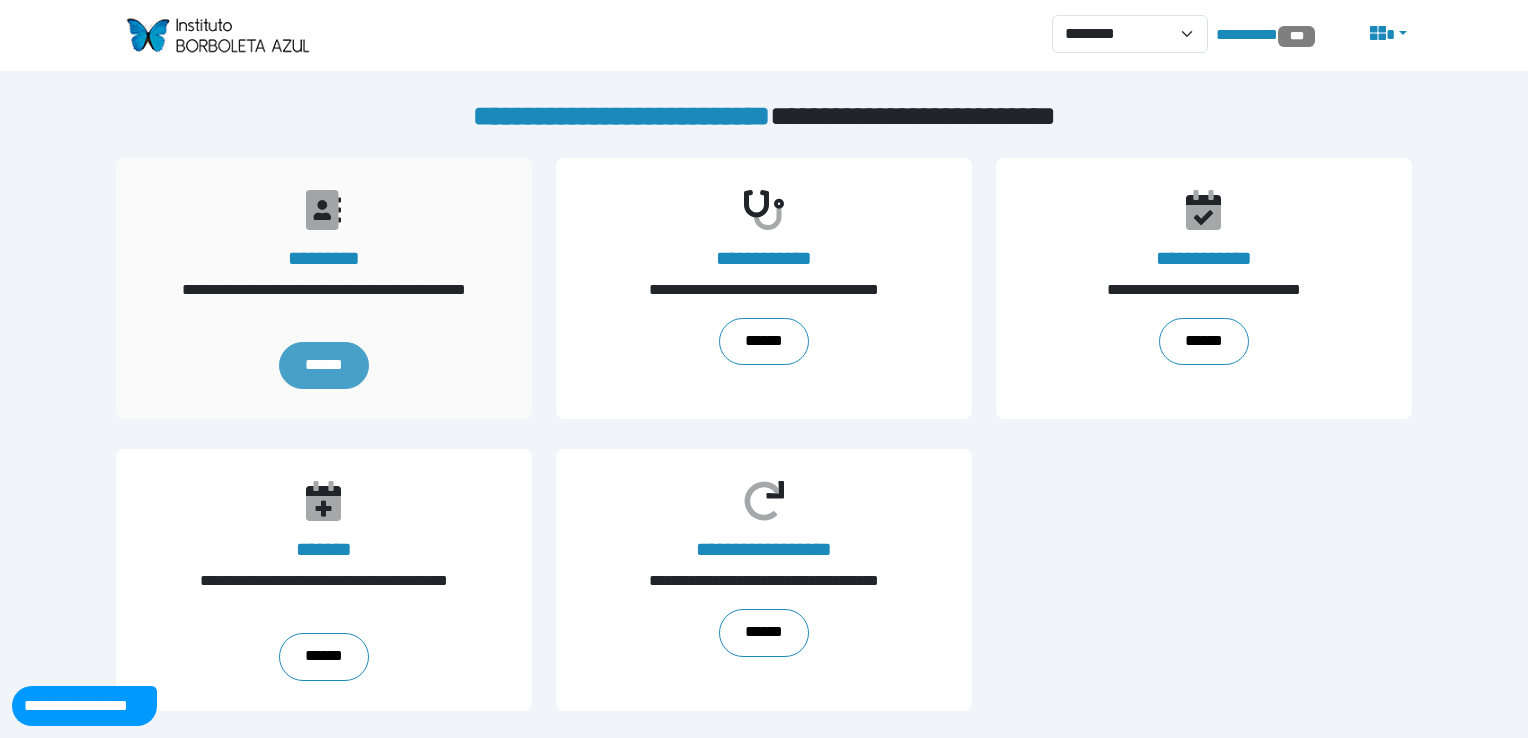 click on "******" at bounding box center [324, 366] 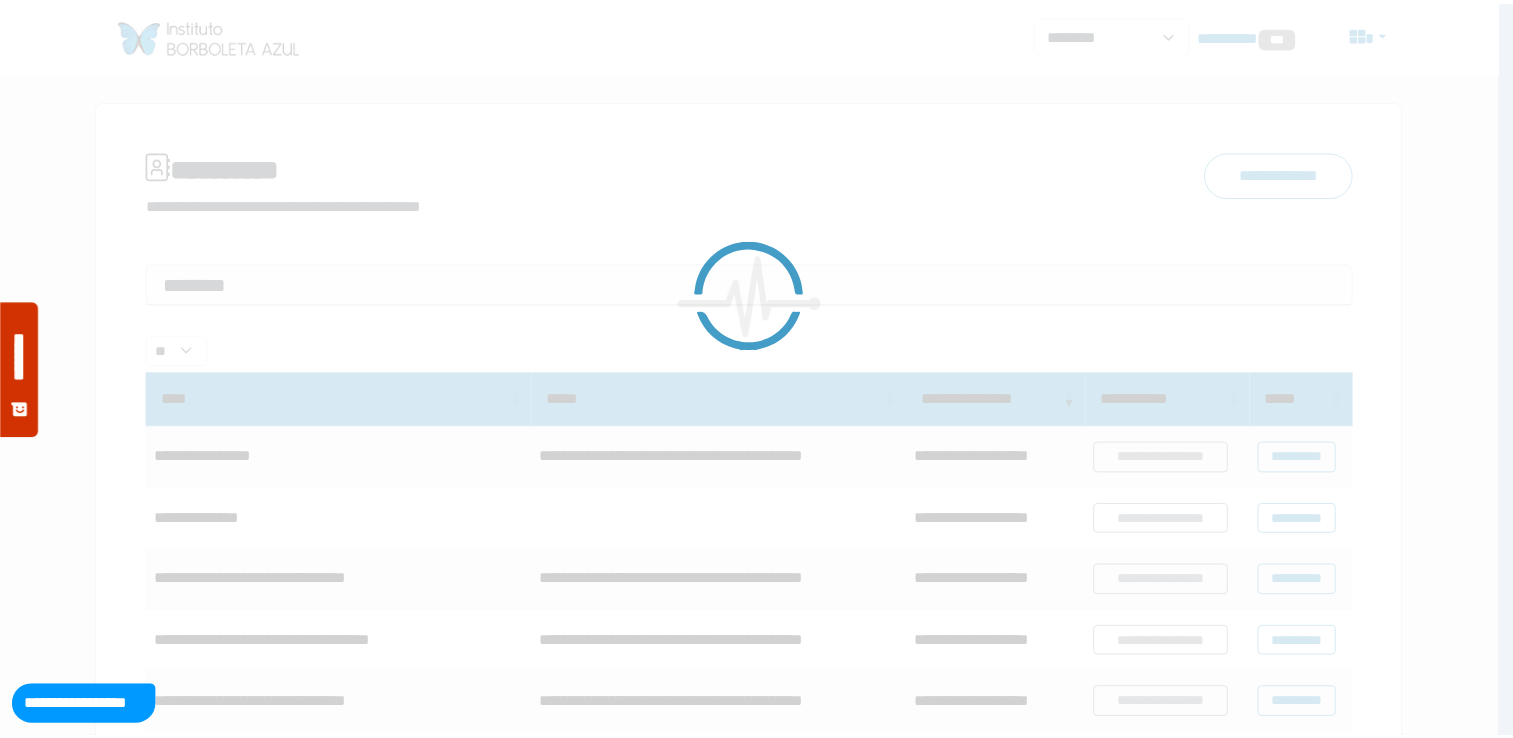 scroll, scrollTop: 0, scrollLeft: 0, axis: both 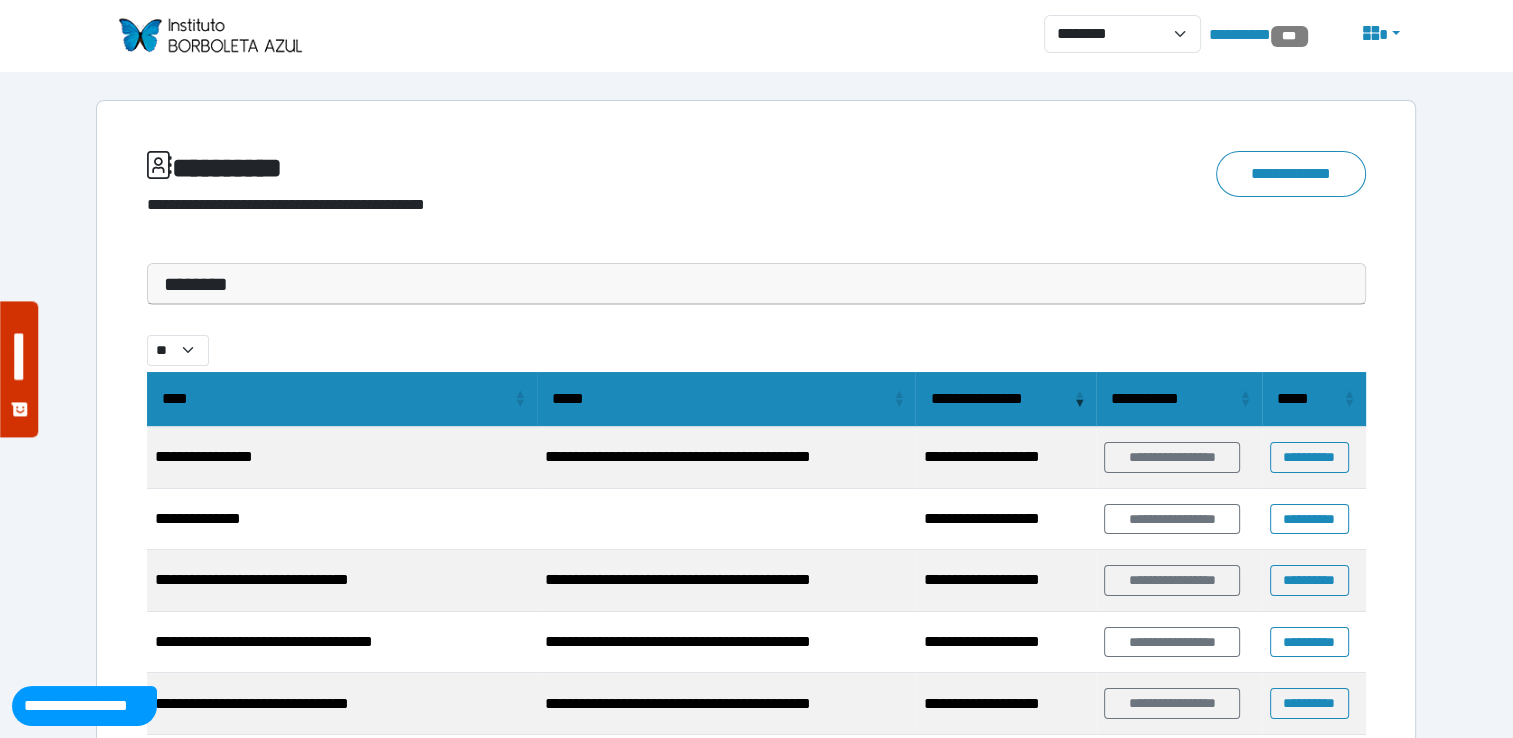 click on "********" at bounding box center [756, 284] 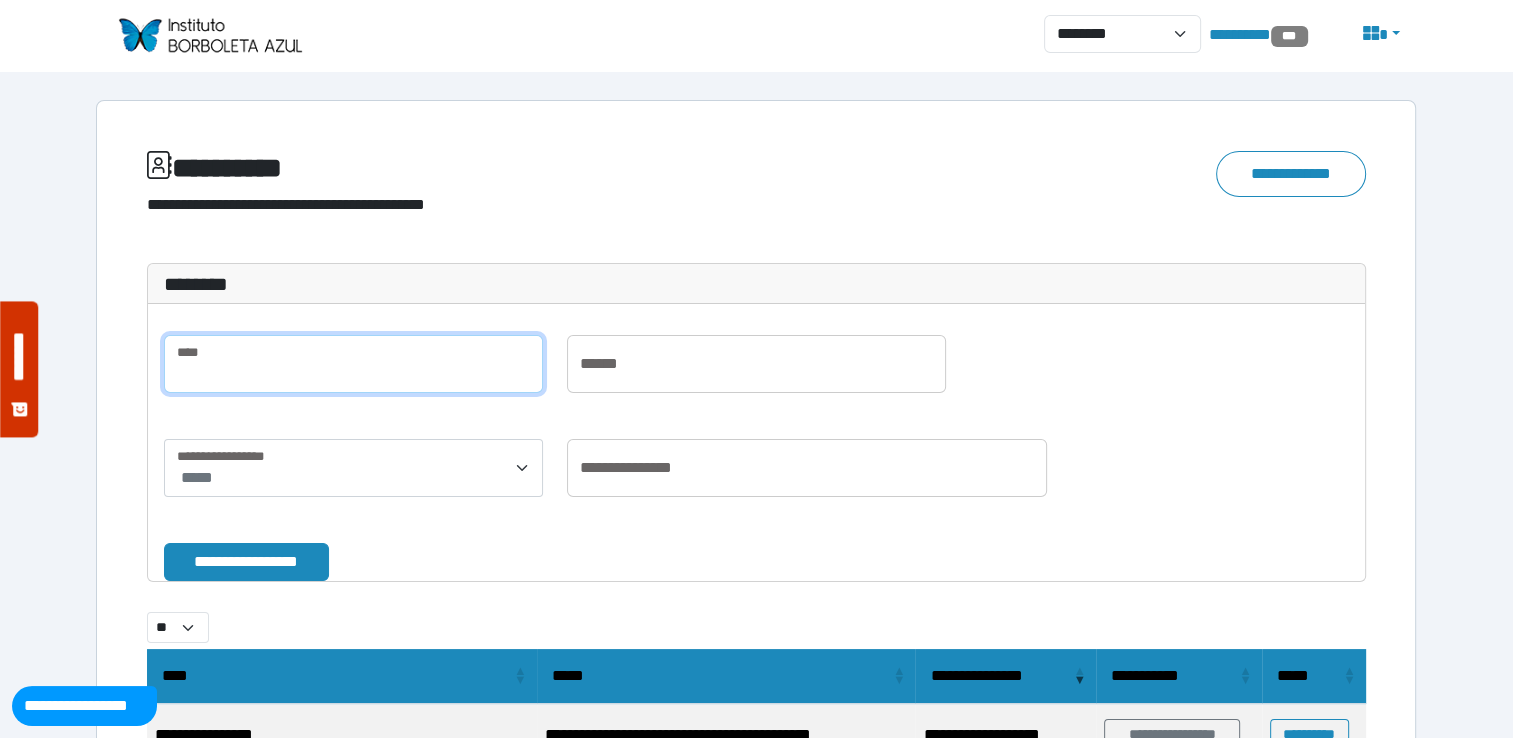 click at bounding box center [353, 364] 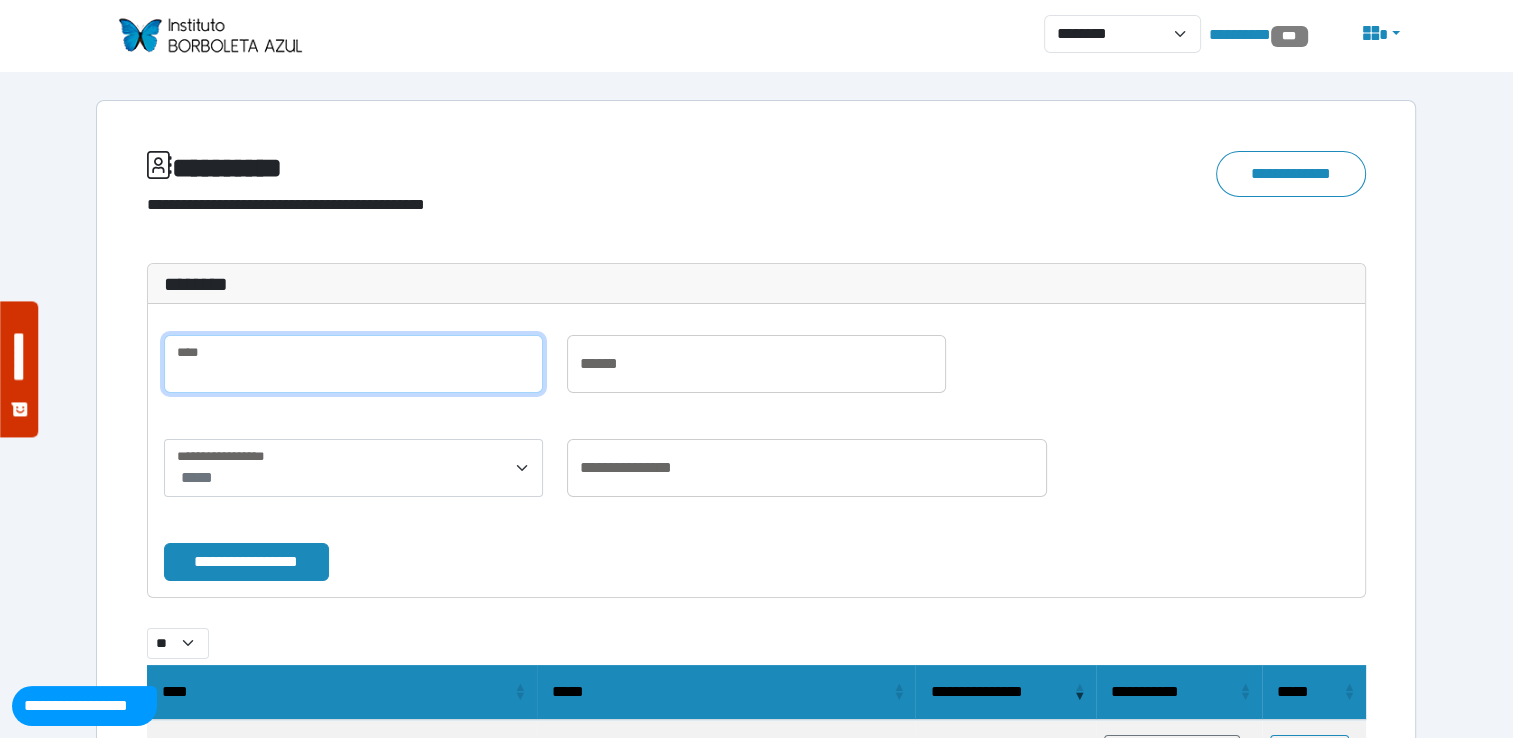 paste on "**********" 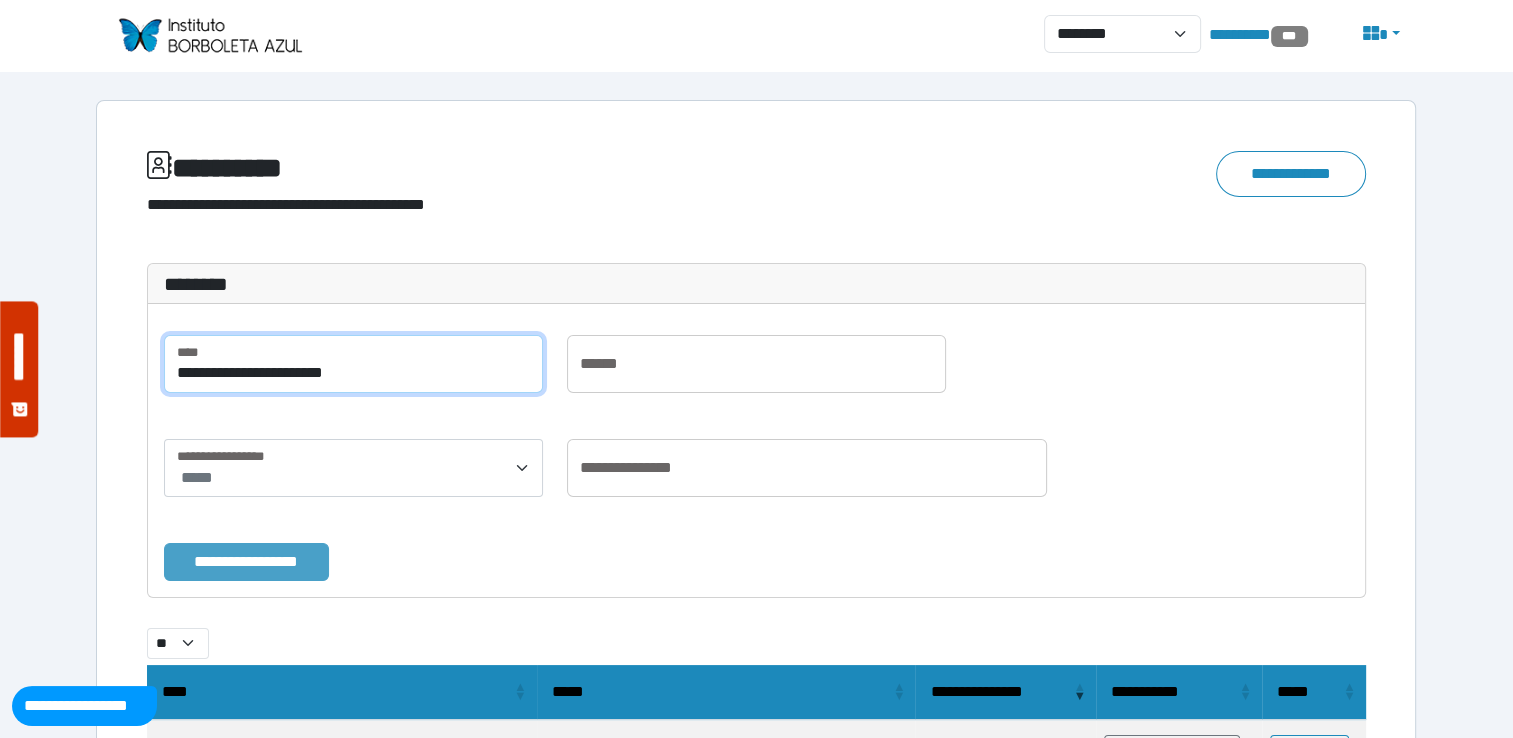 type on "**********" 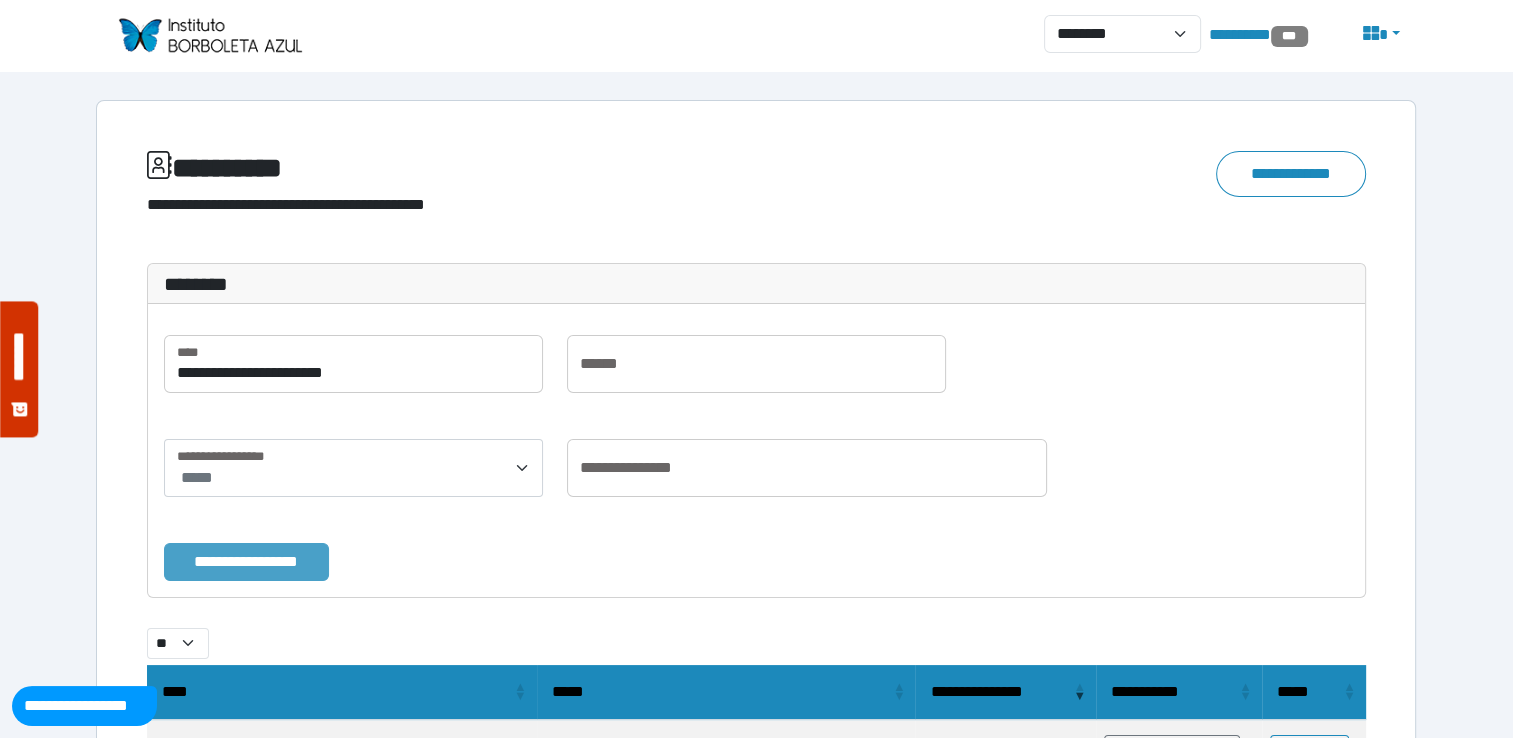 click on "**********" at bounding box center (246, 562) 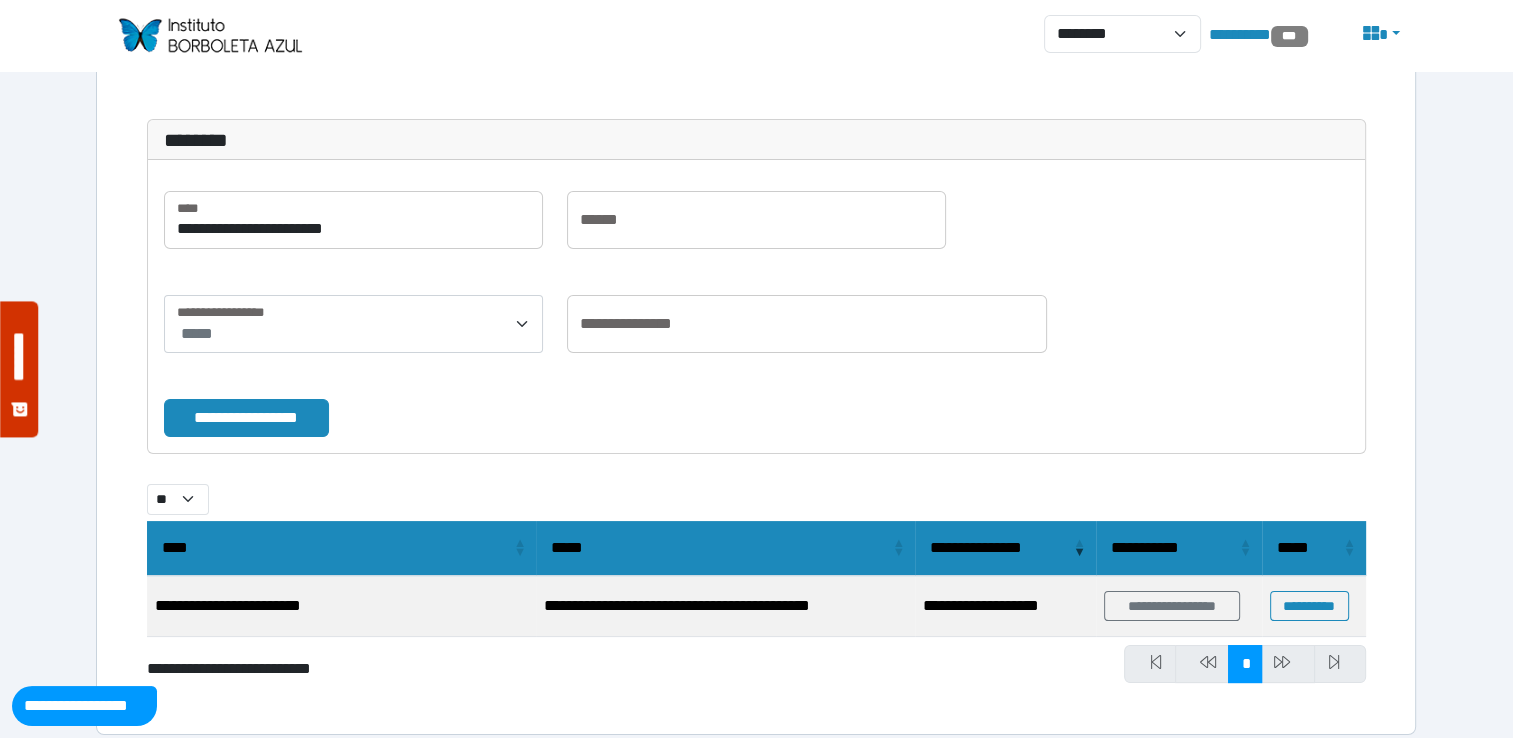 scroll, scrollTop: 160, scrollLeft: 0, axis: vertical 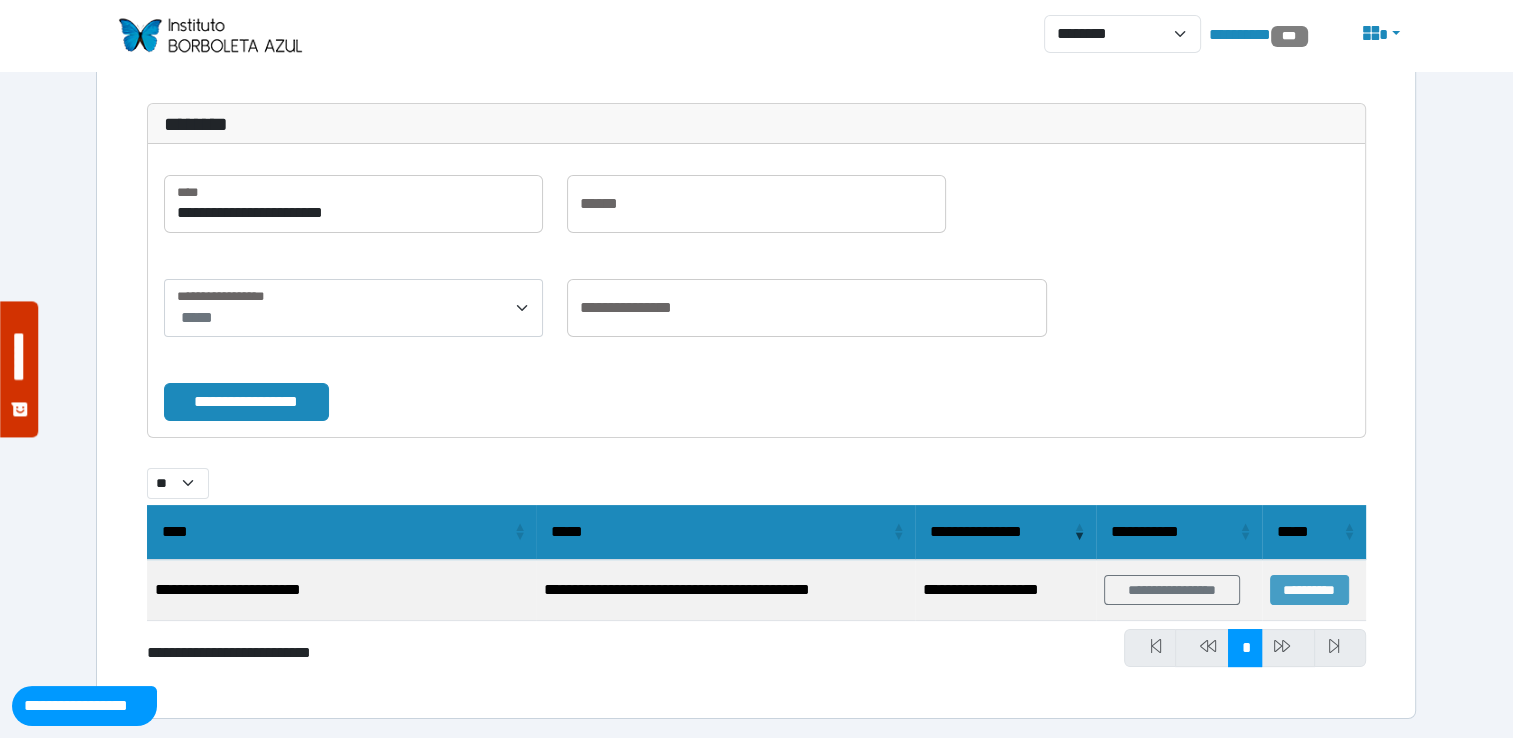 click on "**********" at bounding box center [1309, 590] 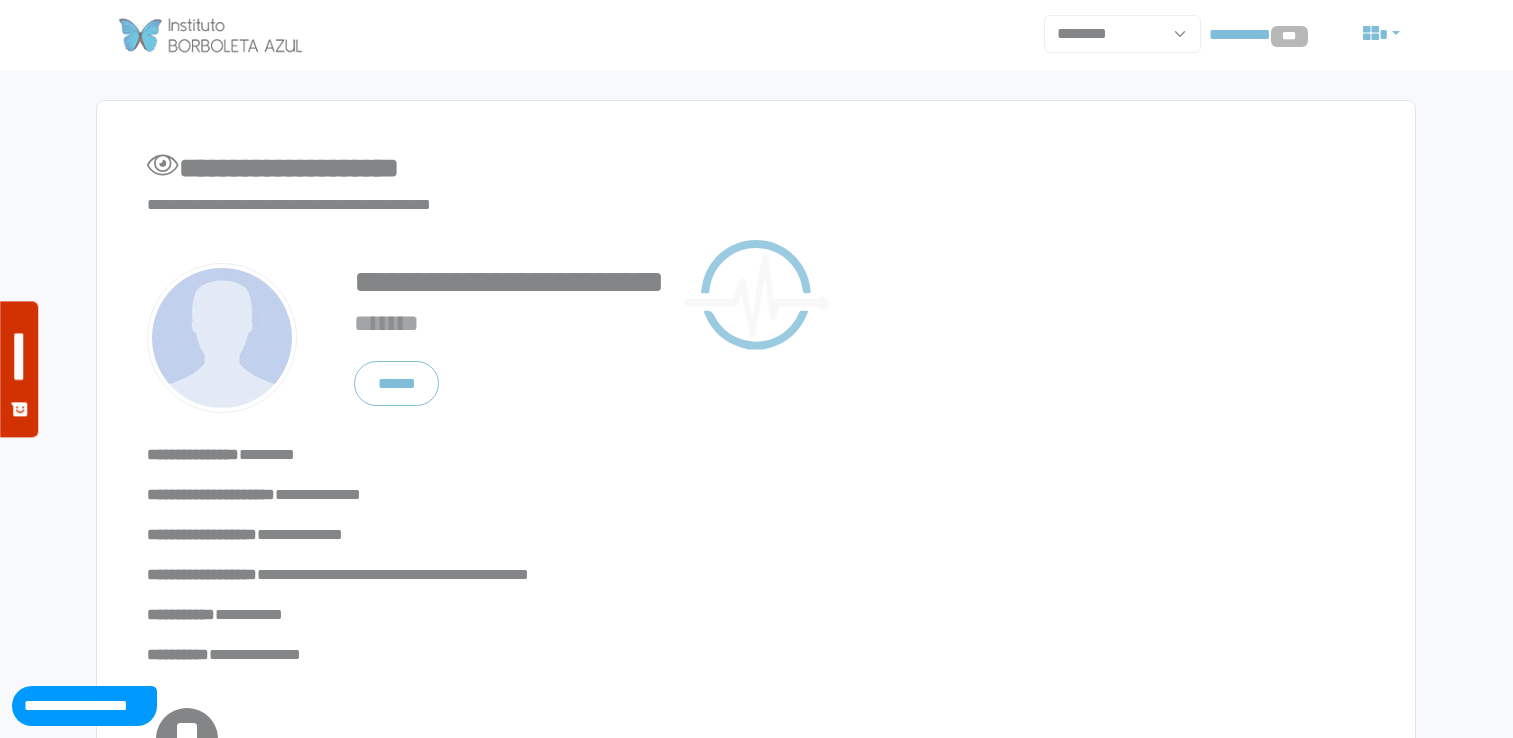 scroll, scrollTop: 0, scrollLeft: 0, axis: both 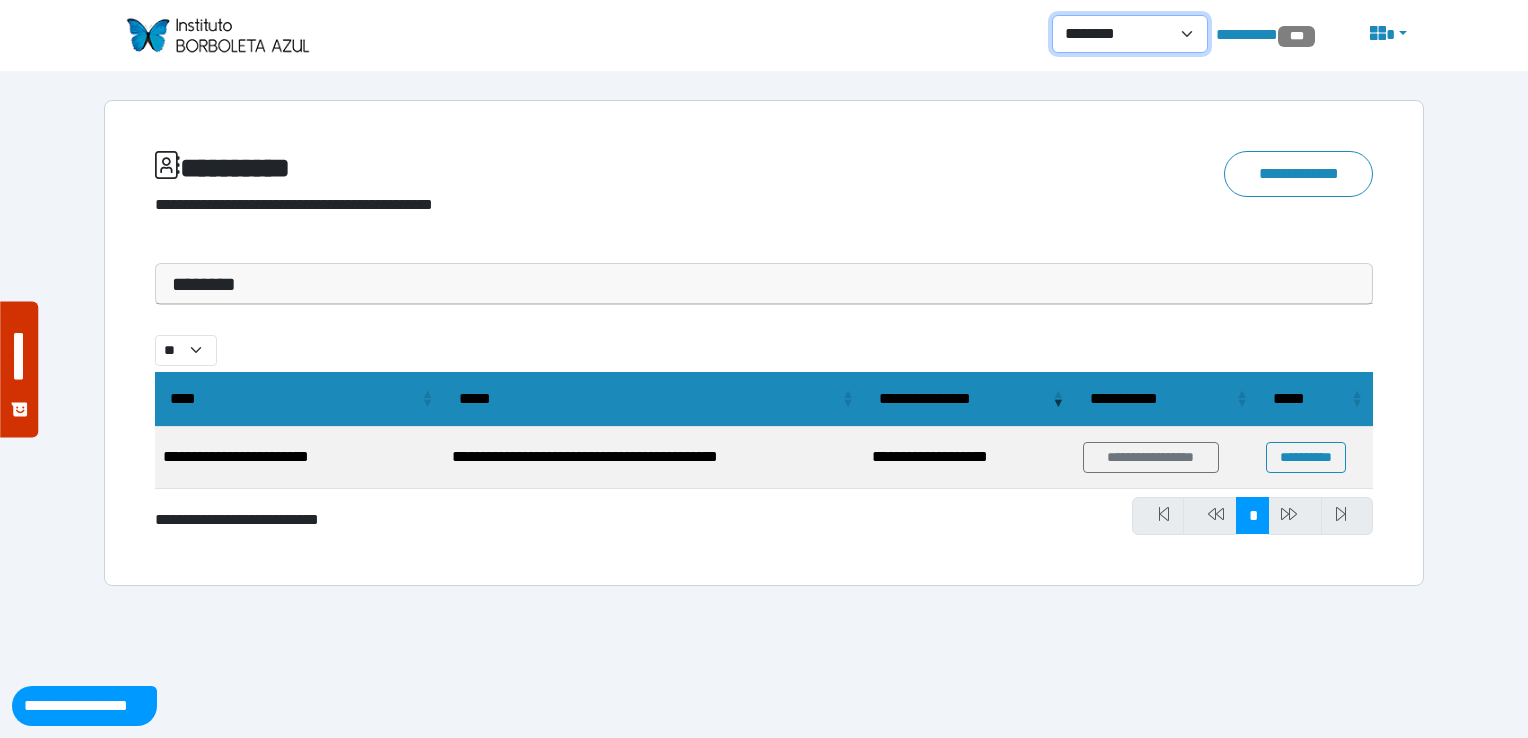 click on "**********" at bounding box center (1130, 34) 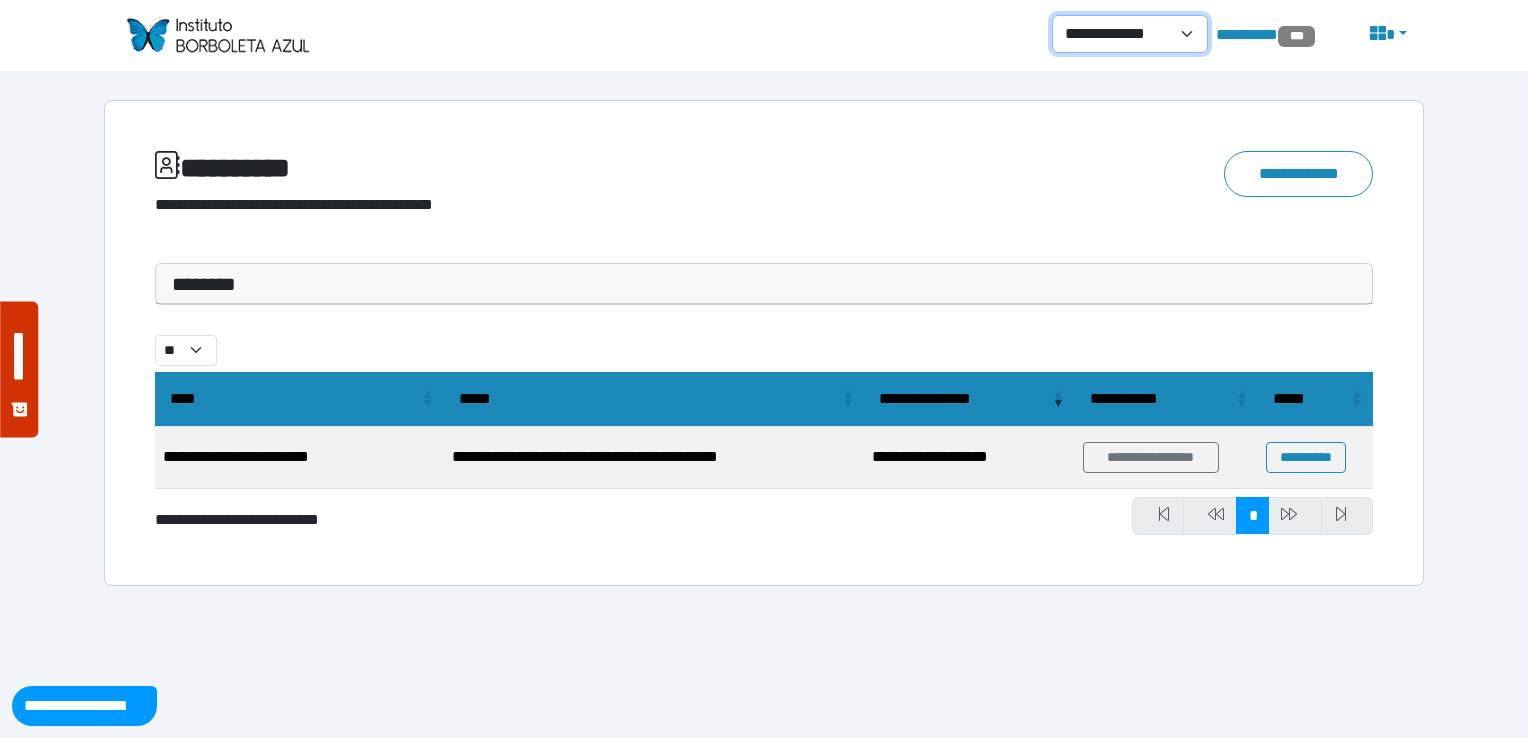 click on "**********" at bounding box center [1130, 34] 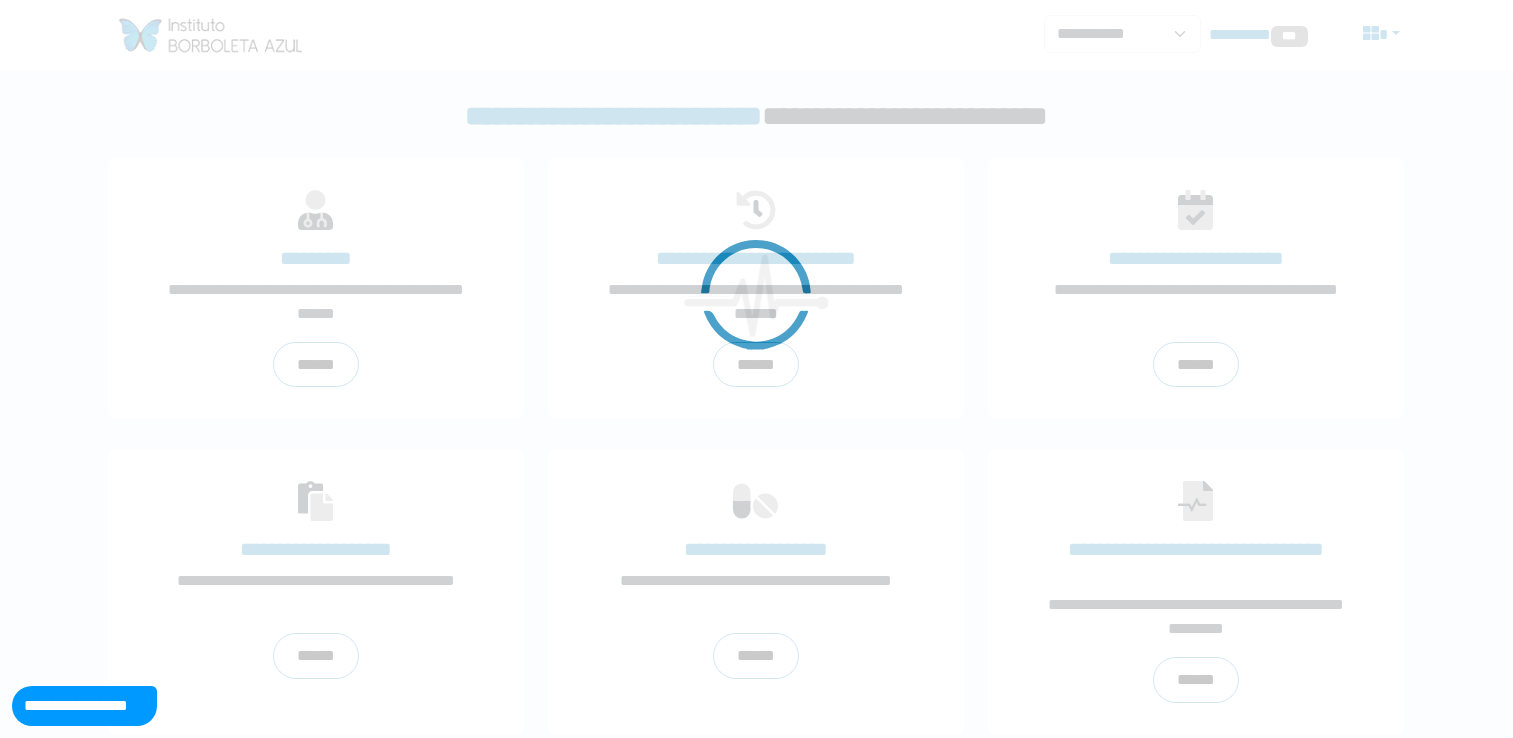scroll, scrollTop: 0, scrollLeft: 0, axis: both 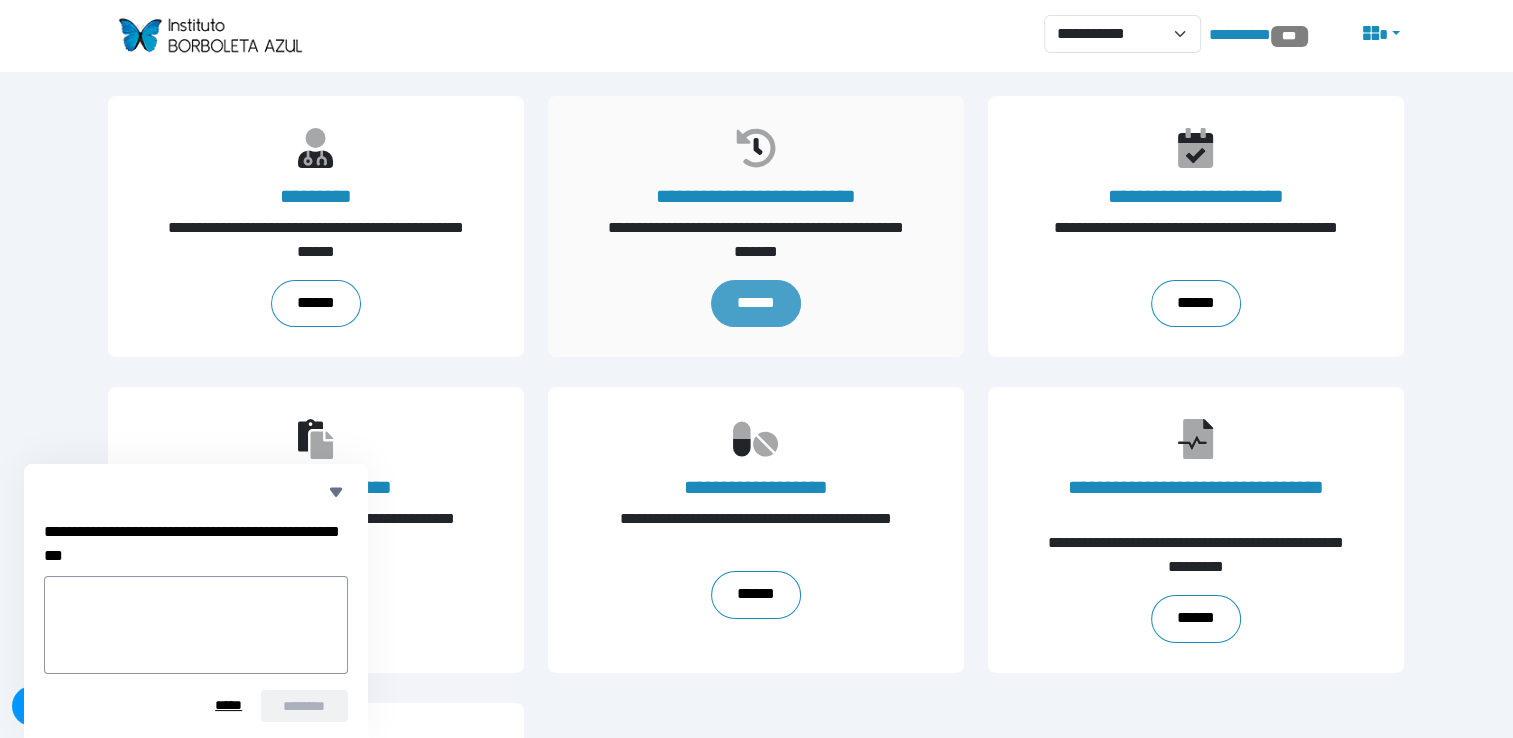 click on "******" at bounding box center [756, 304] 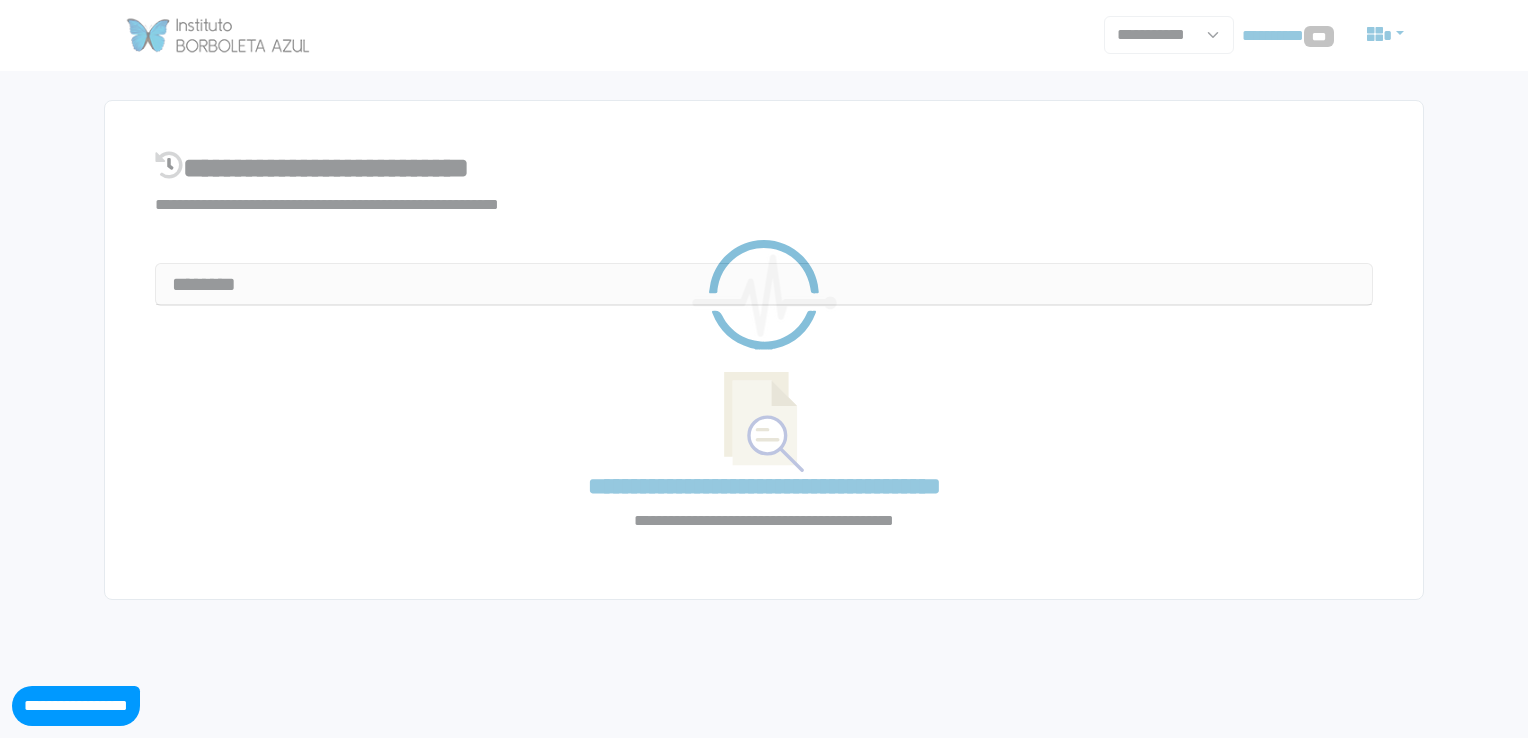 select on "**" 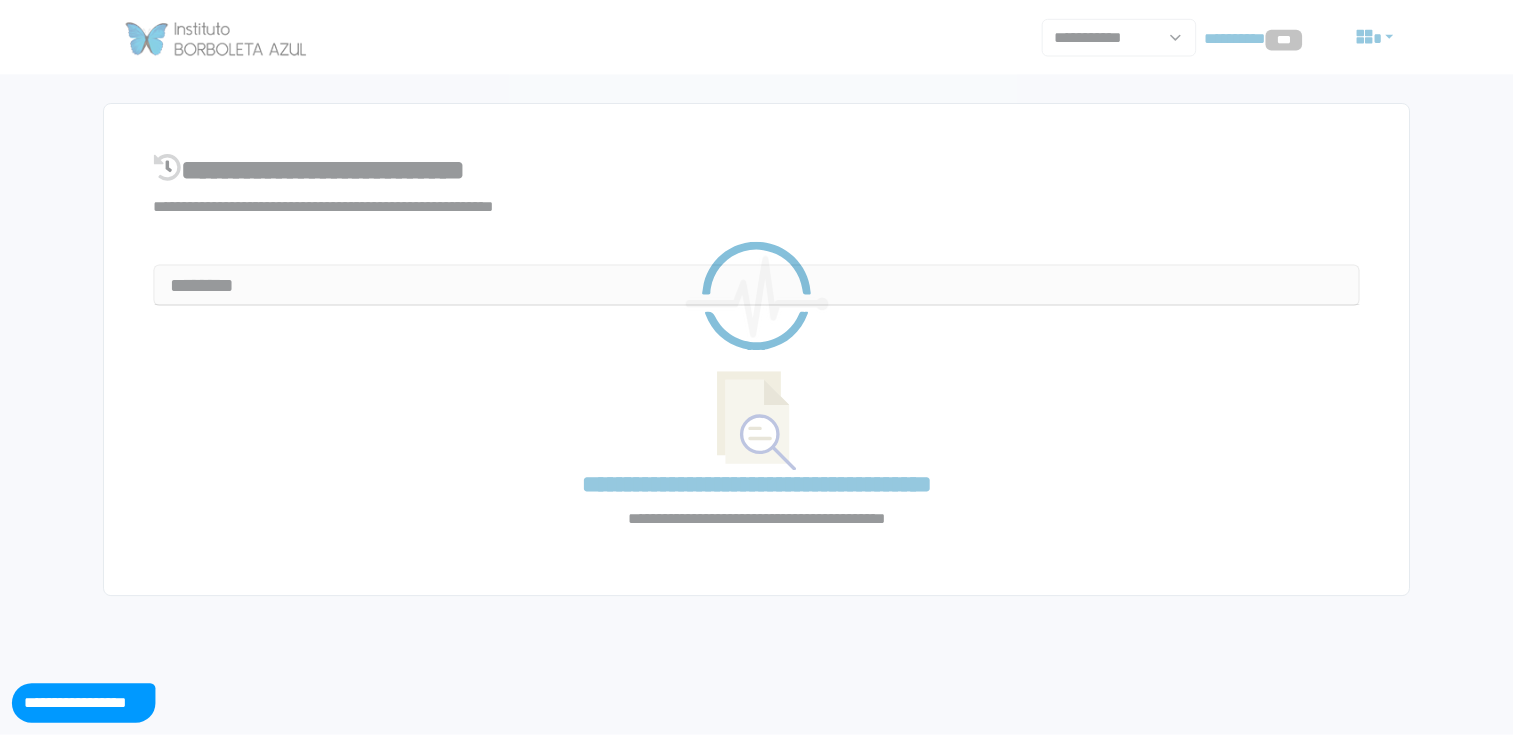 scroll, scrollTop: 0, scrollLeft: 0, axis: both 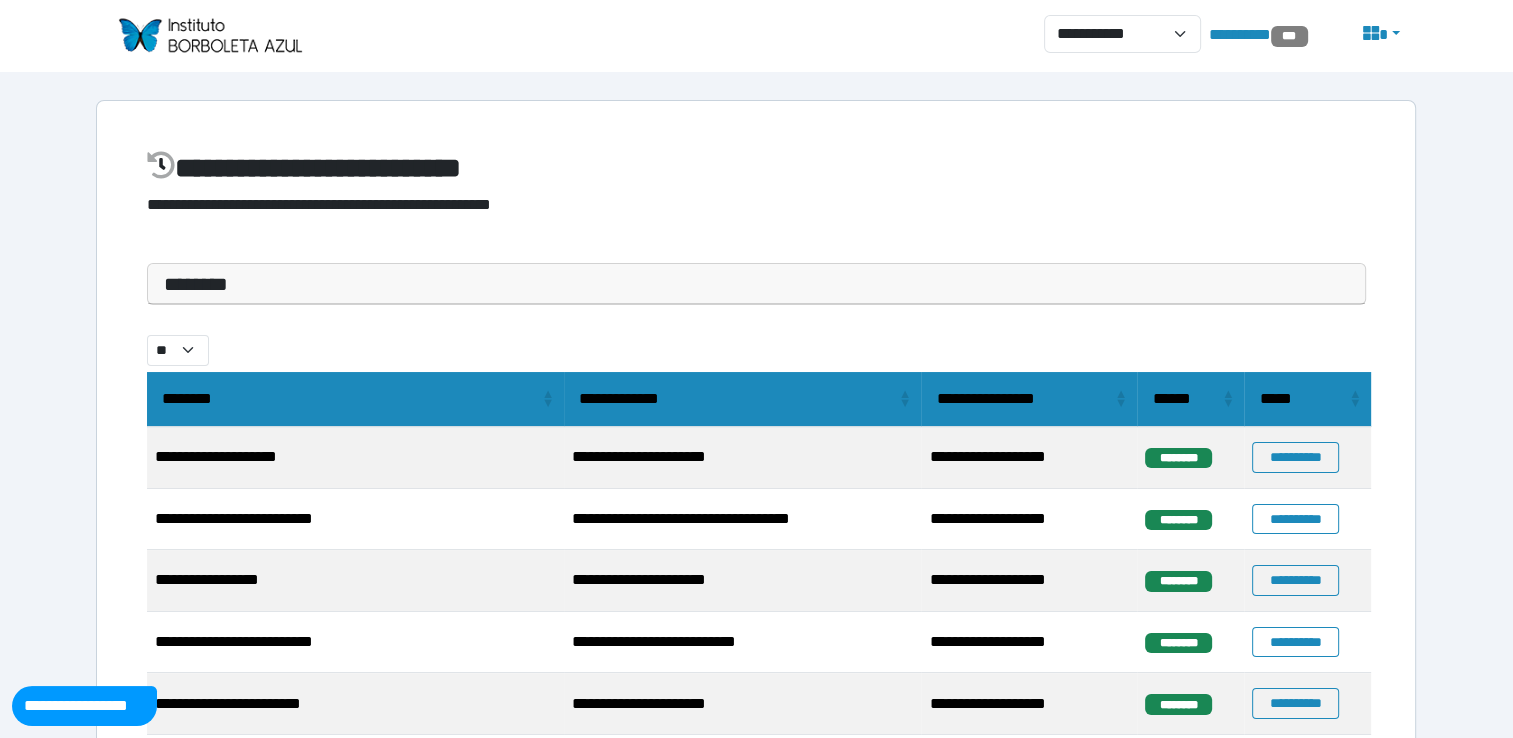 click on "********" at bounding box center (756, 284) 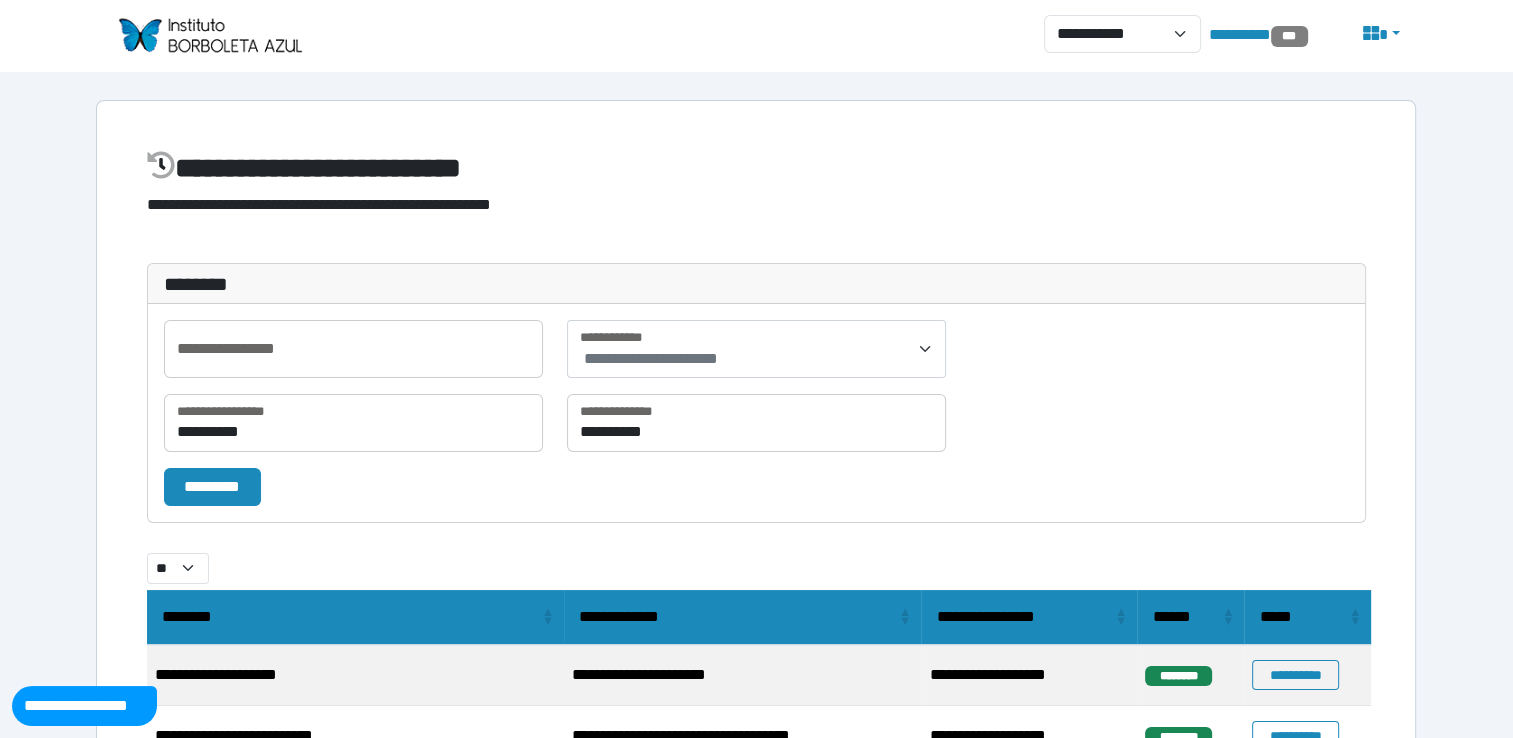 click on "**********" at bounding box center [756, 413] 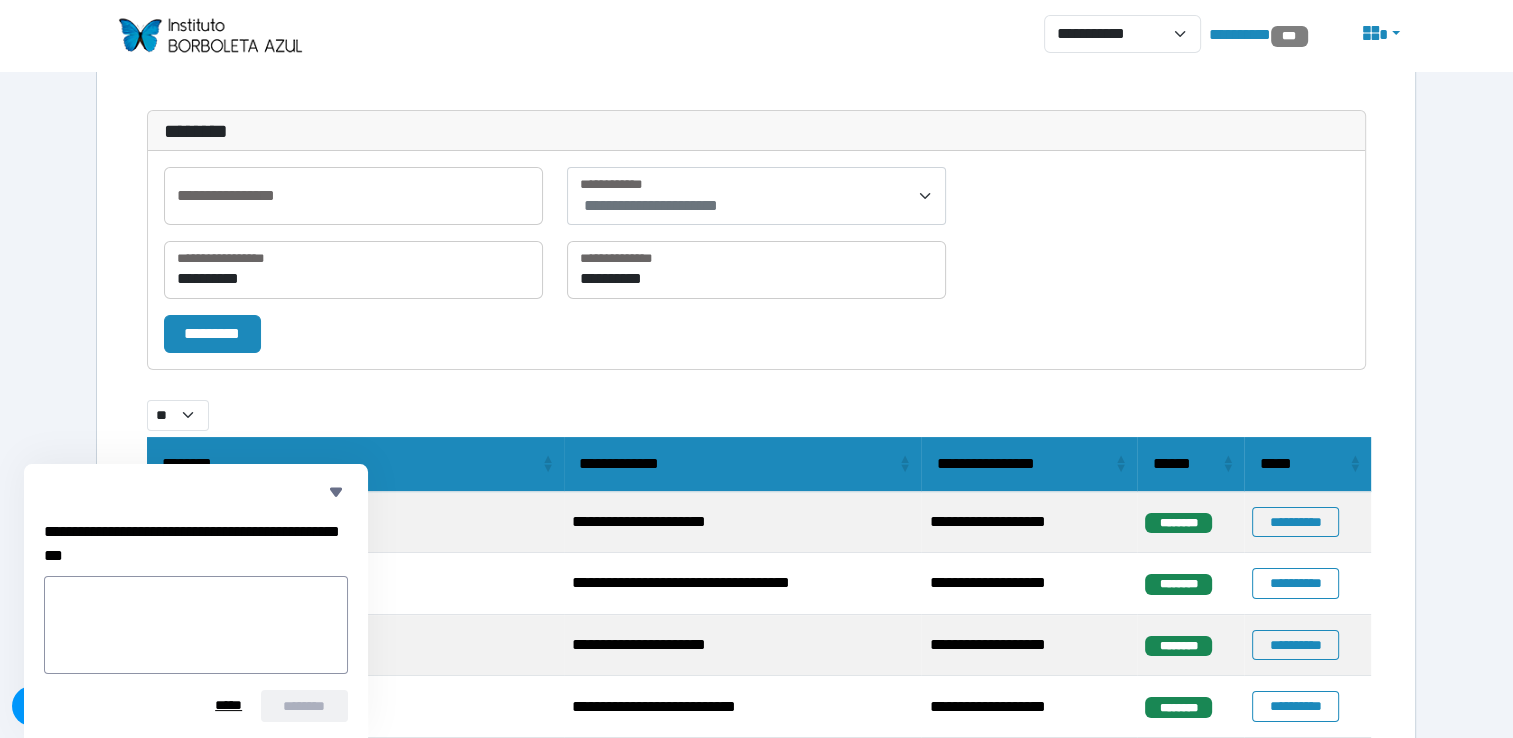 scroll, scrollTop: 177, scrollLeft: 0, axis: vertical 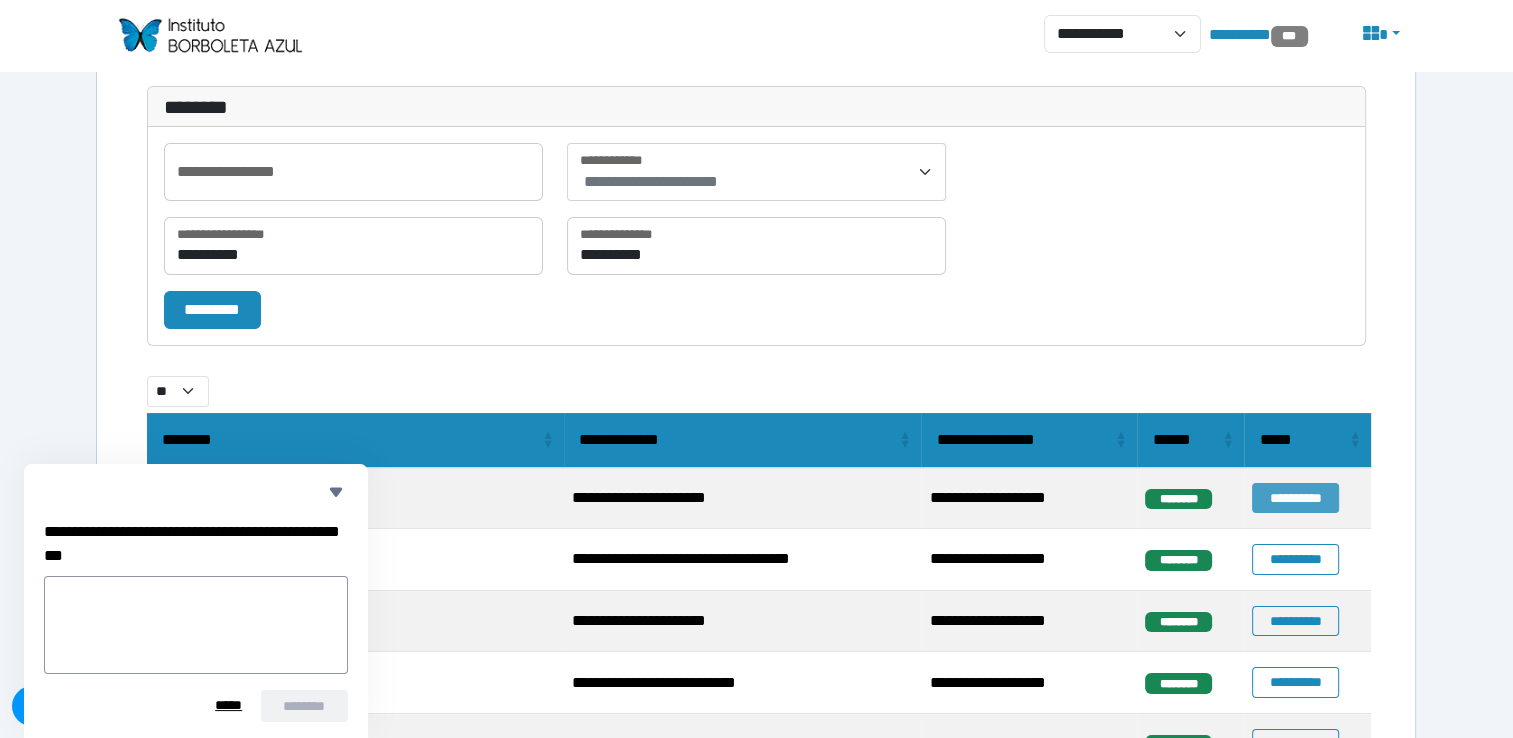 click on "**********" at bounding box center (1295, 498) 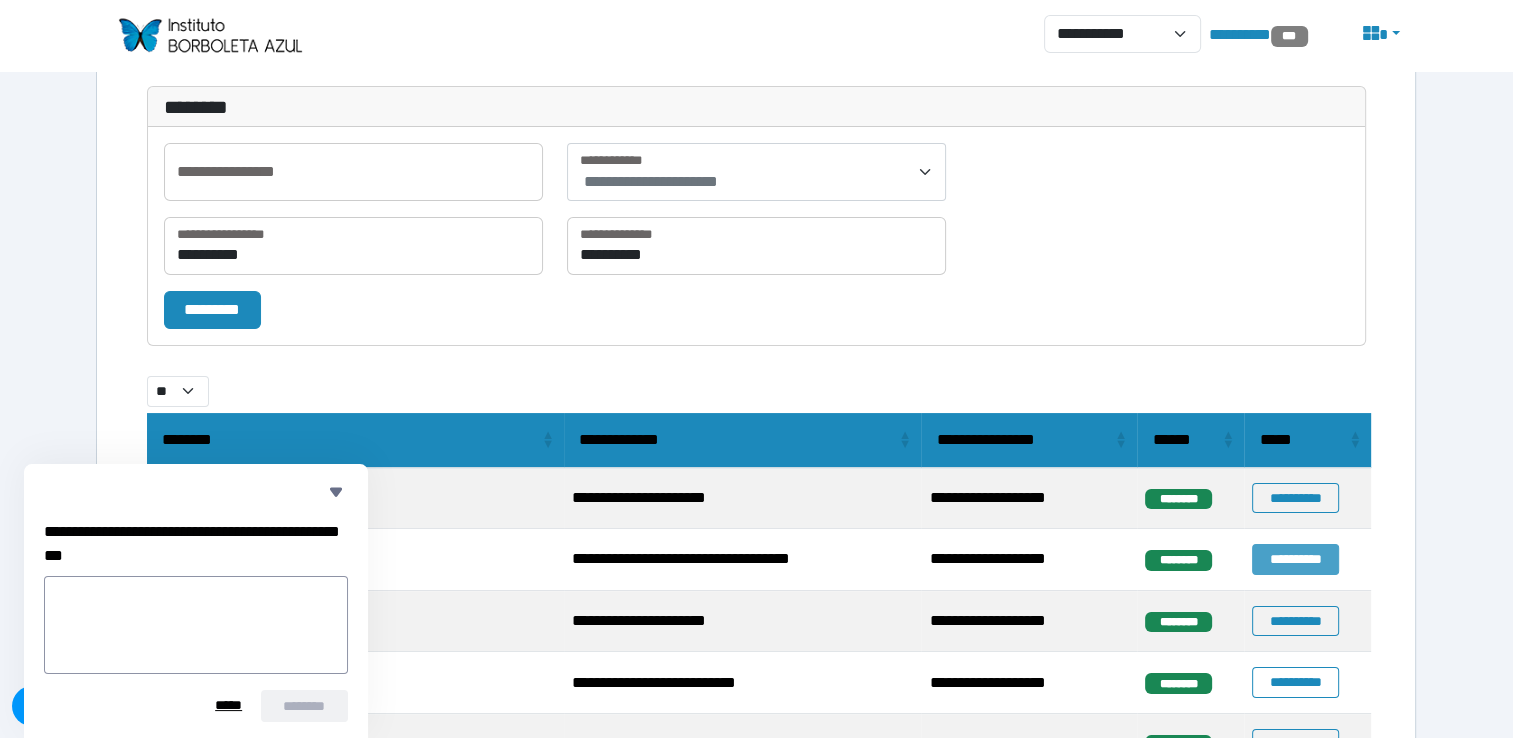 click on "**********" at bounding box center [1295, 559] 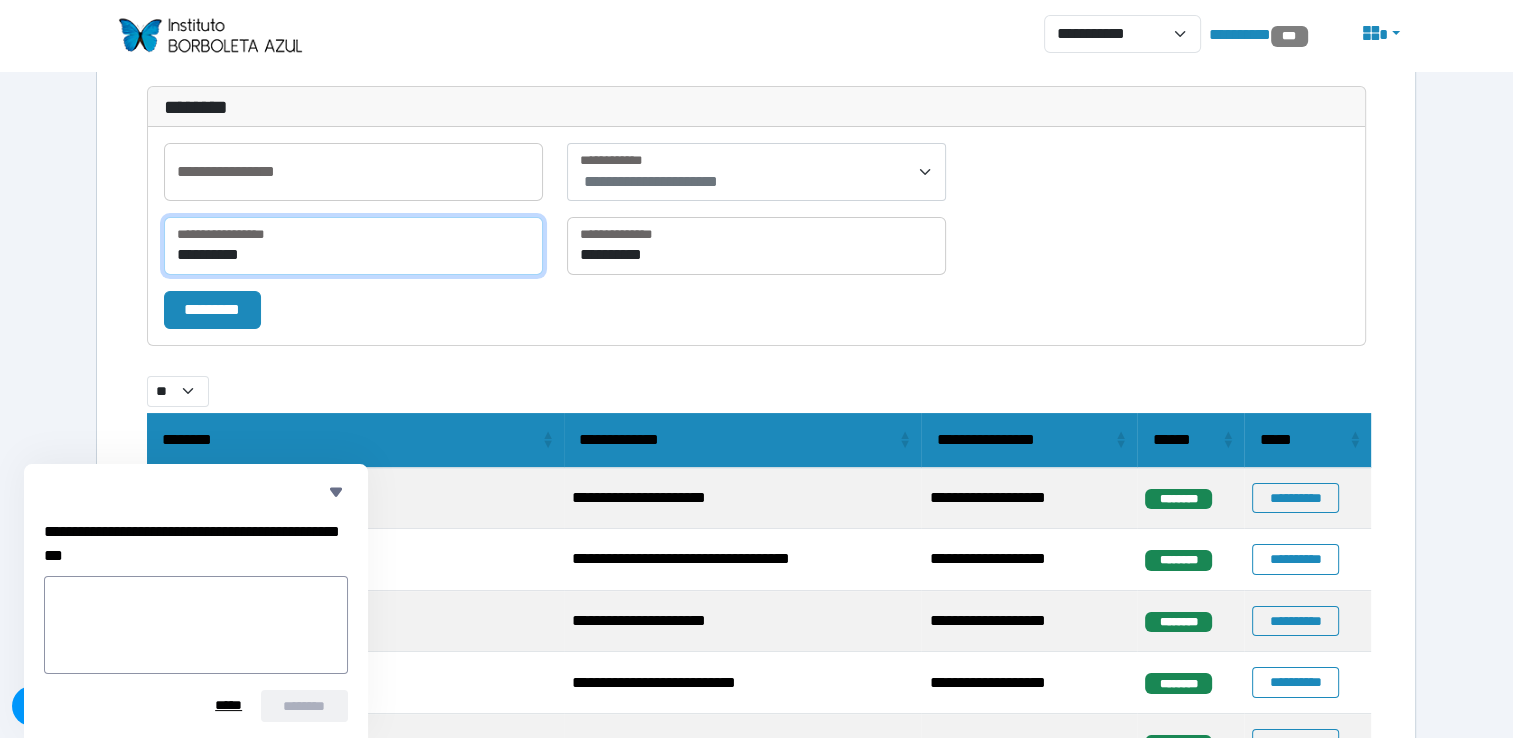 click on "**********" at bounding box center [353, 246] 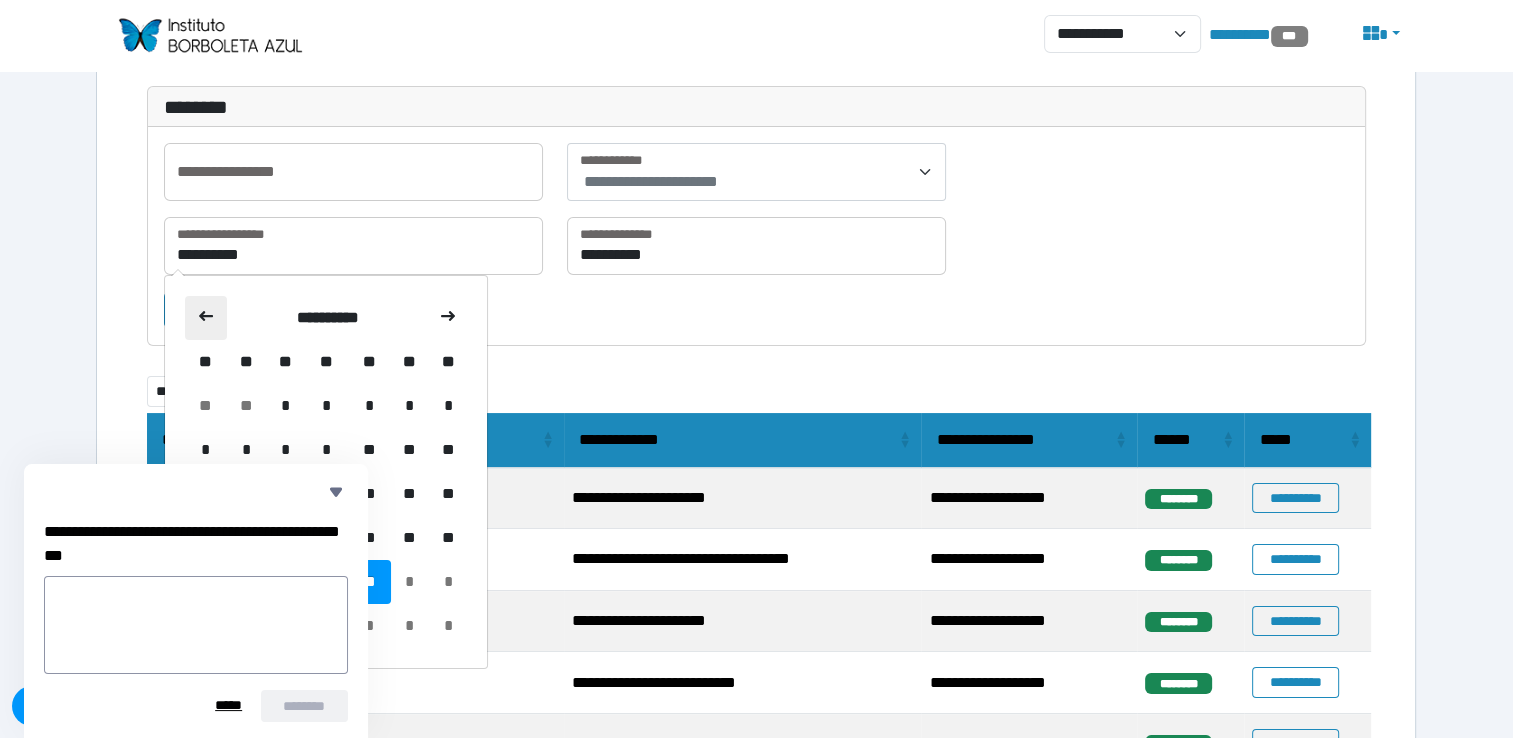 click at bounding box center (206, 318) 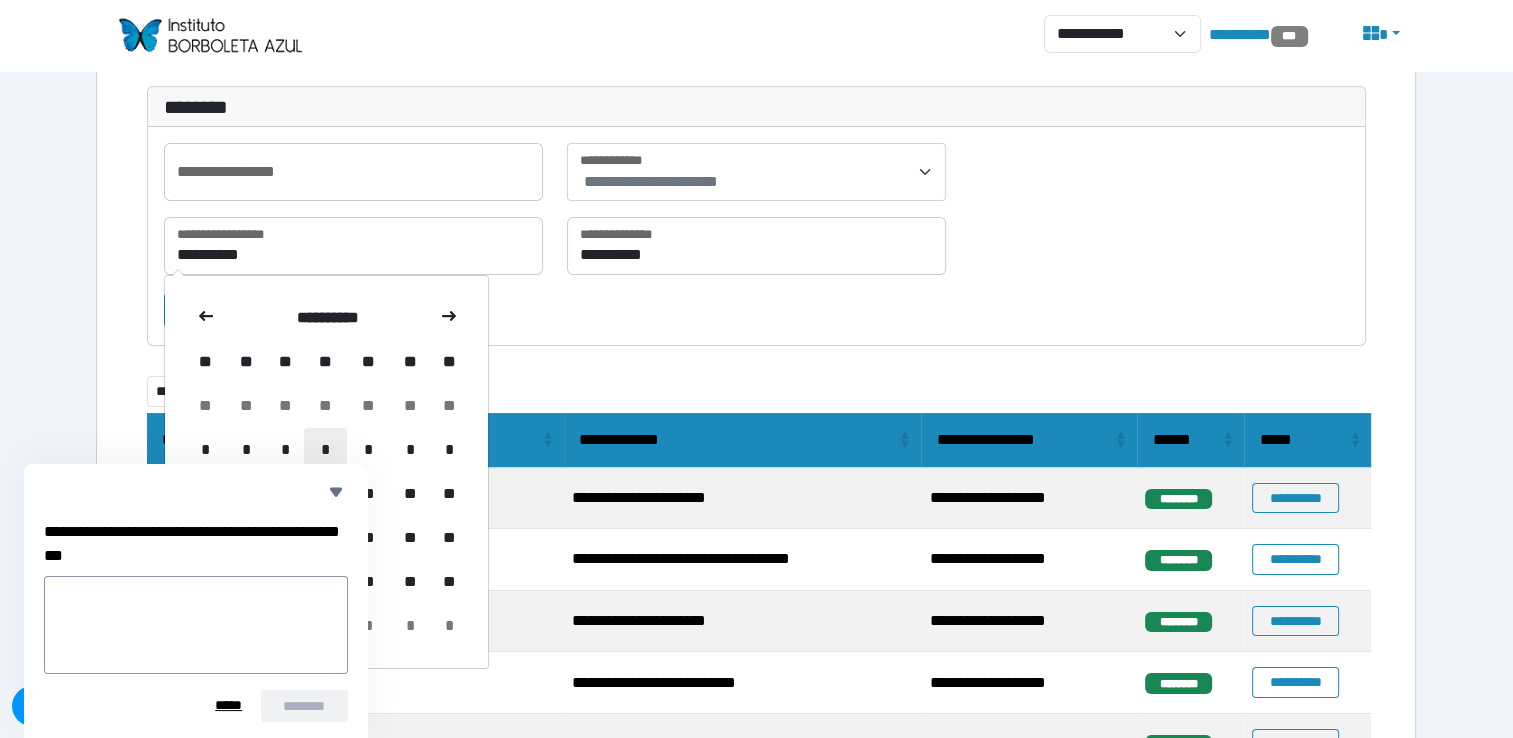 click on "*" at bounding box center [325, 450] 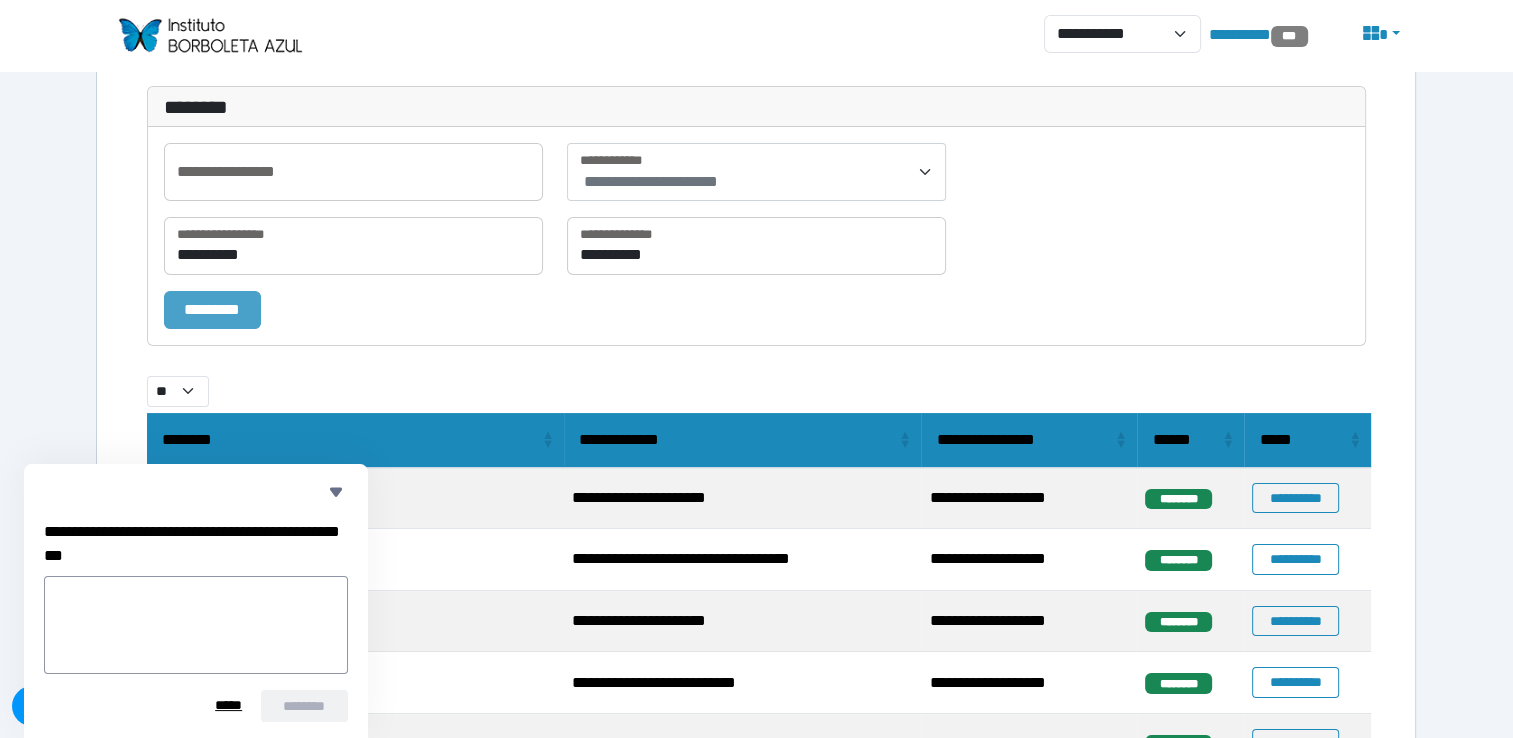 click on "*********" at bounding box center [212, 310] 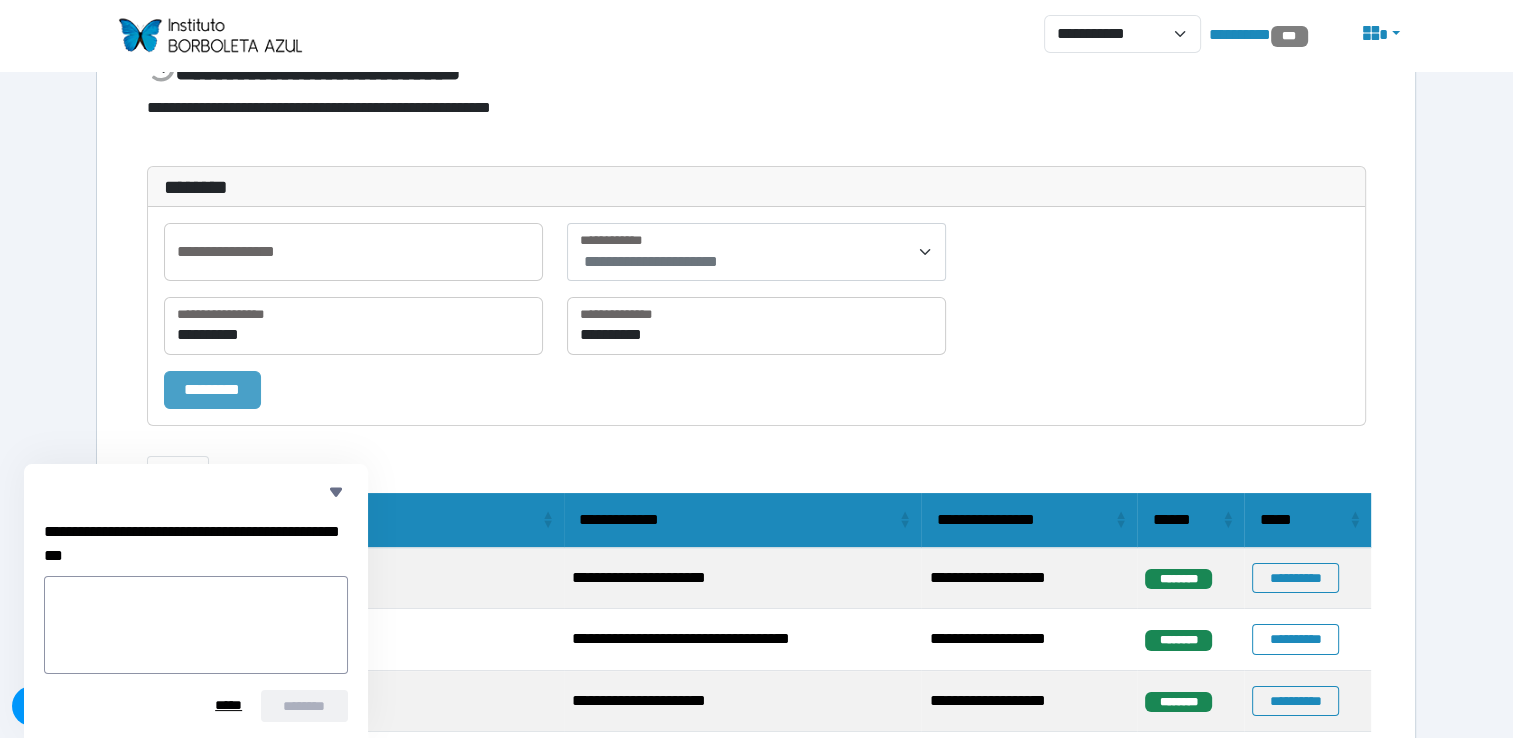 select on "**" 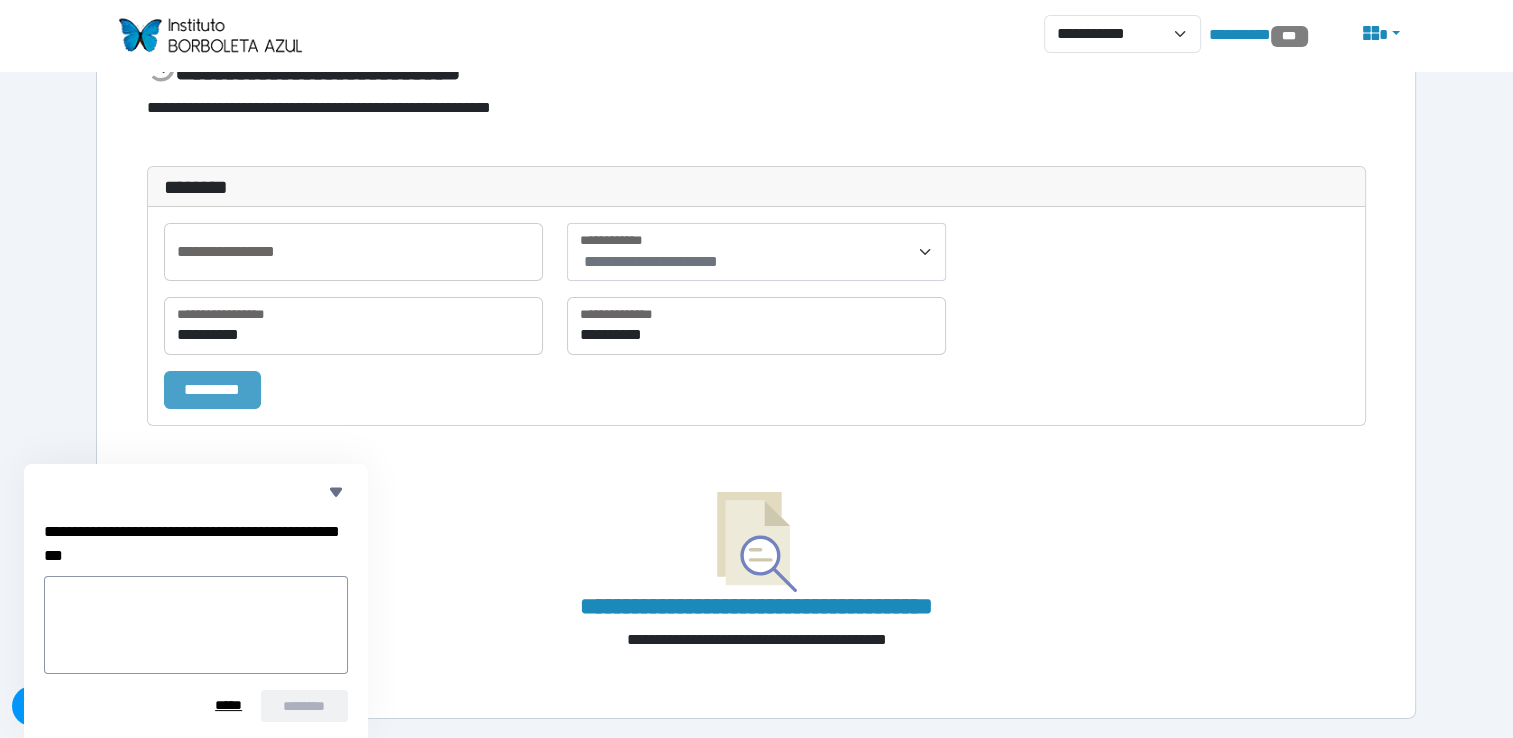 scroll, scrollTop: 177, scrollLeft: 0, axis: vertical 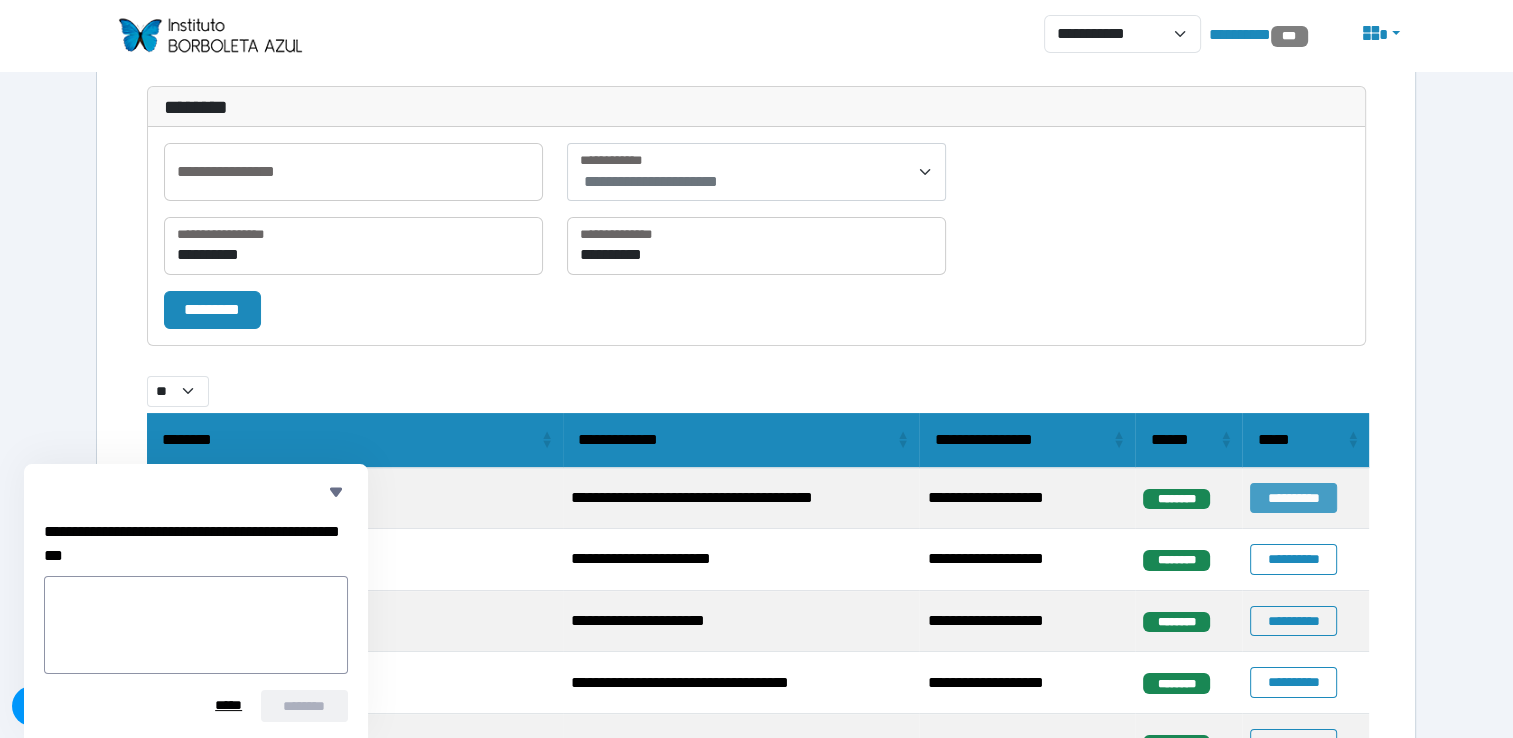 click on "**********" at bounding box center [1293, 498] 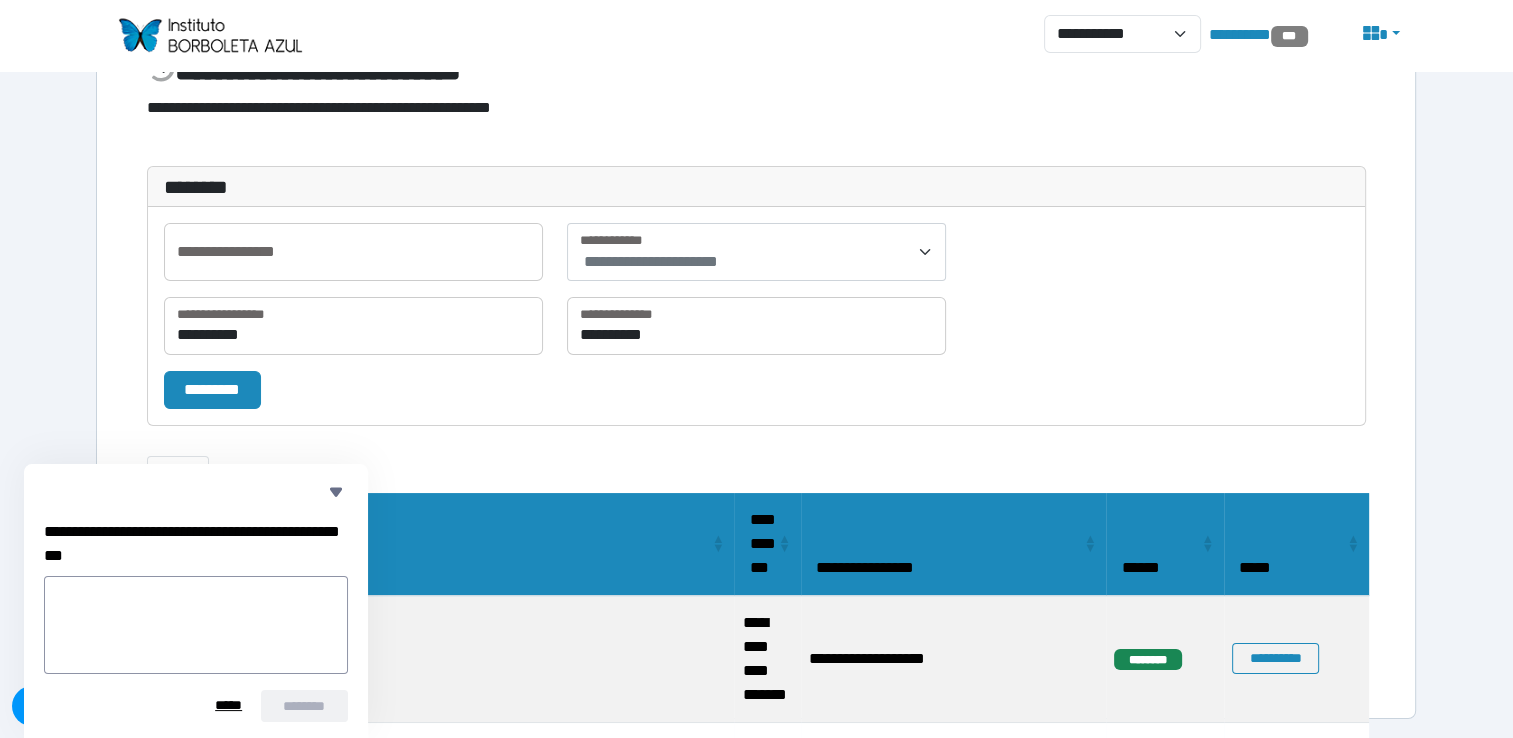 scroll, scrollTop: 177, scrollLeft: 0, axis: vertical 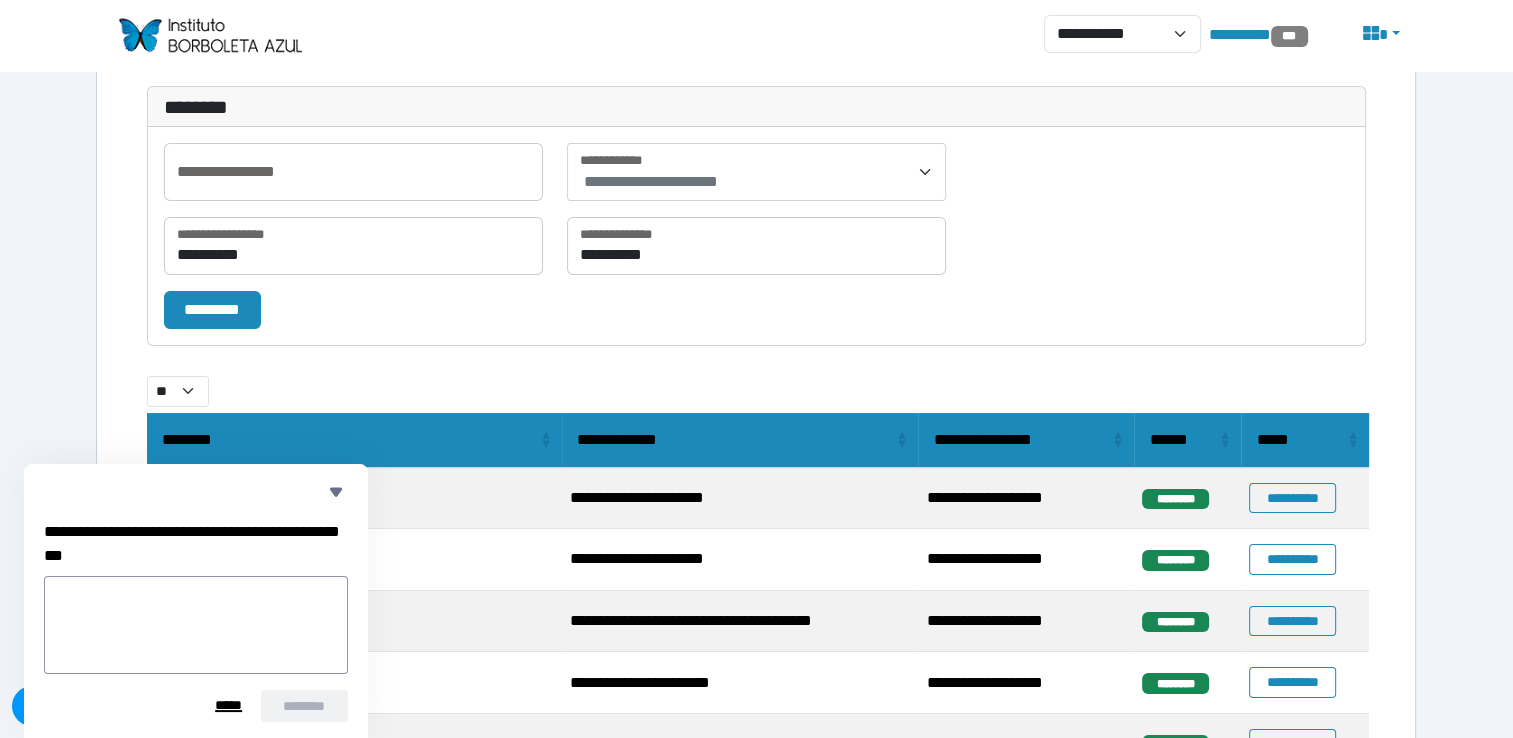 click on "*****" at bounding box center [229, 706] 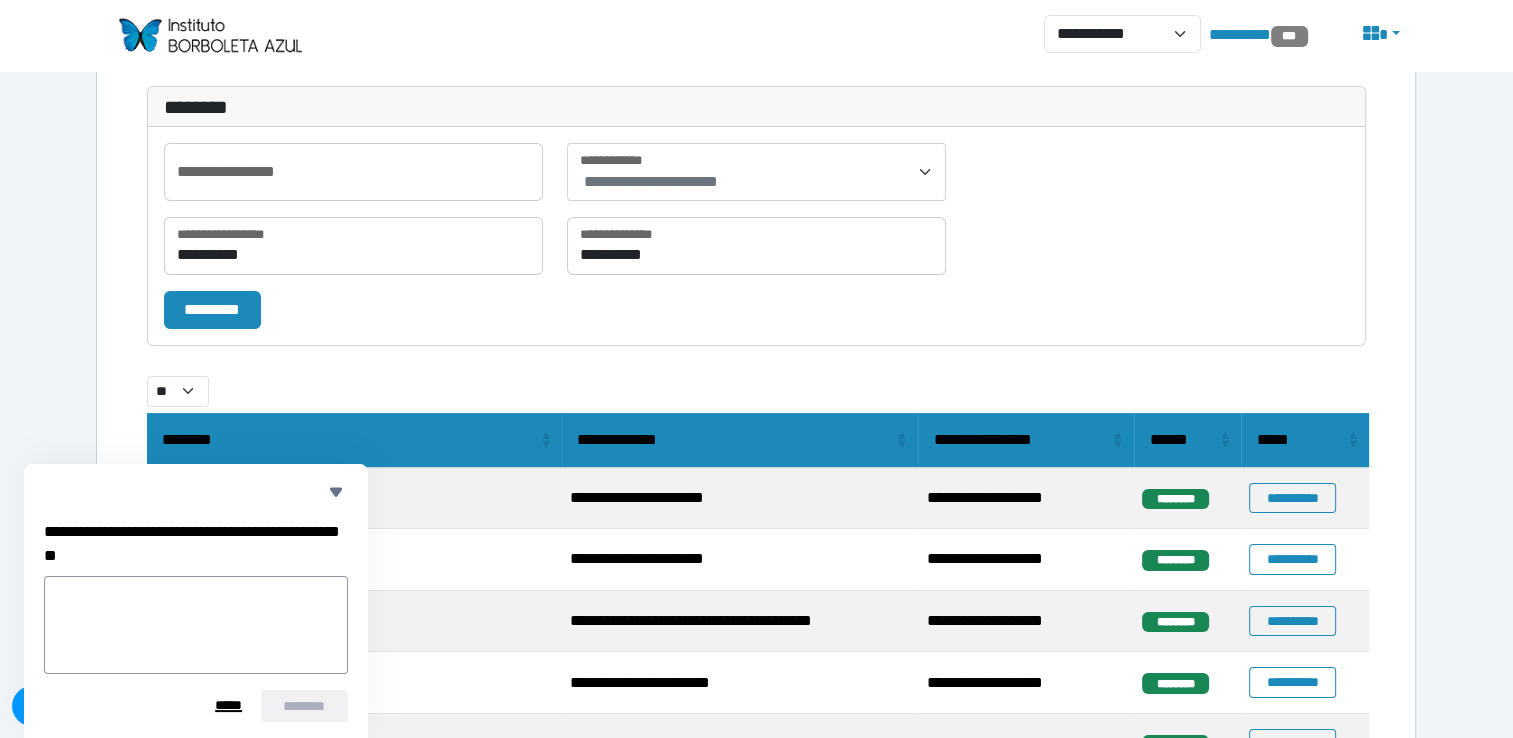 click on "******** *****" at bounding box center (196, 706) 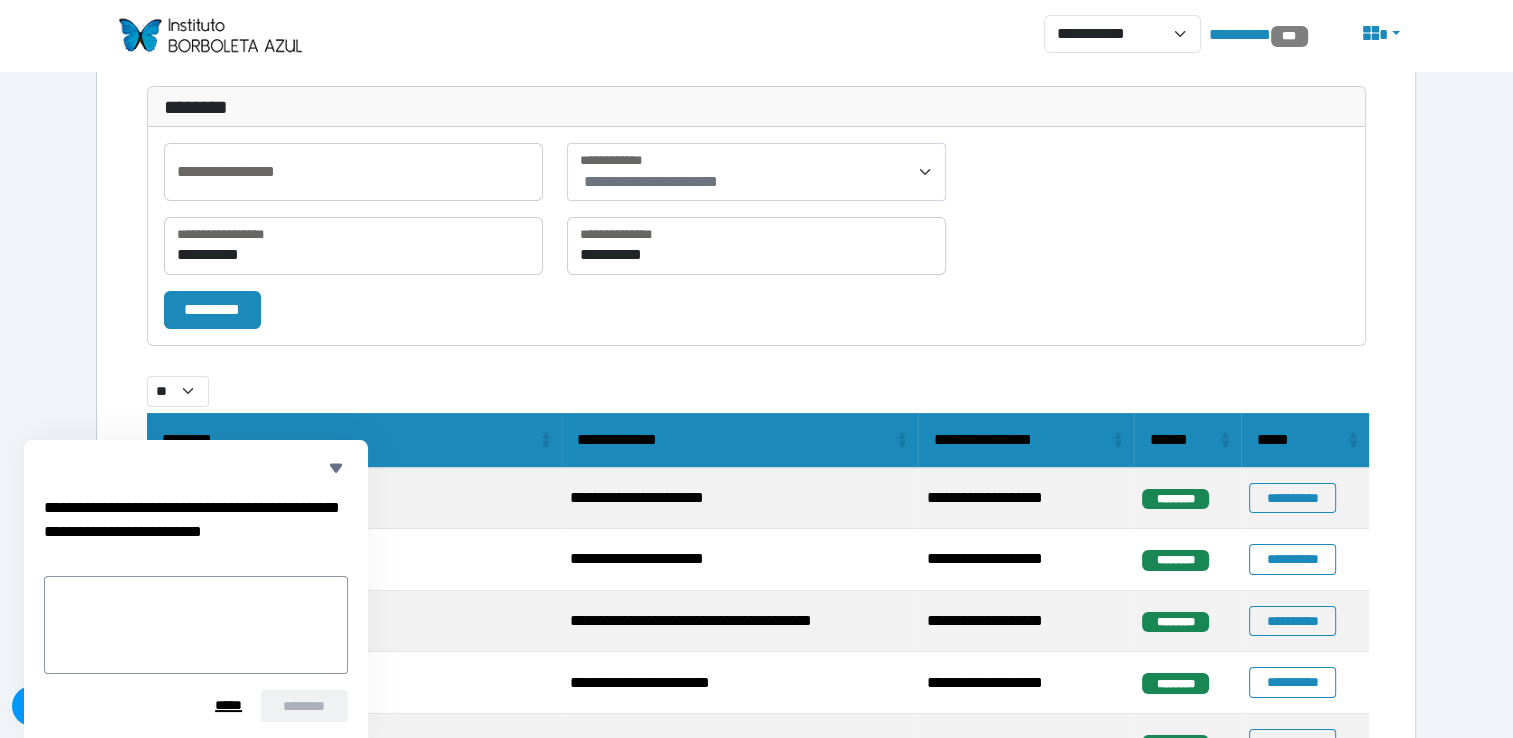 click on "*****" at bounding box center (229, 706) 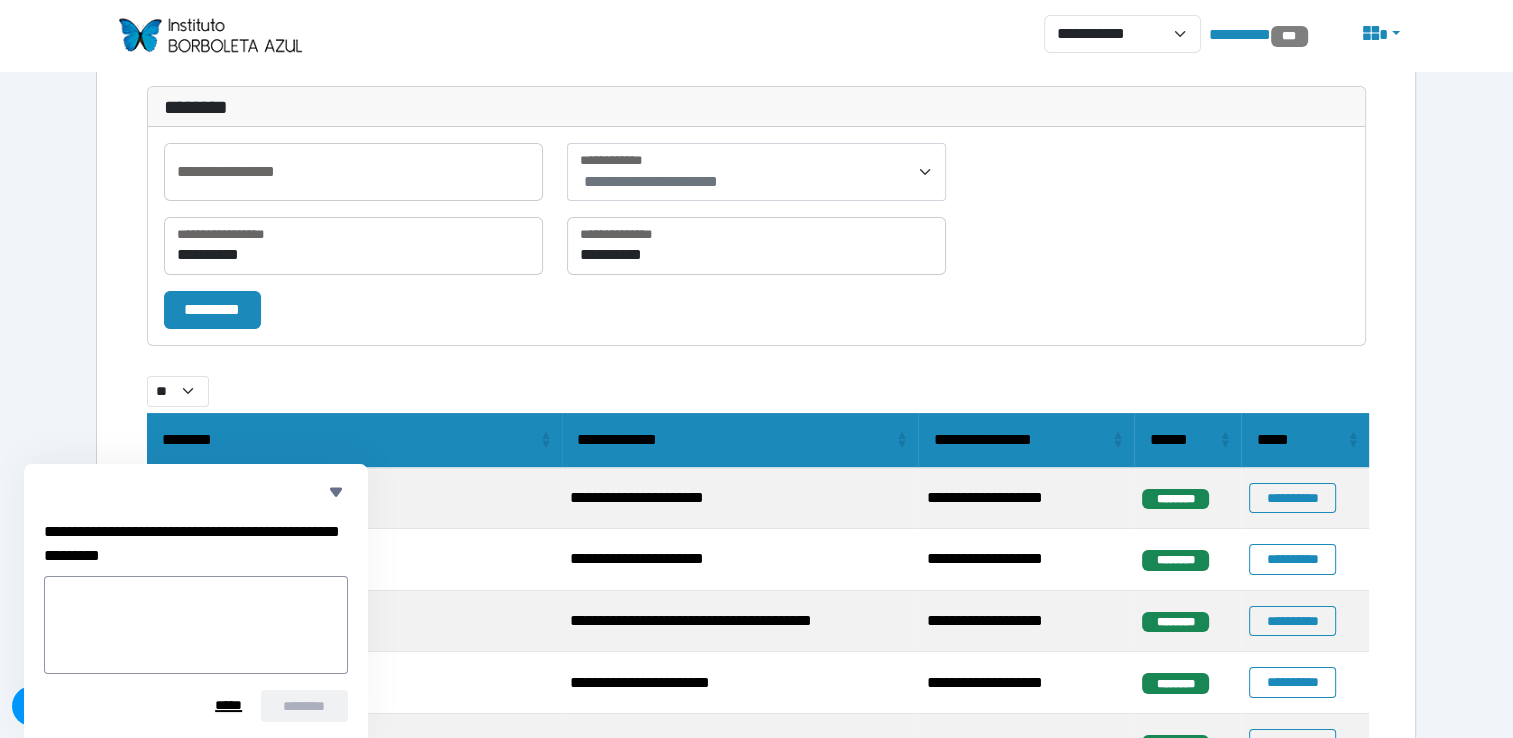 click on "*****" at bounding box center (229, 706) 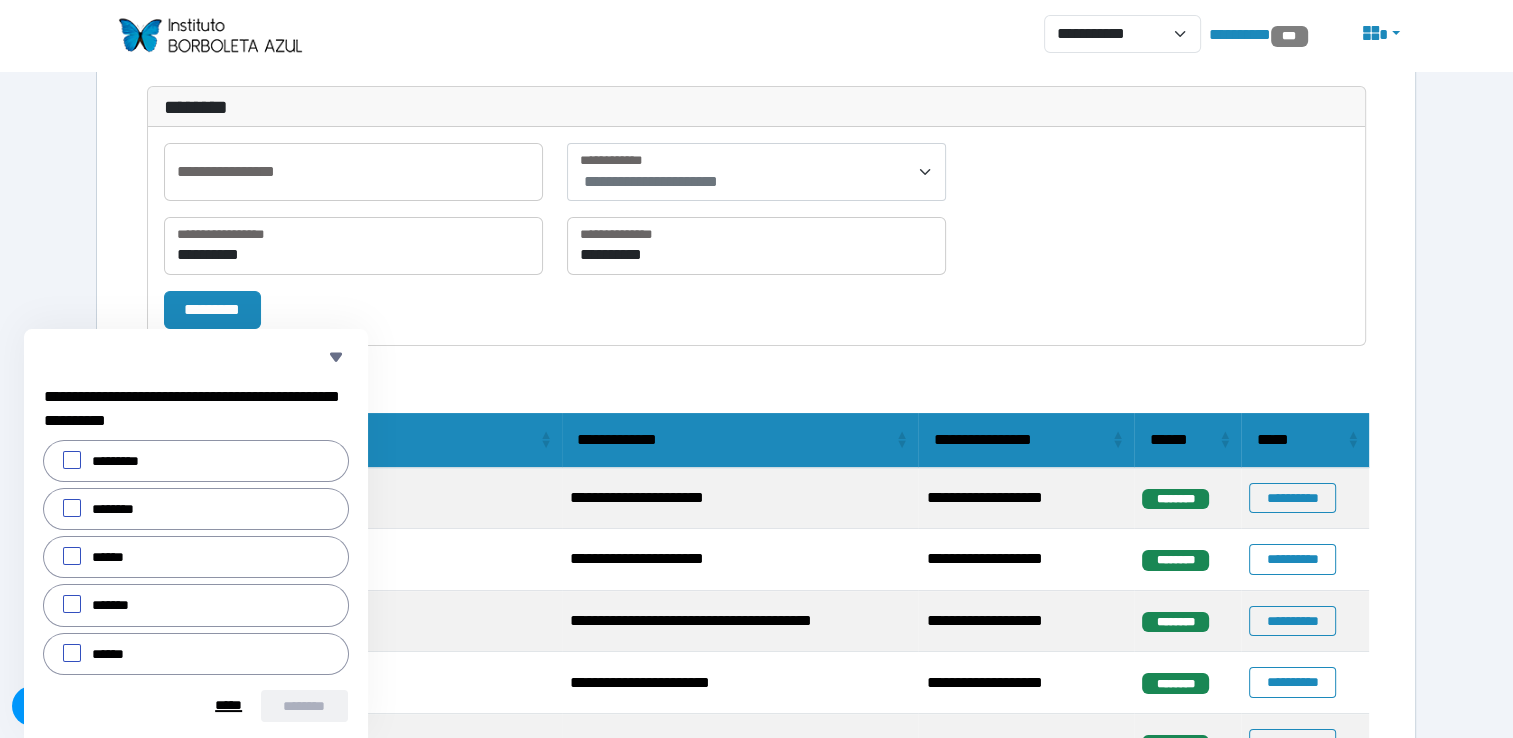 click on "*****" at bounding box center [229, 706] 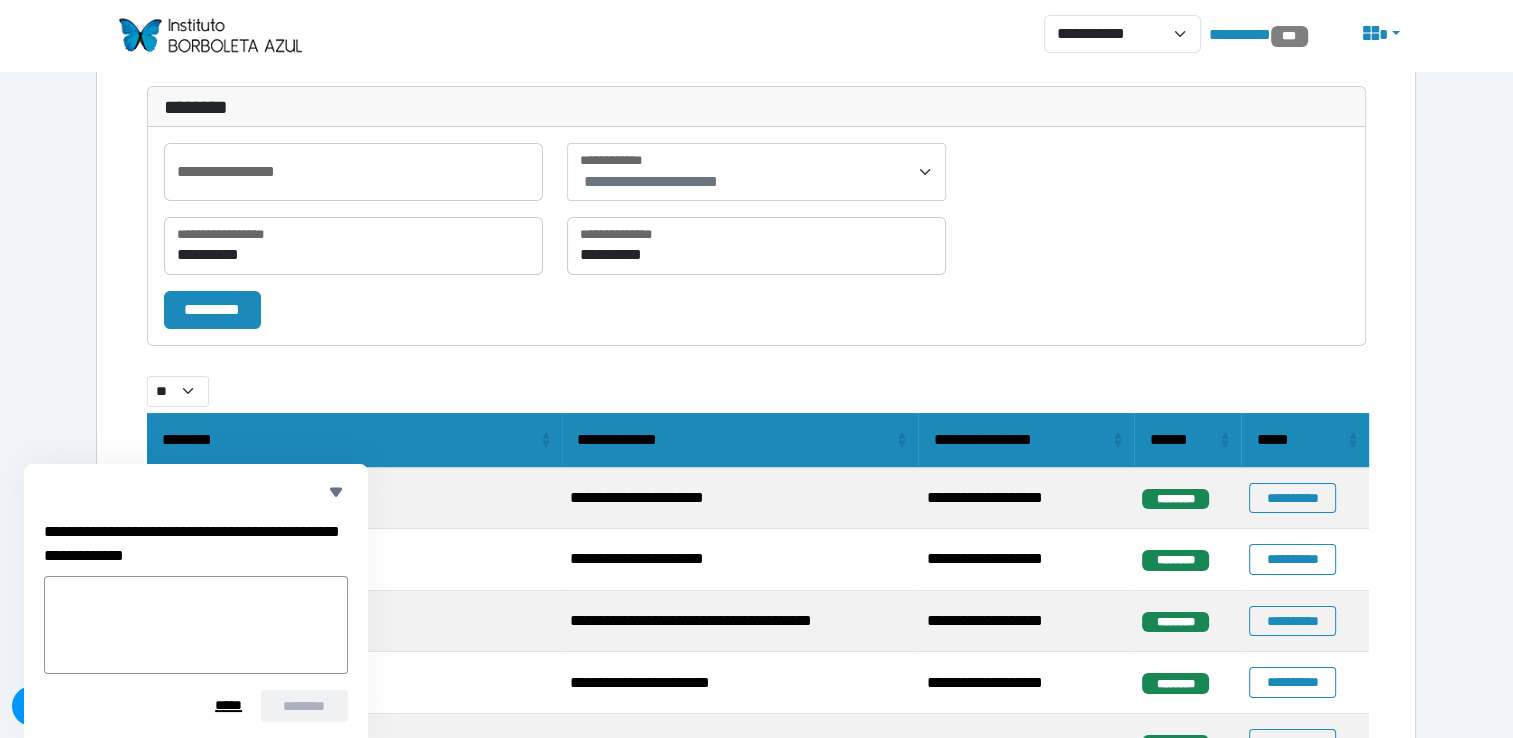 click on "*****" at bounding box center [229, 706] 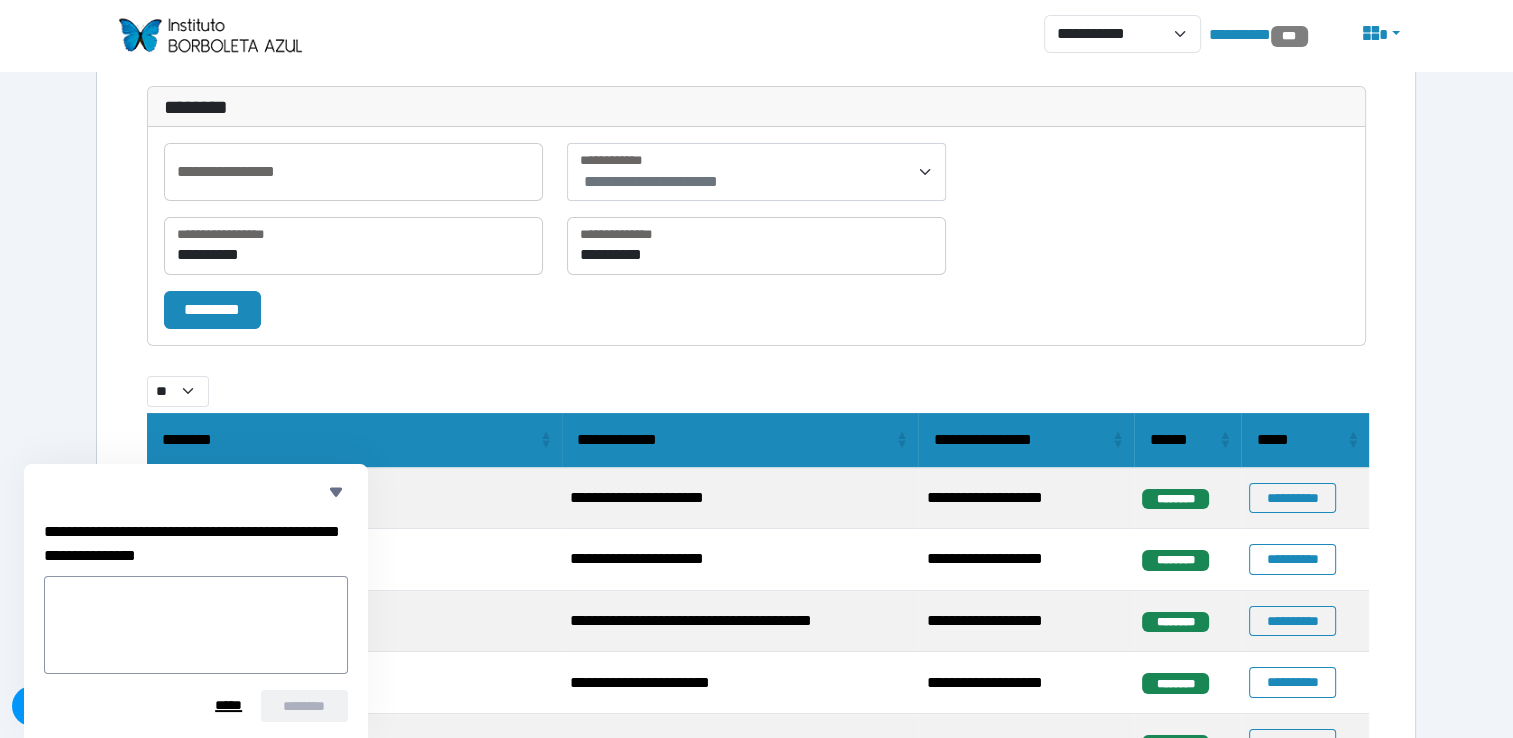 click on "*****" at bounding box center (229, 706) 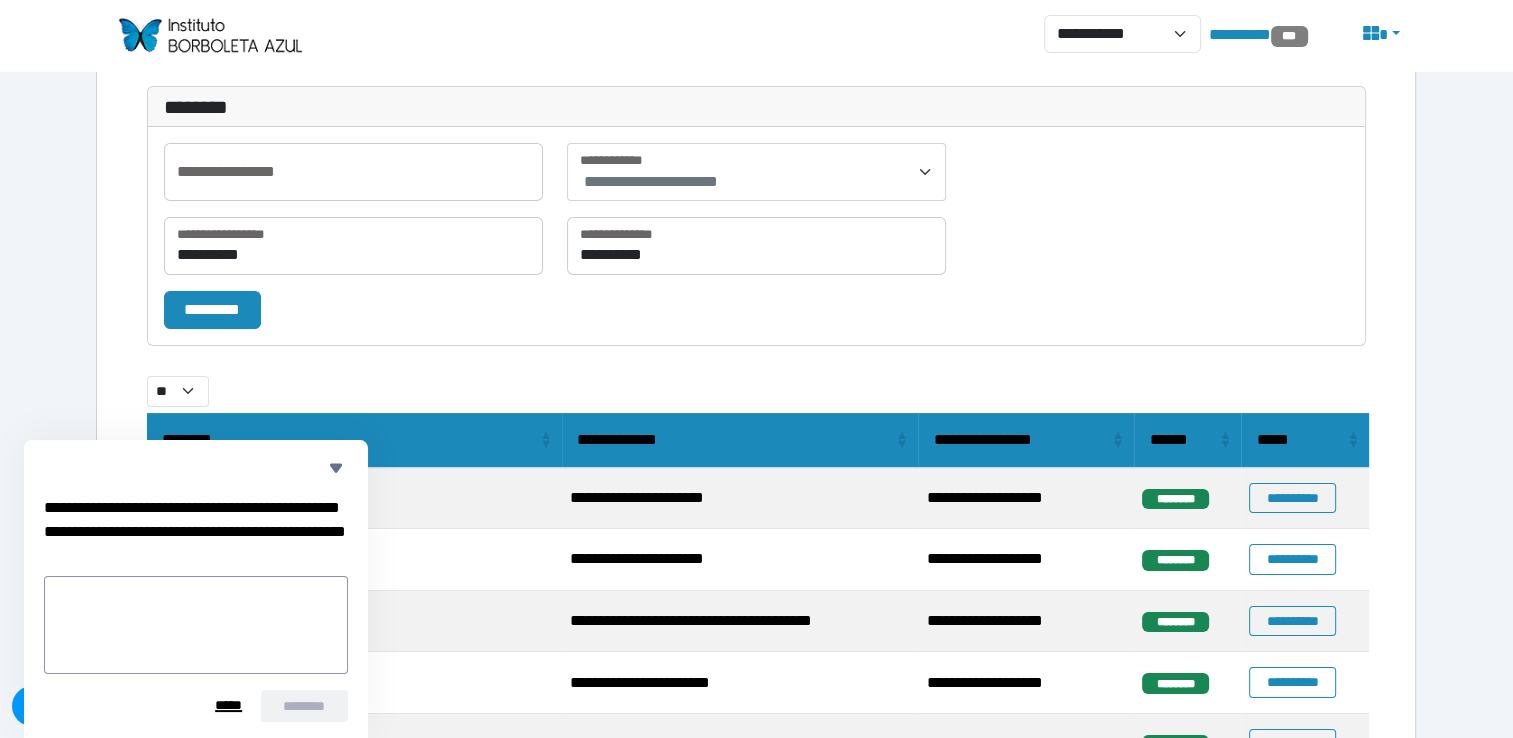 click on "*****" at bounding box center (229, 706) 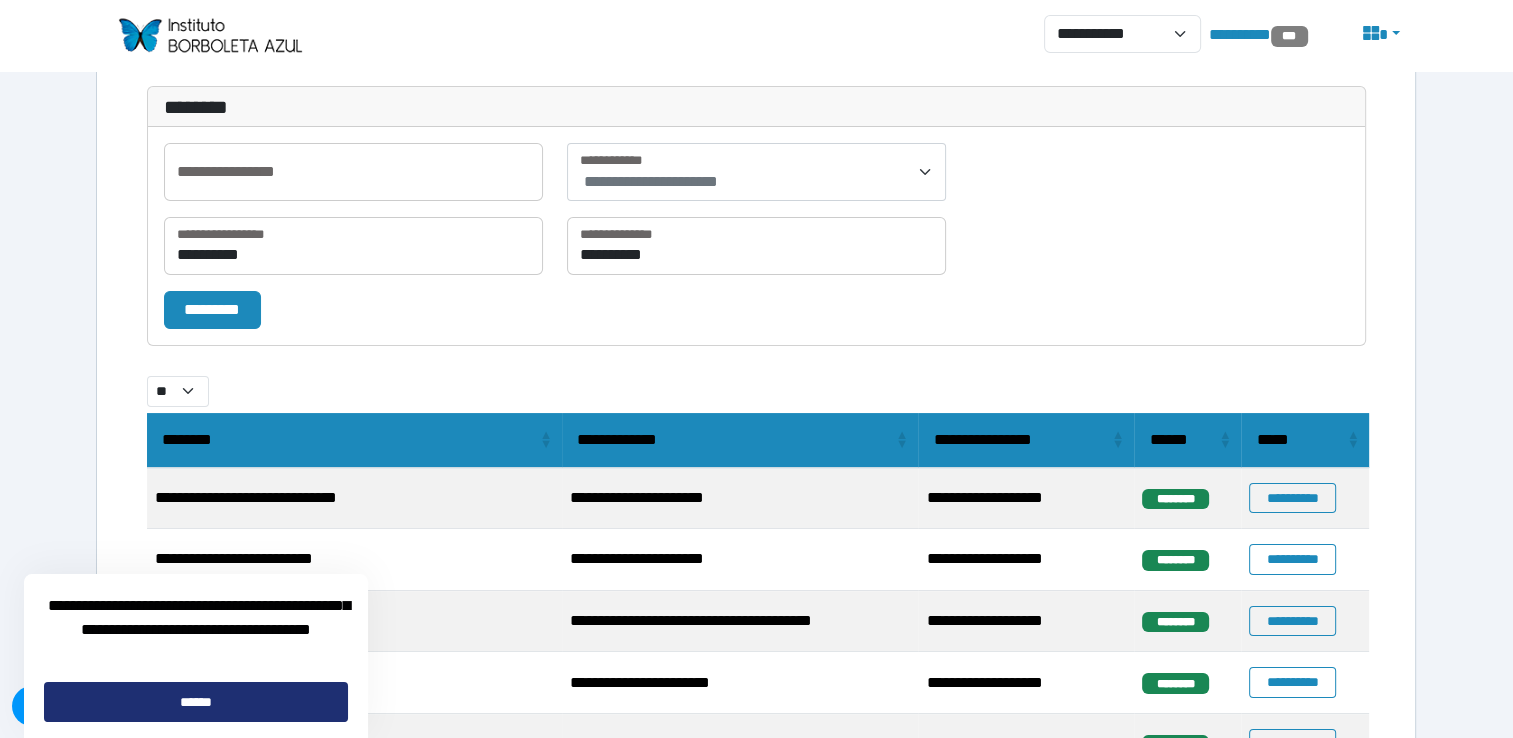 click on "******" at bounding box center [196, 702] 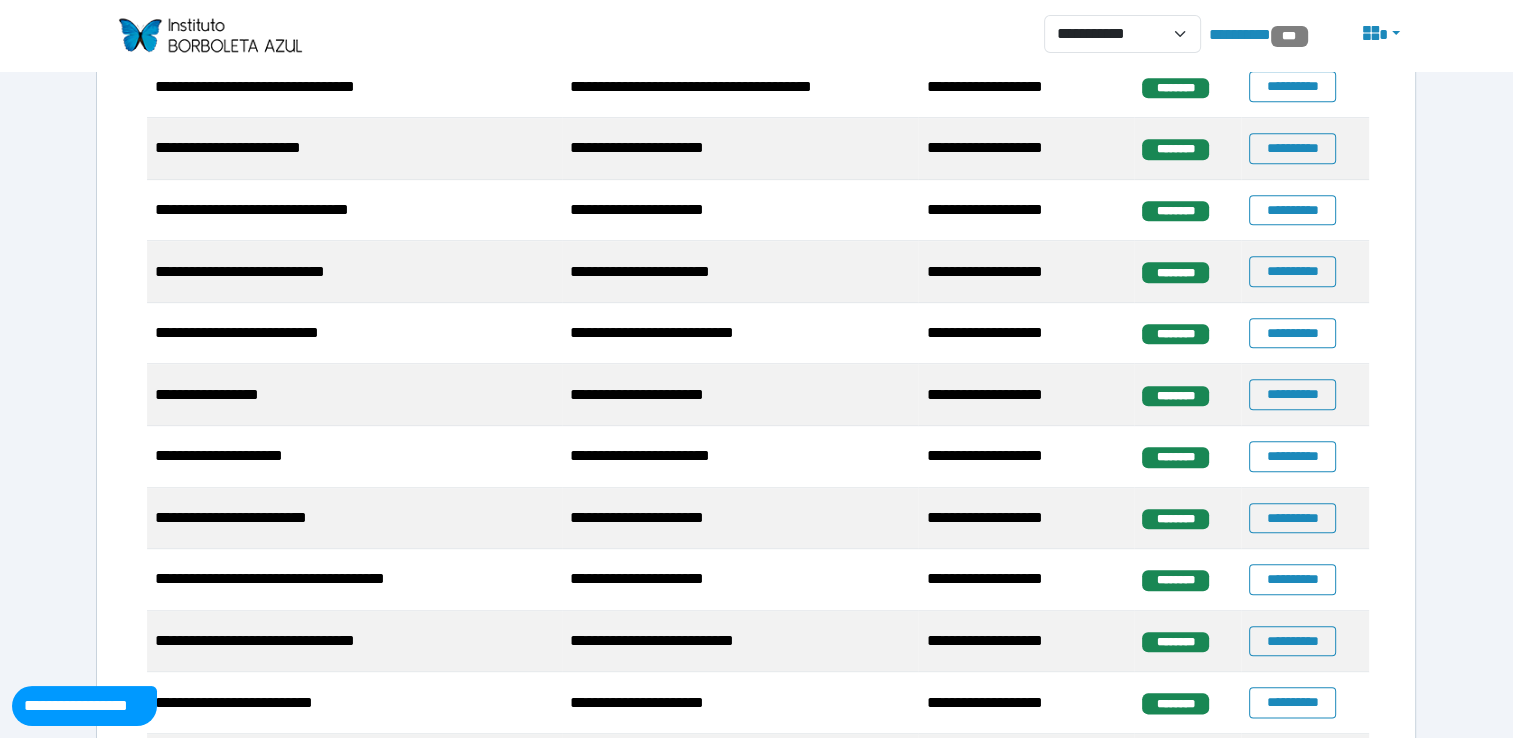 scroll, scrollTop: 2155, scrollLeft: 0, axis: vertical 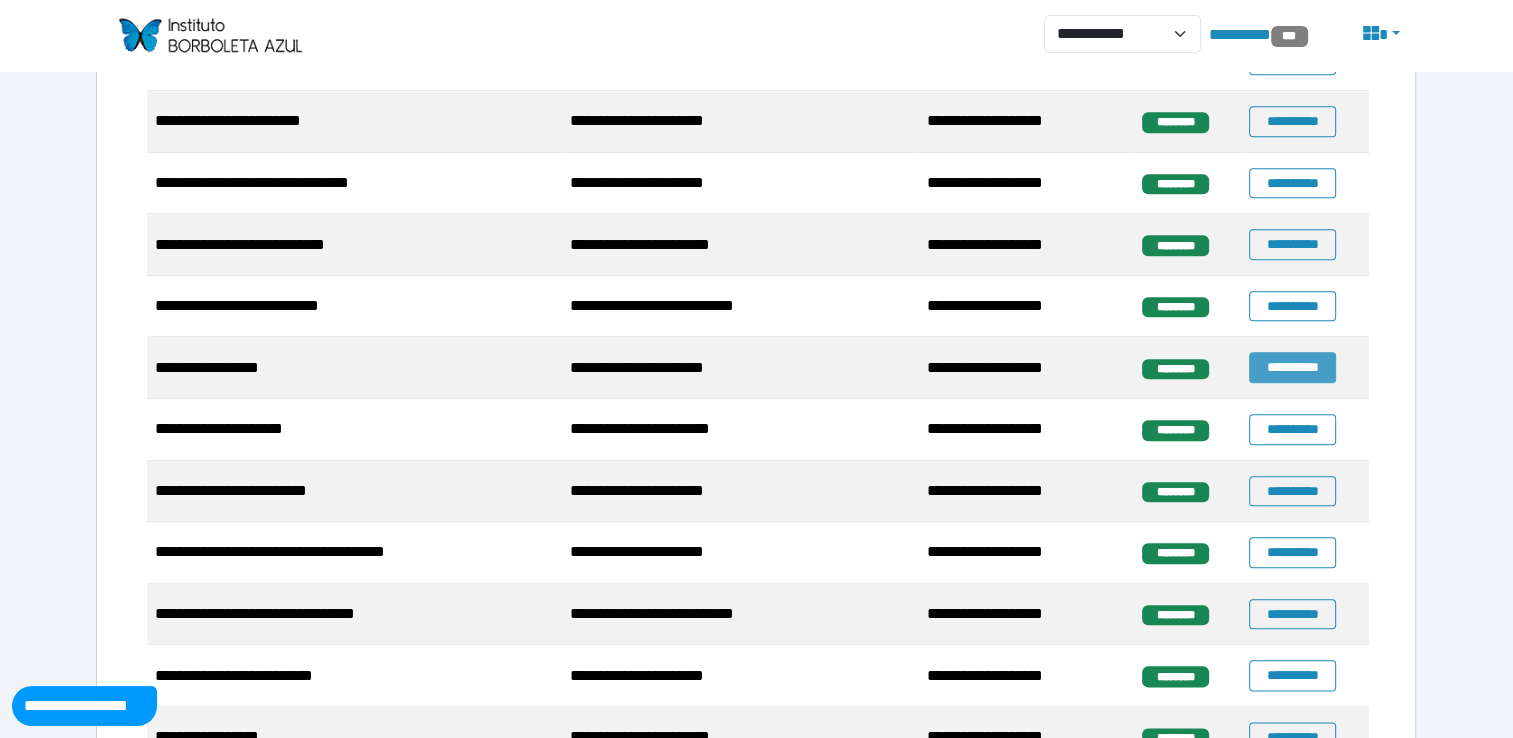click on "**********" at bounding box center [1292, 367] 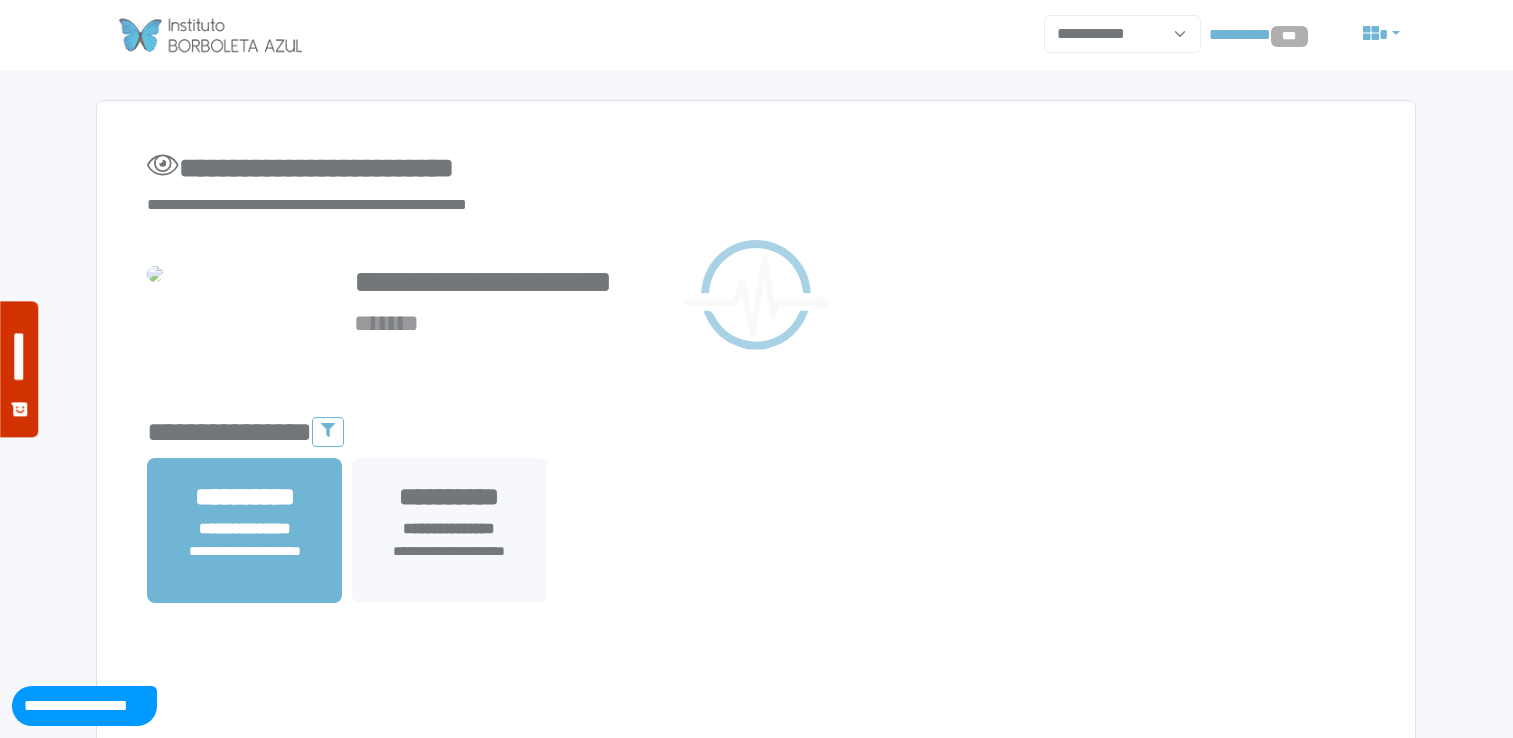scroll, scrollTop: 0, scrollLeft: 0, axis: both 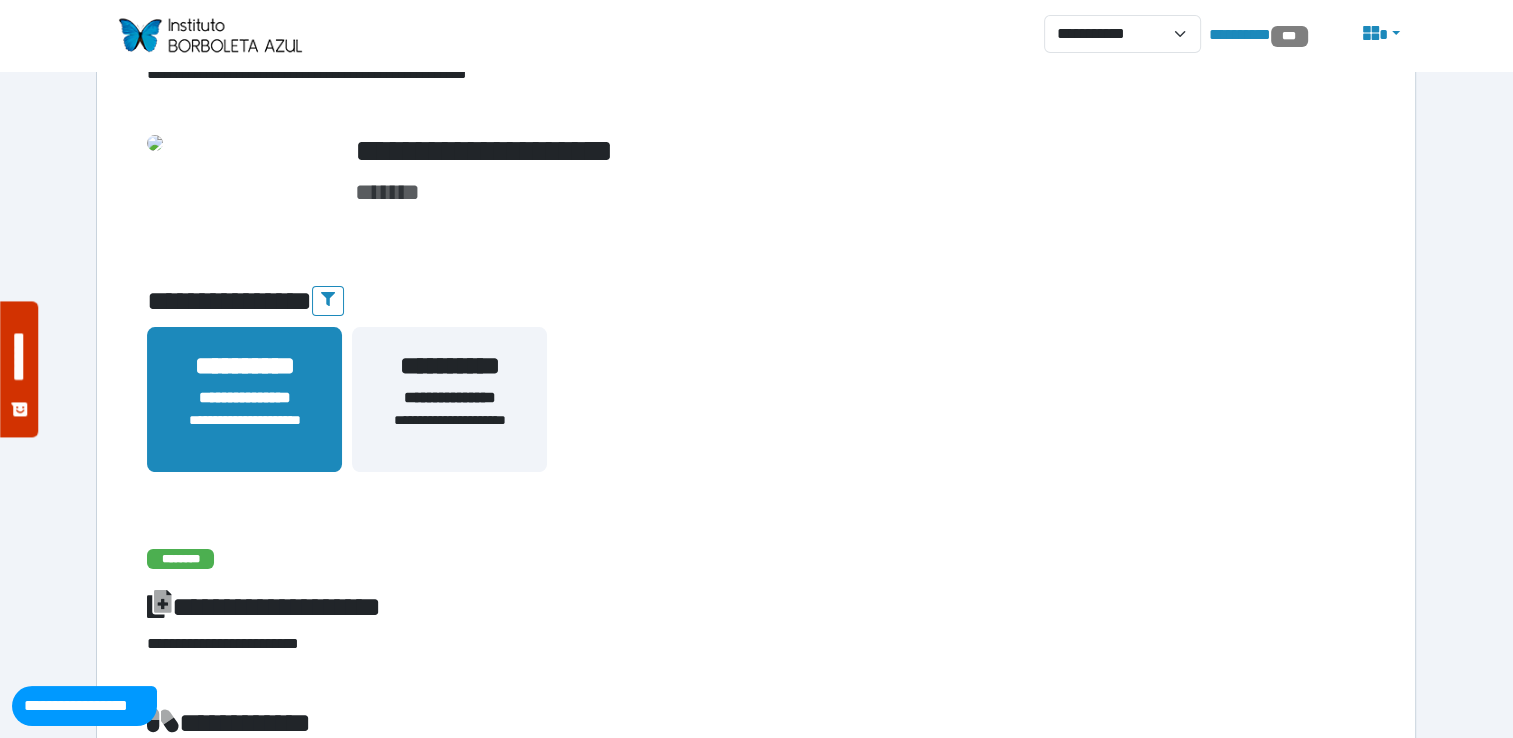 click on "**********" at bounding box center [449, 366] 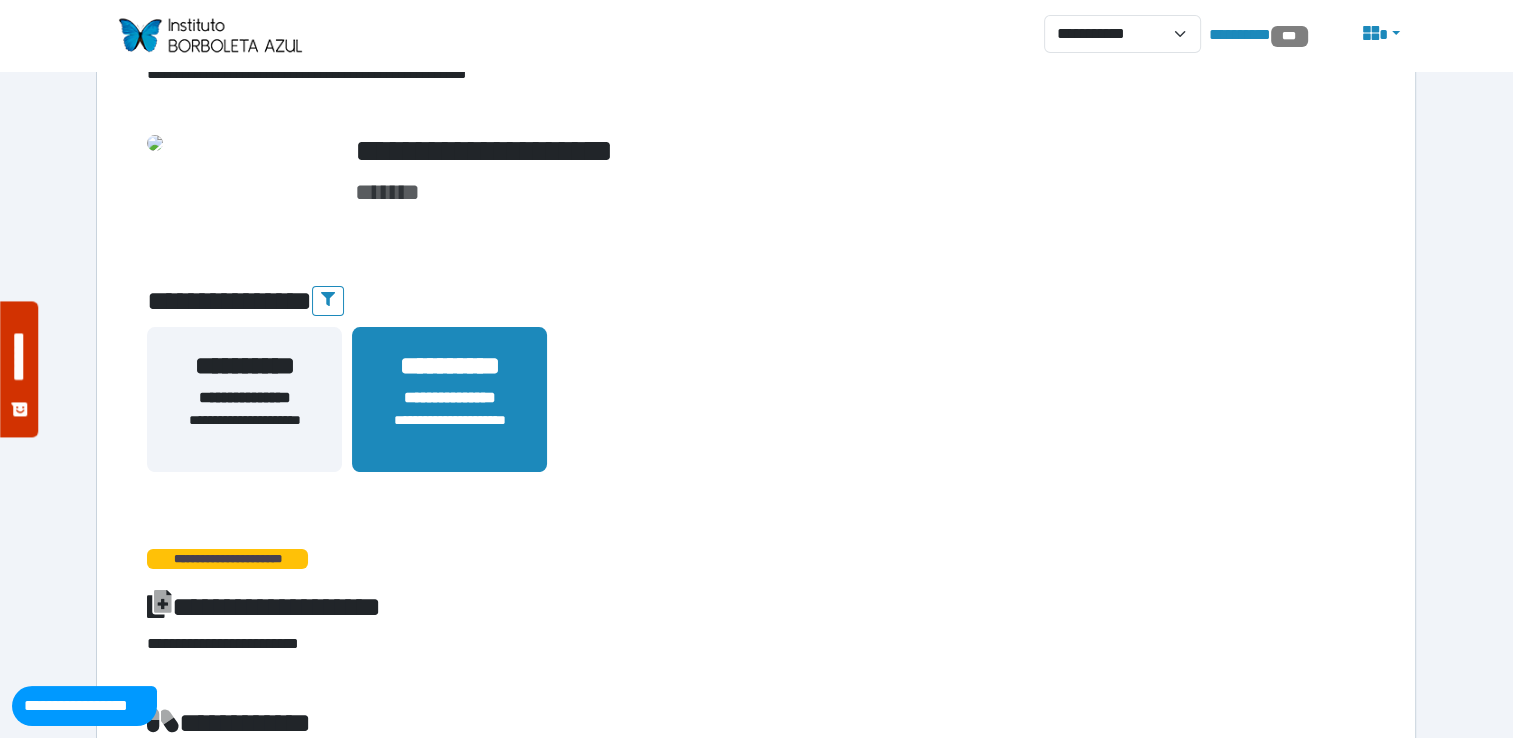 click on "**********" at bounding box center (244, 398) 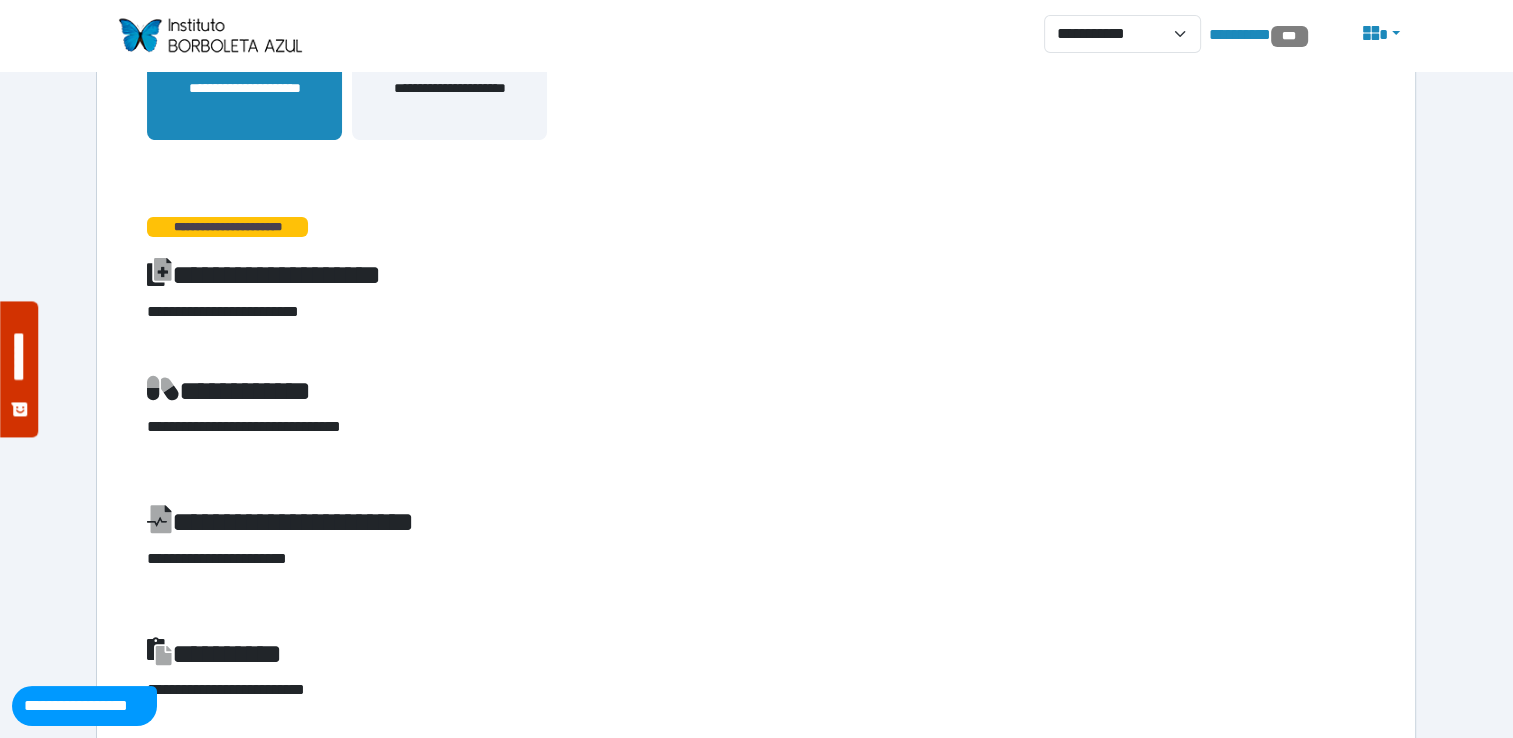 scroll, scrollTop: 500, scrollLeft: 0, axis: vertical 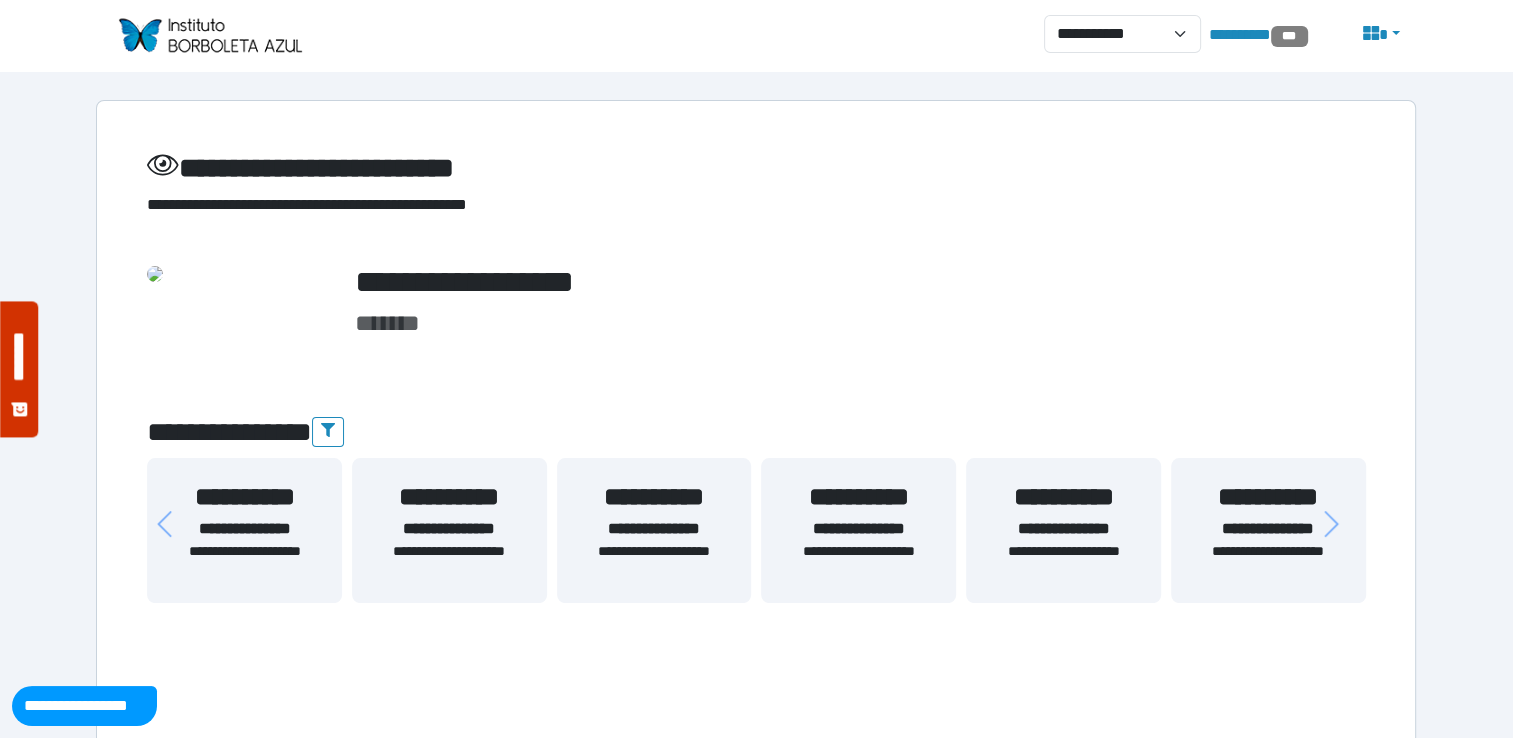 click on "**********" at bounding box center [244, 529] 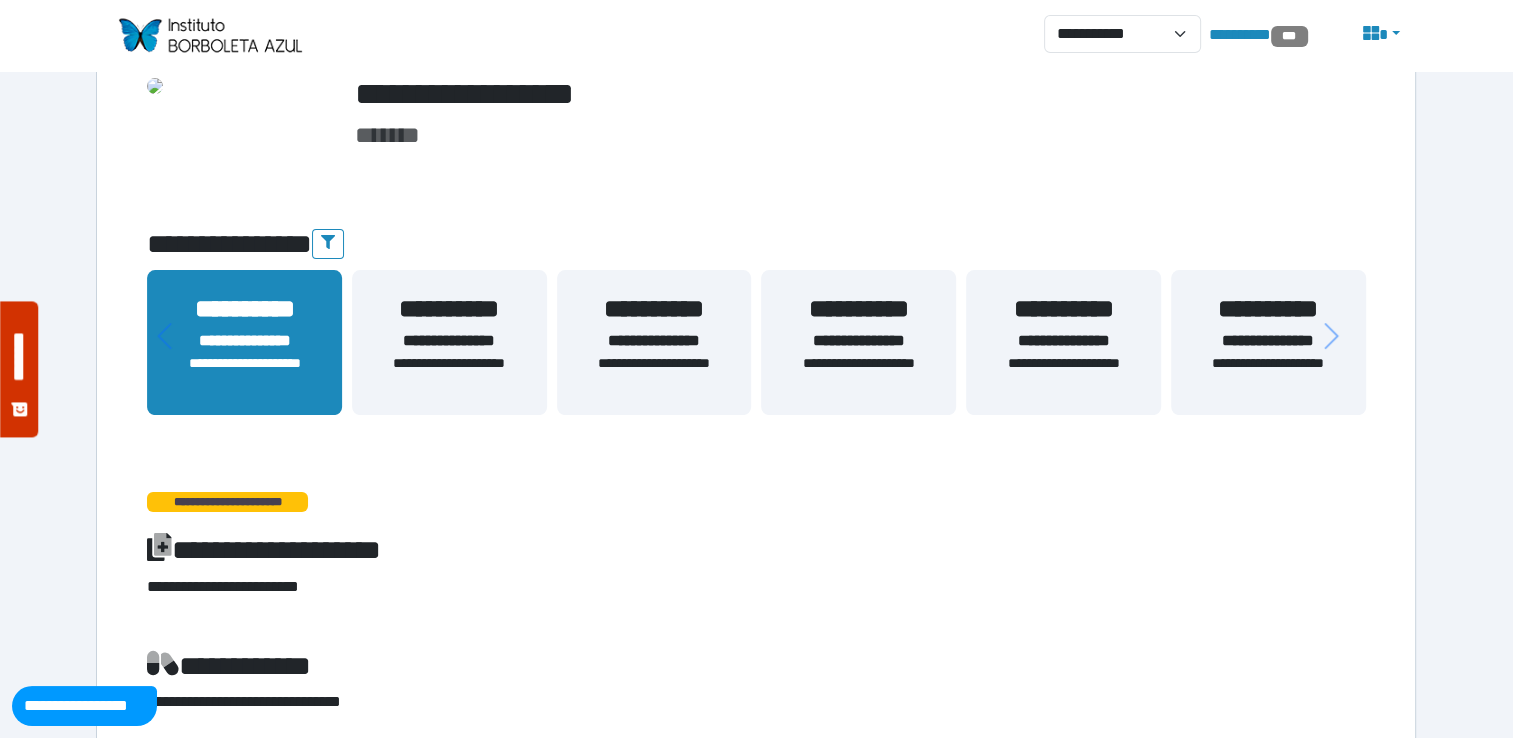 scroll, scrollTop: 0, scrollLeft: 0, axis: both 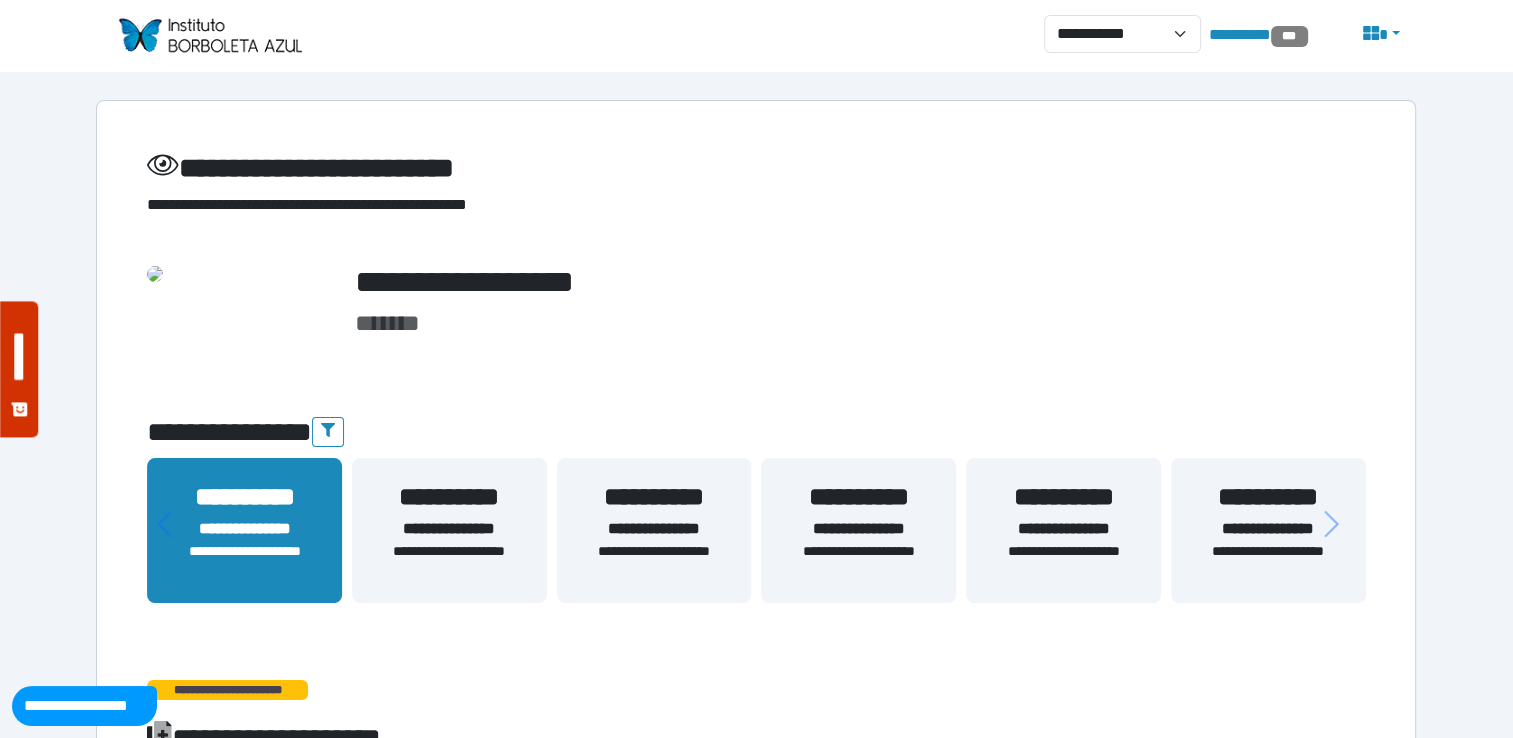 click on "**********" at bounding box center (449, 530) 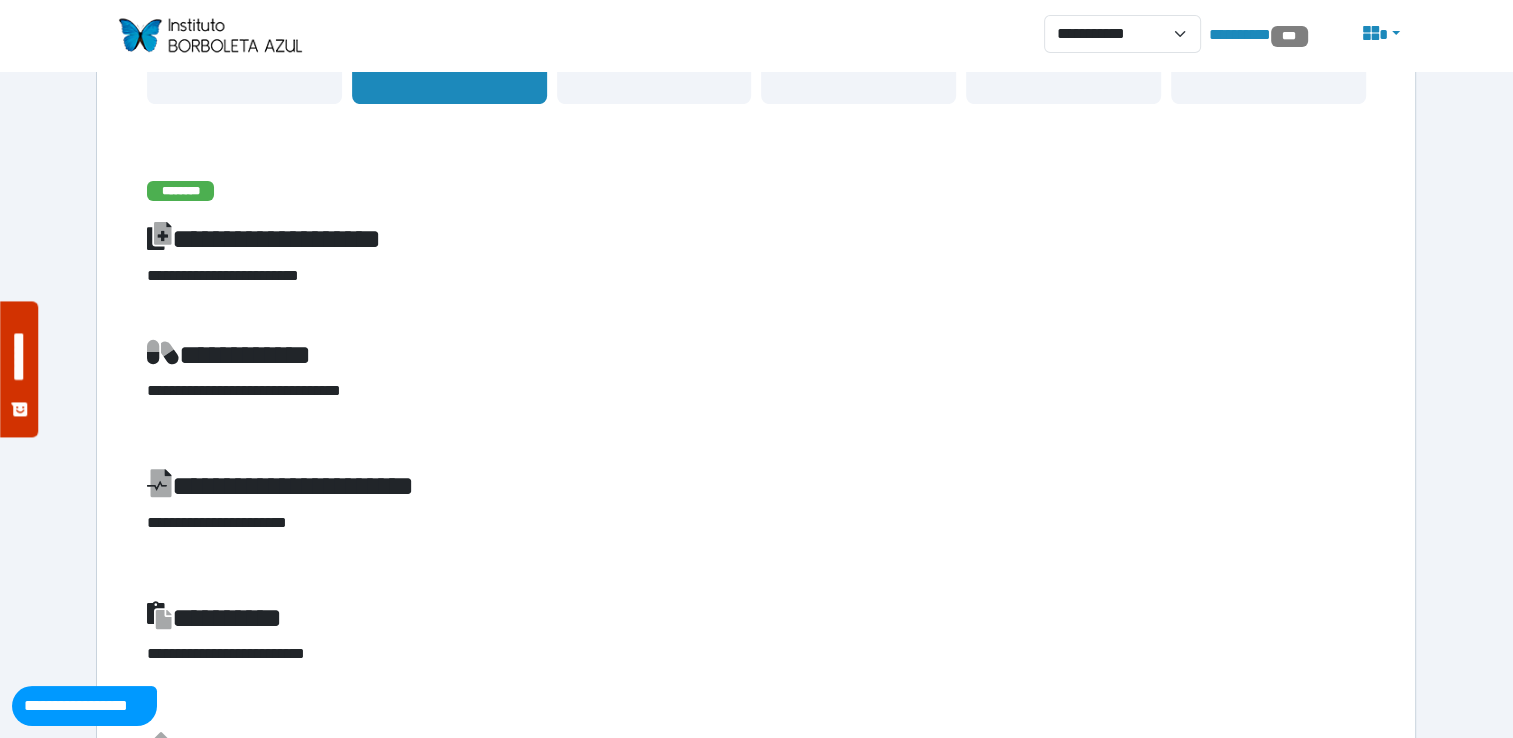 scroll, scrollTop: 495, scrollLeft: 0, axis: vertical 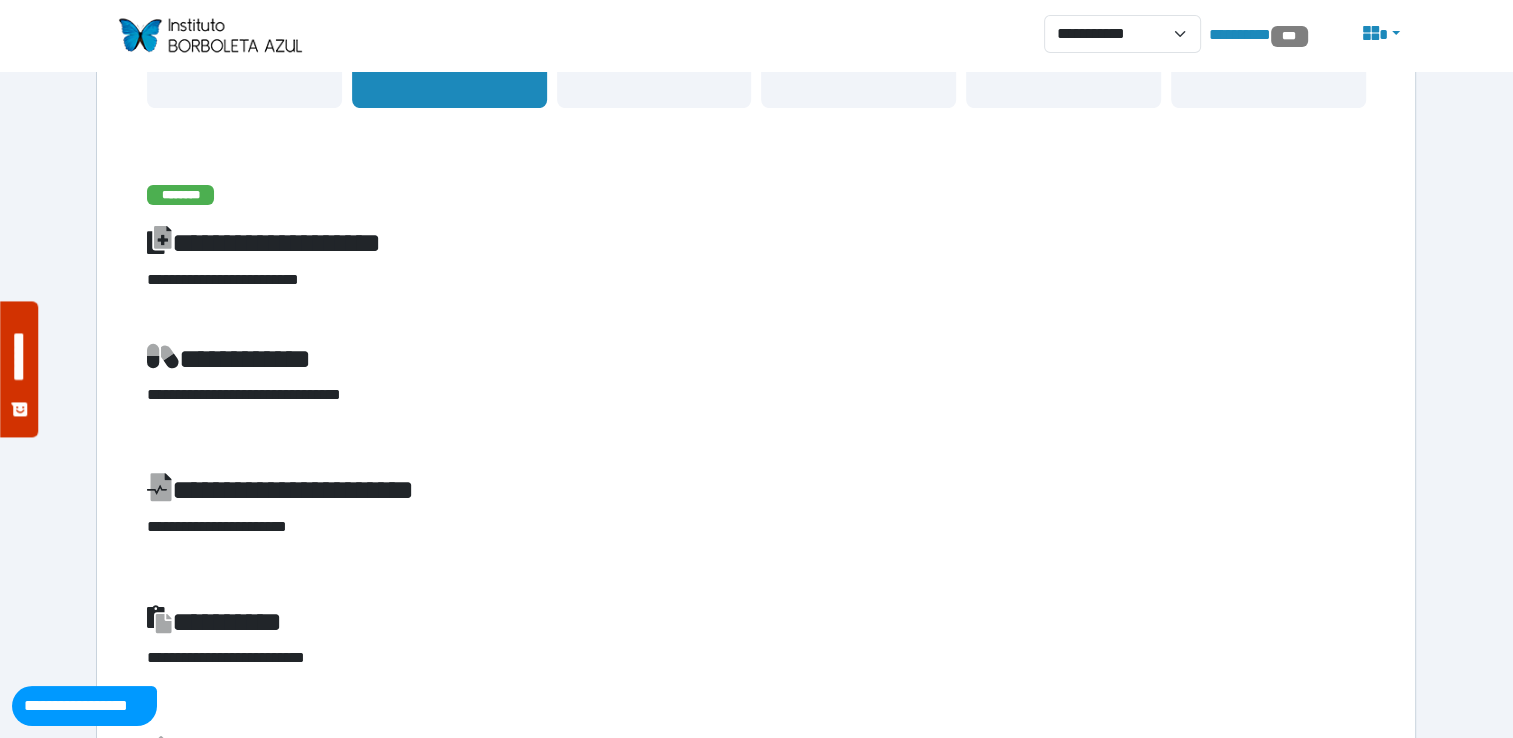 click on "**********" at bounding box center (654, 67) 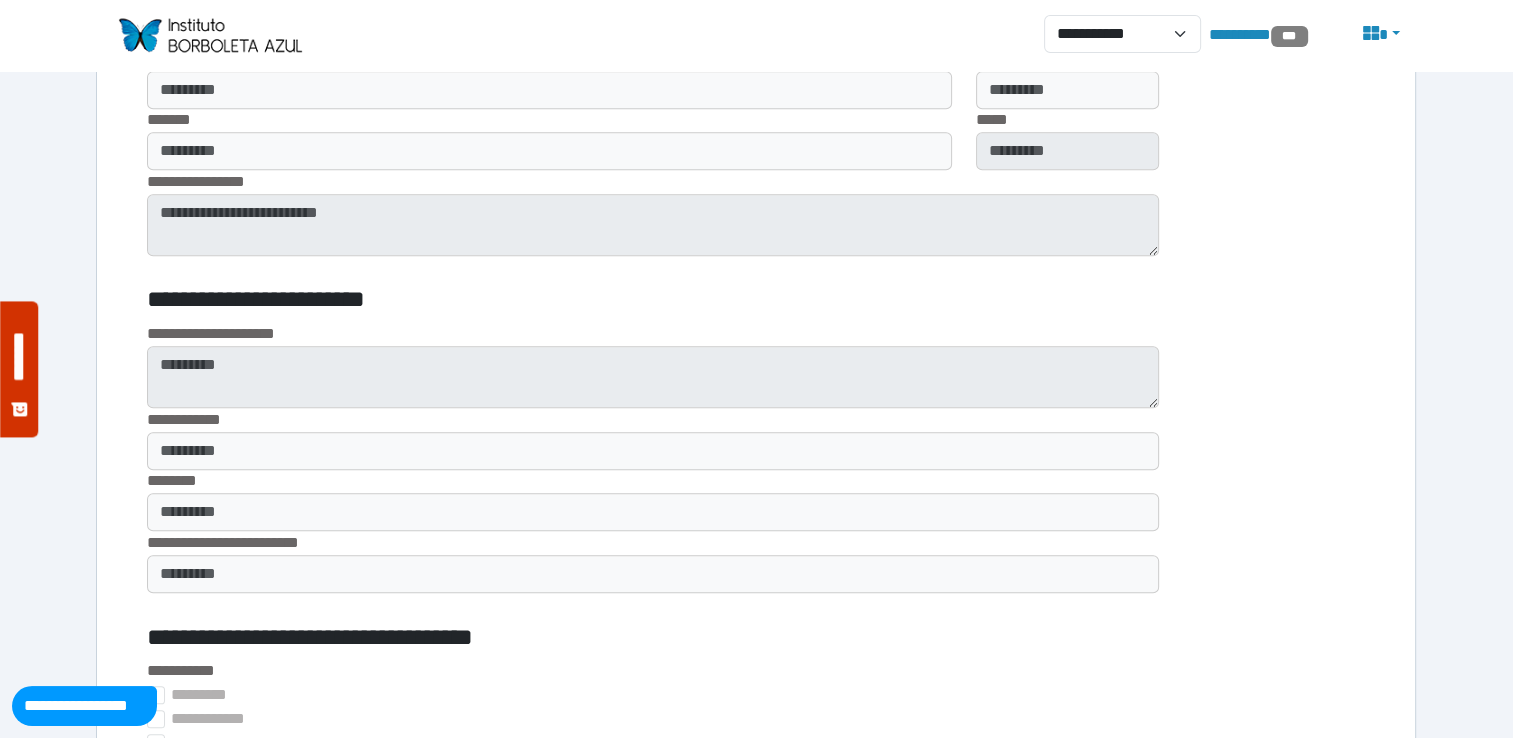 scroll, scrollTop: 1775, scrollLeft: 0, axis: vertical 